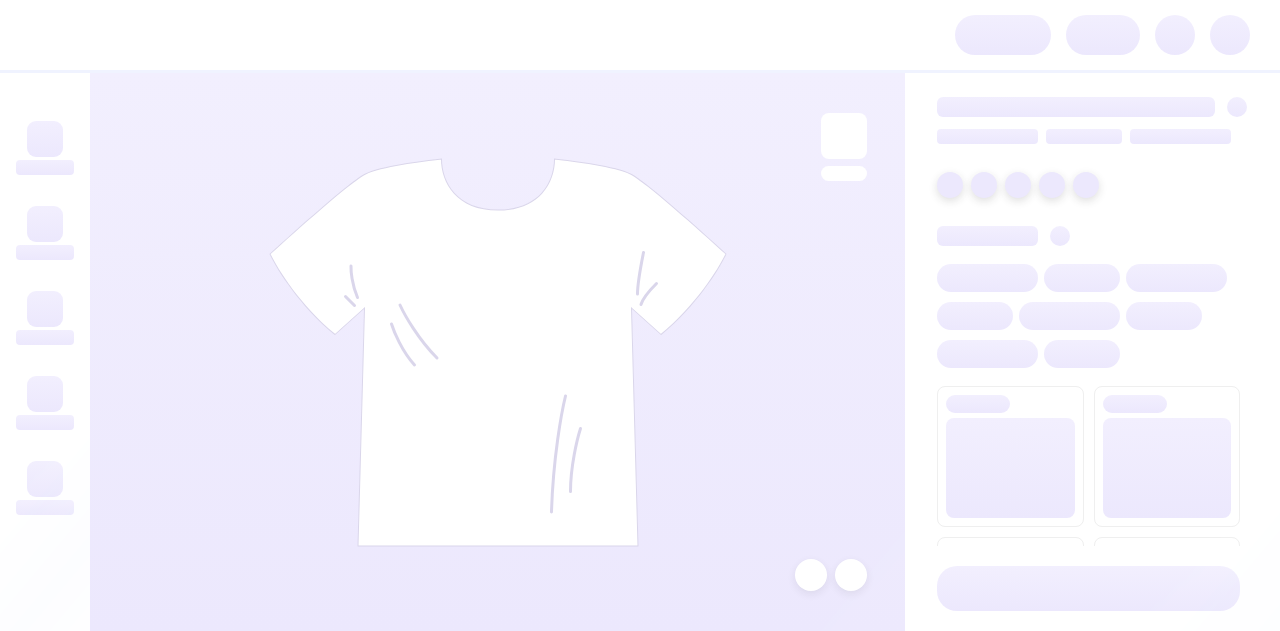 scroll, scrollTop: 0, scrollLeft: 0, axis: both 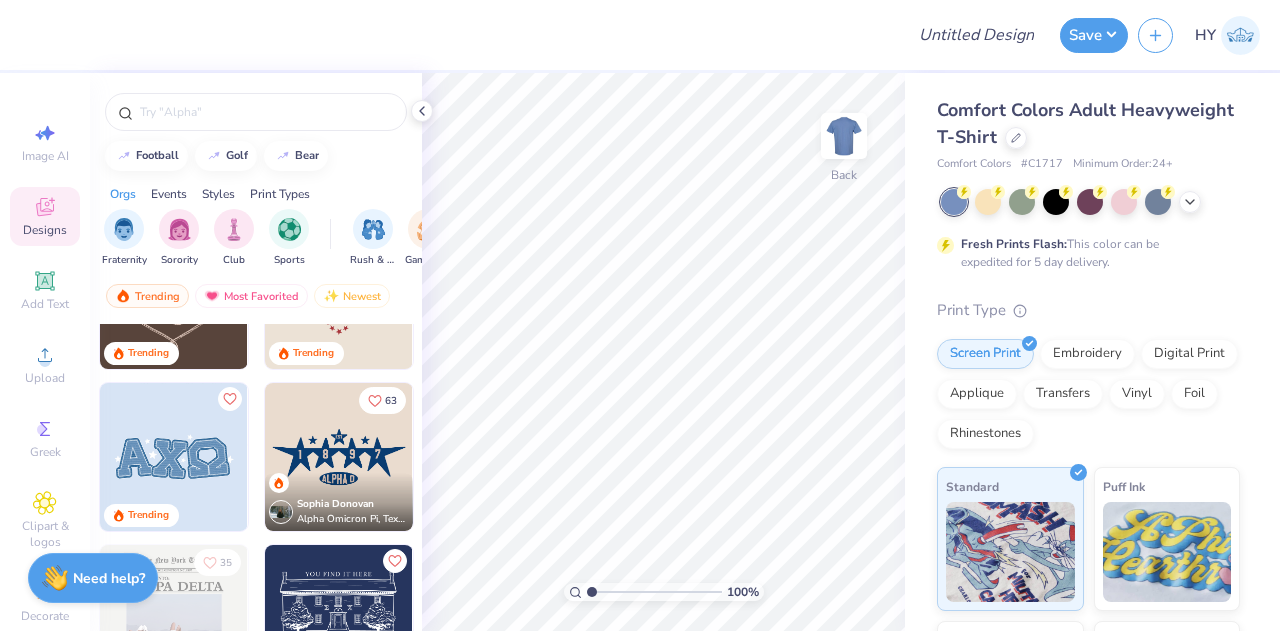 click at bounding box center (174, 457) 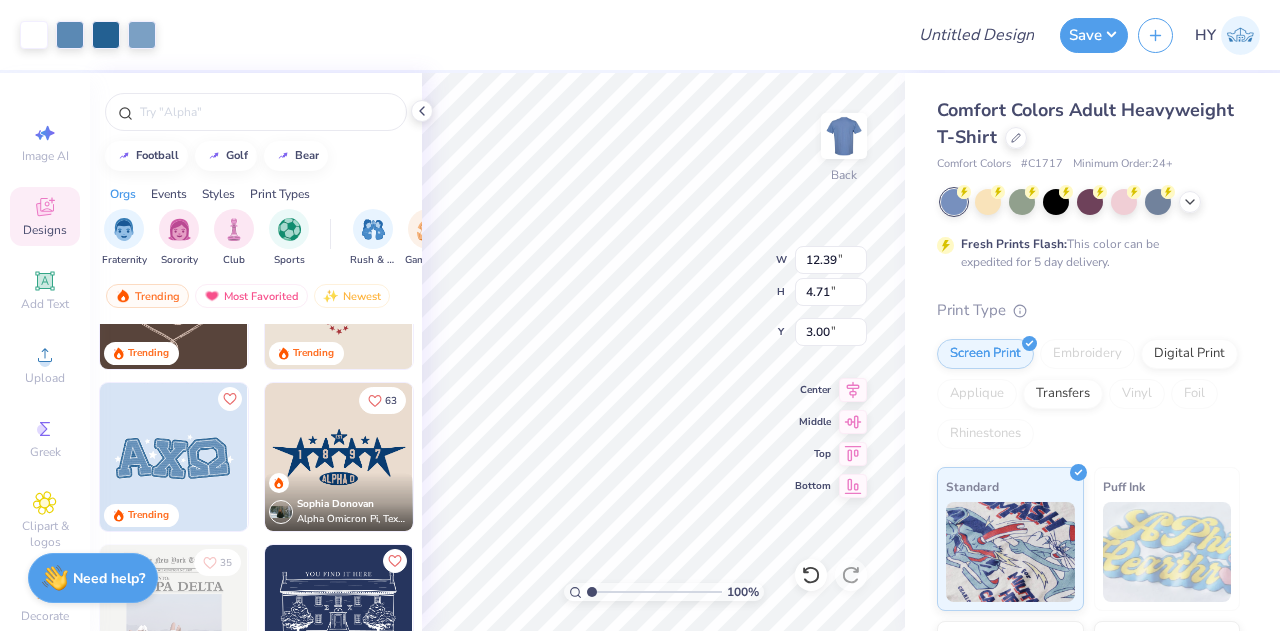 click on "Add Text" at bounding box center [45, 290] 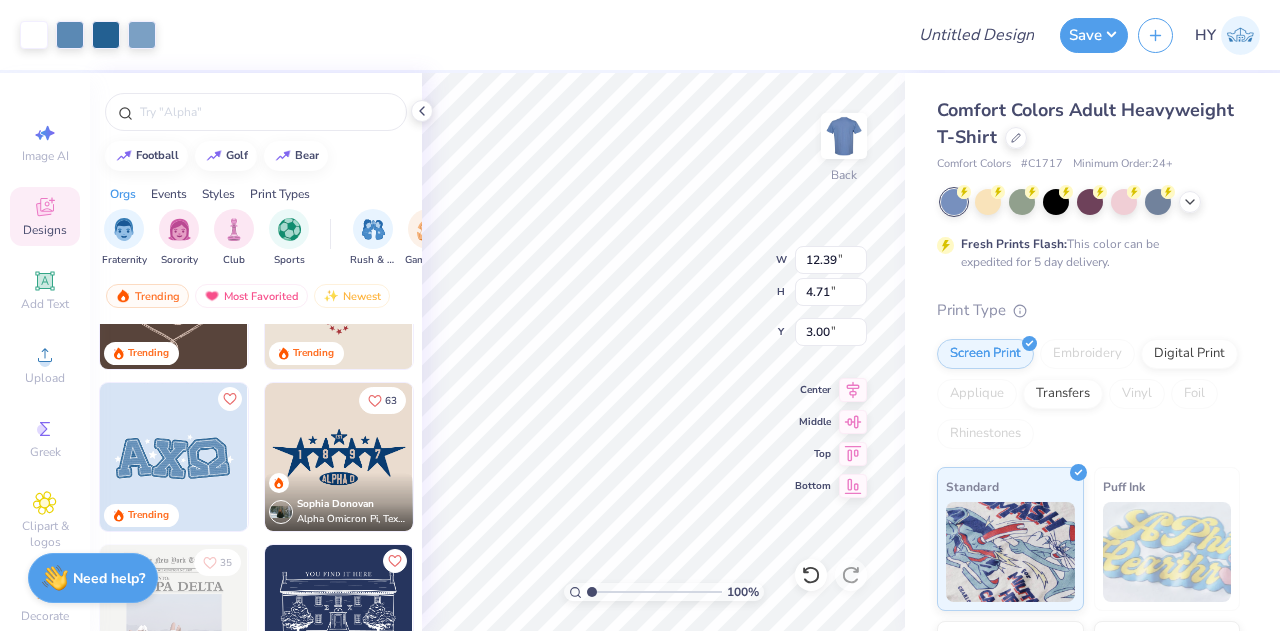 click on "Add Text" at bounding box center (45, 290) 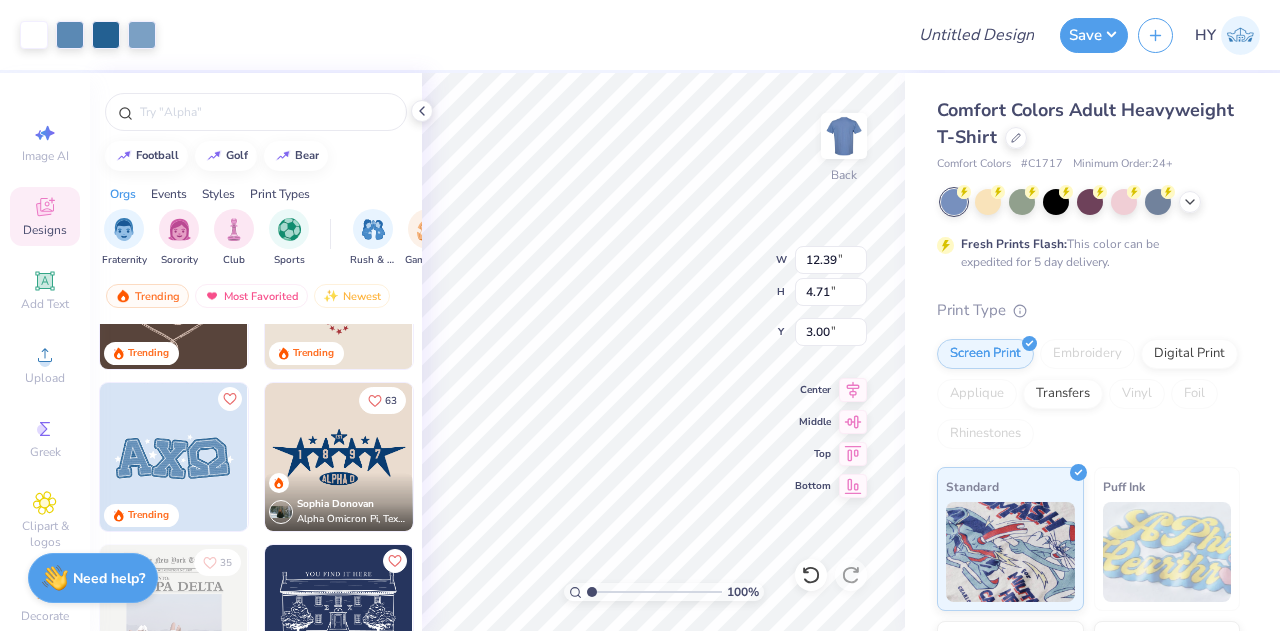 click on "Add Text" at bounding box center [45, 290] 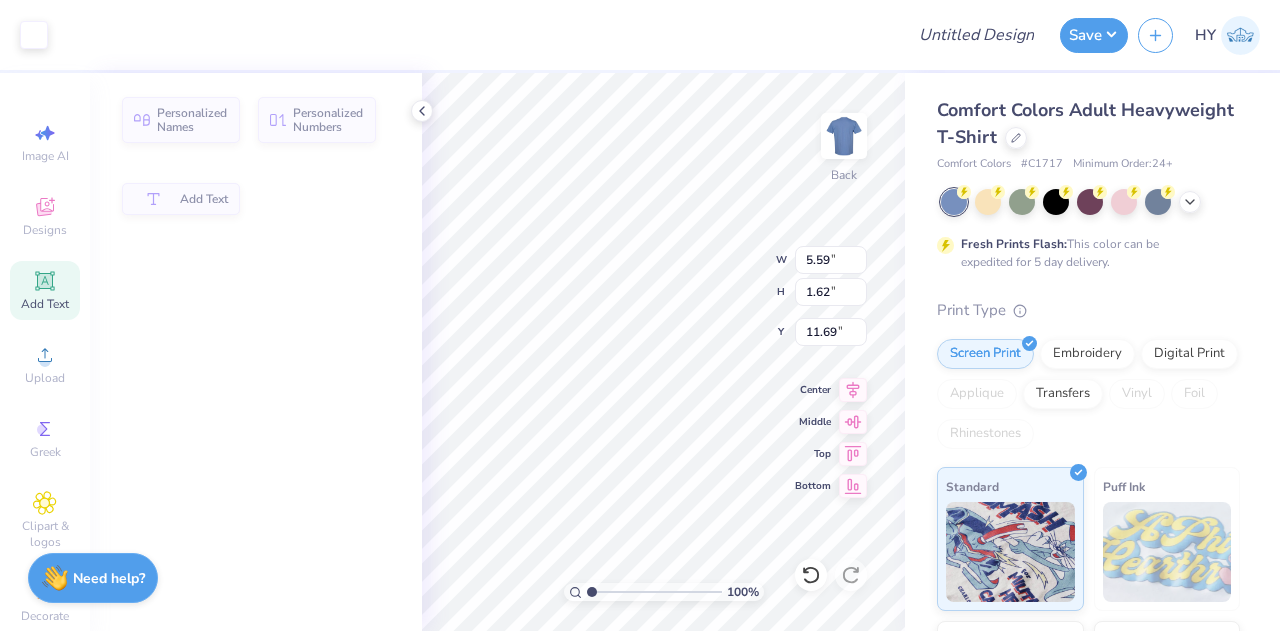 type on "5.59" 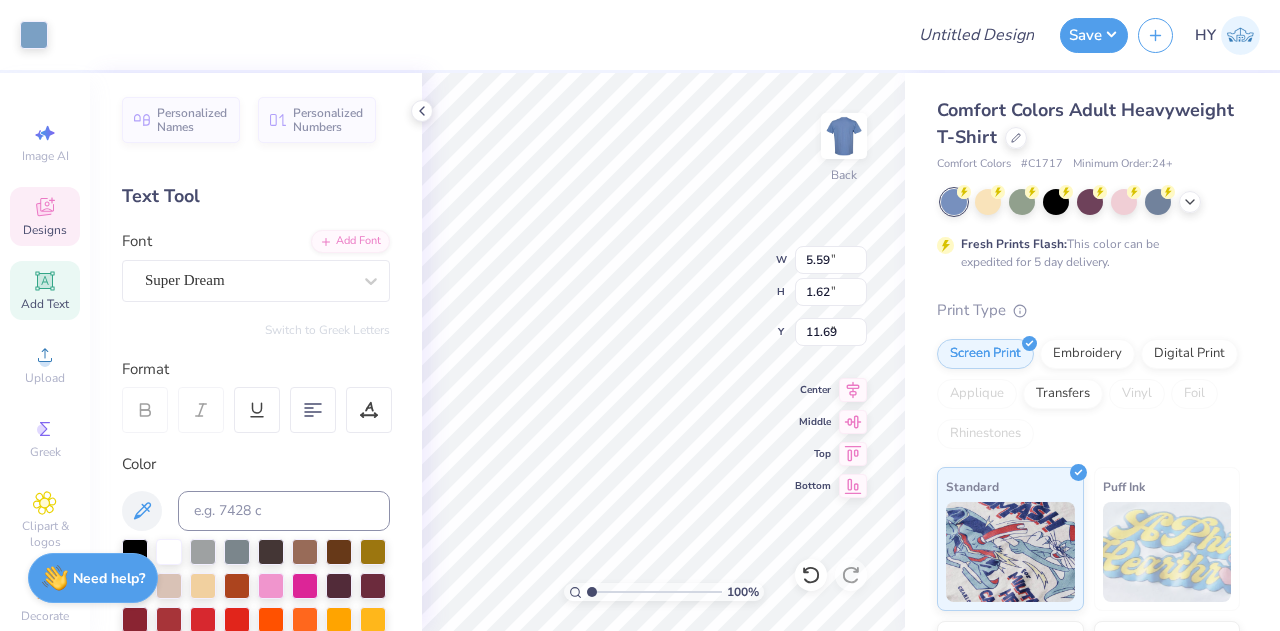 type on "1.10" 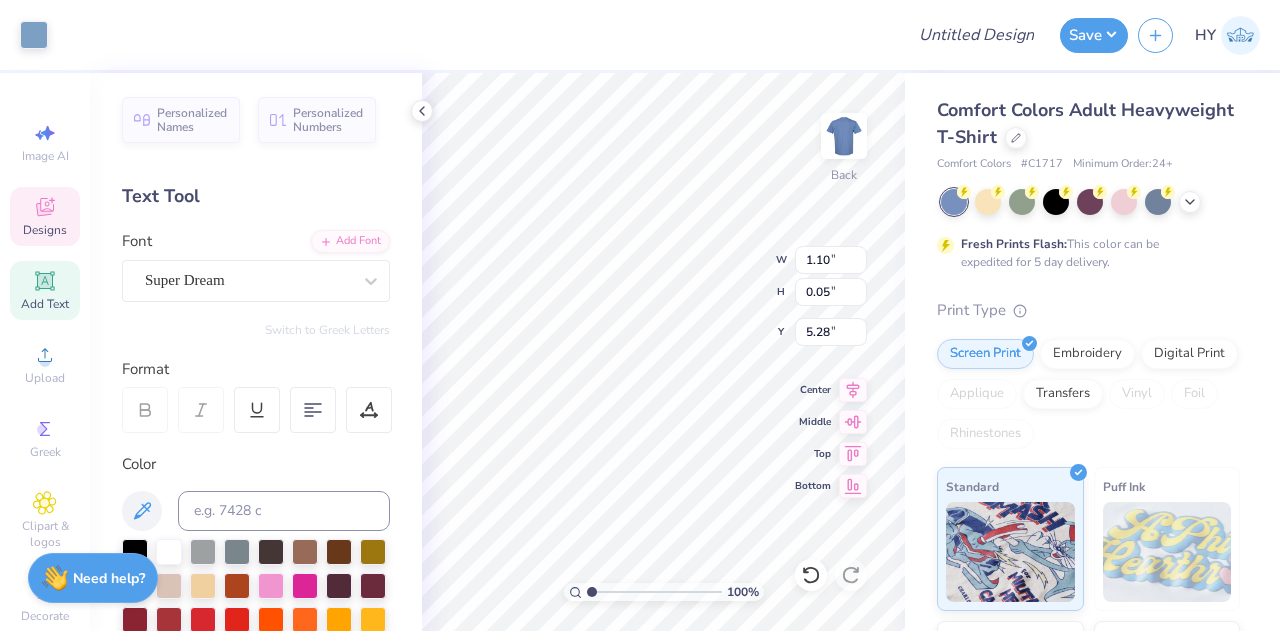 type on "5.59" 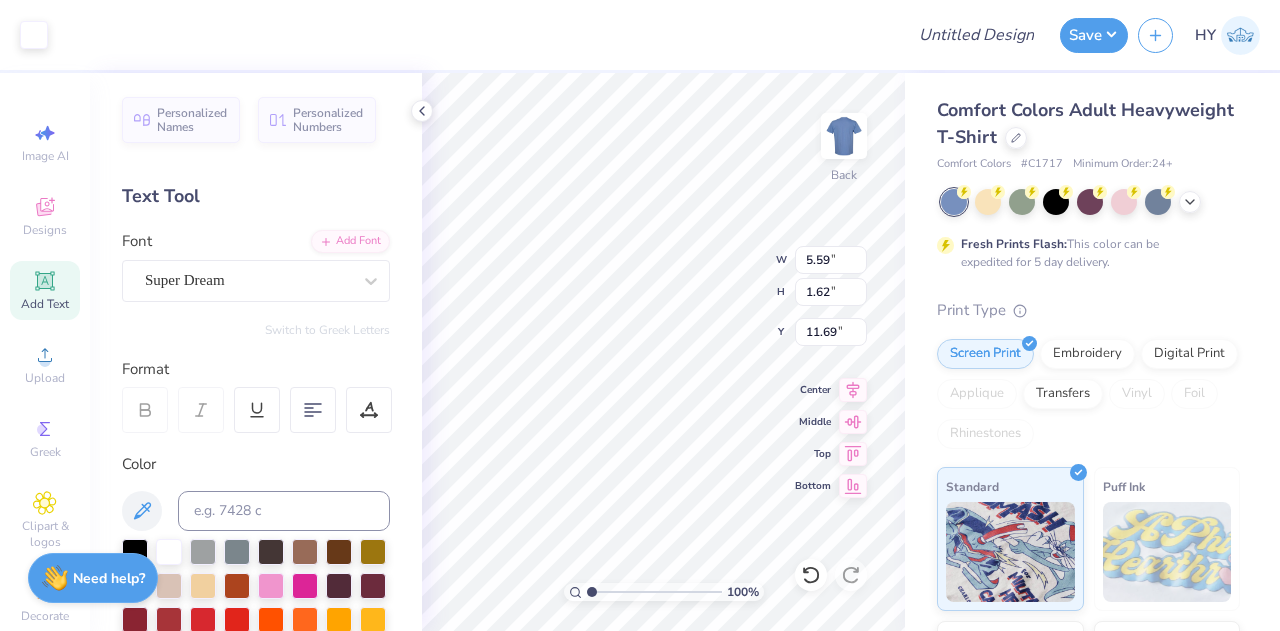 scroll, scrollTop: 16, scrollLeft: 2, axis: both 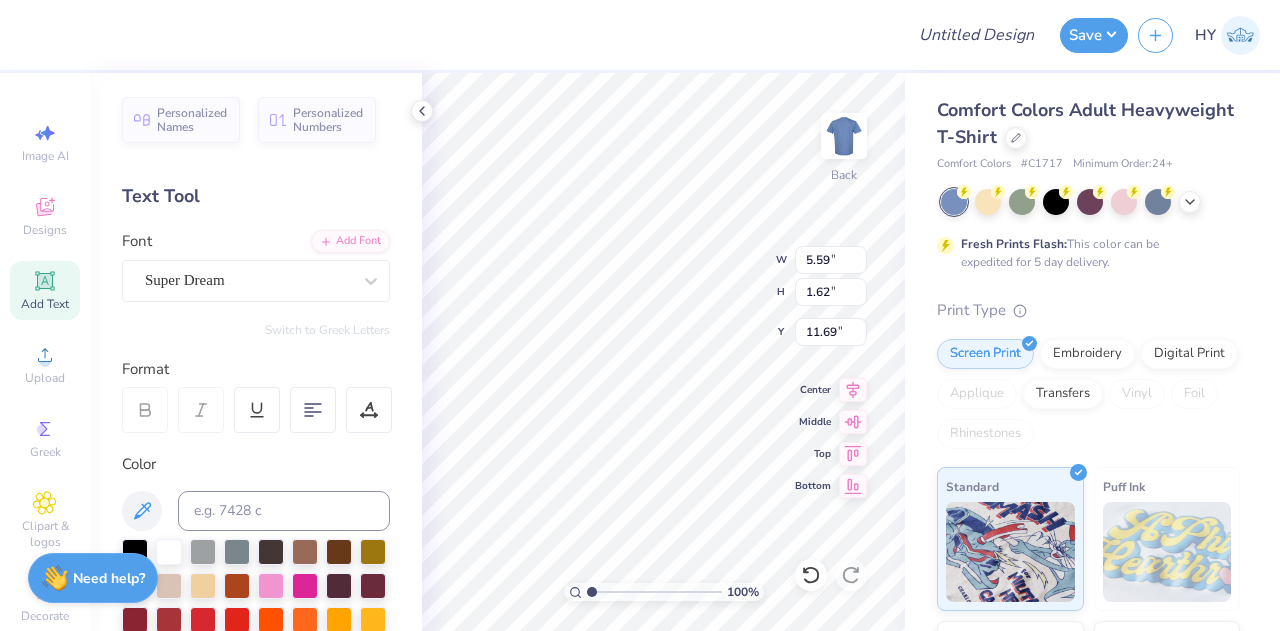 type 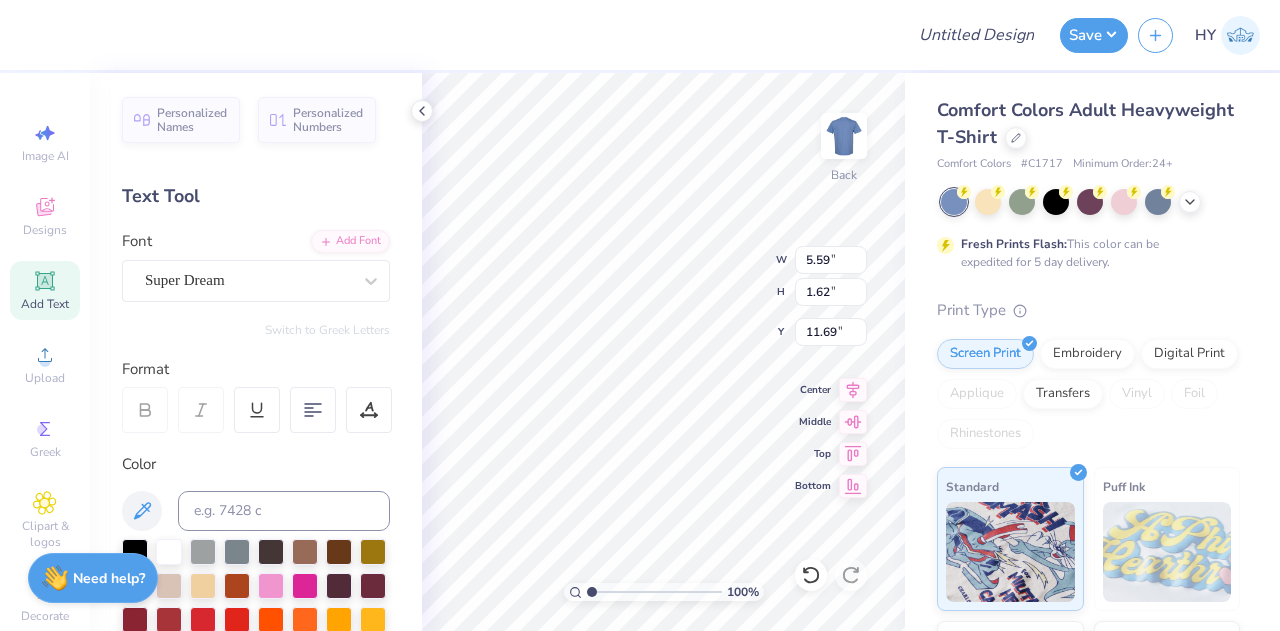 scroll, scrollTop: 16, scrollLeft: 4, axis: both 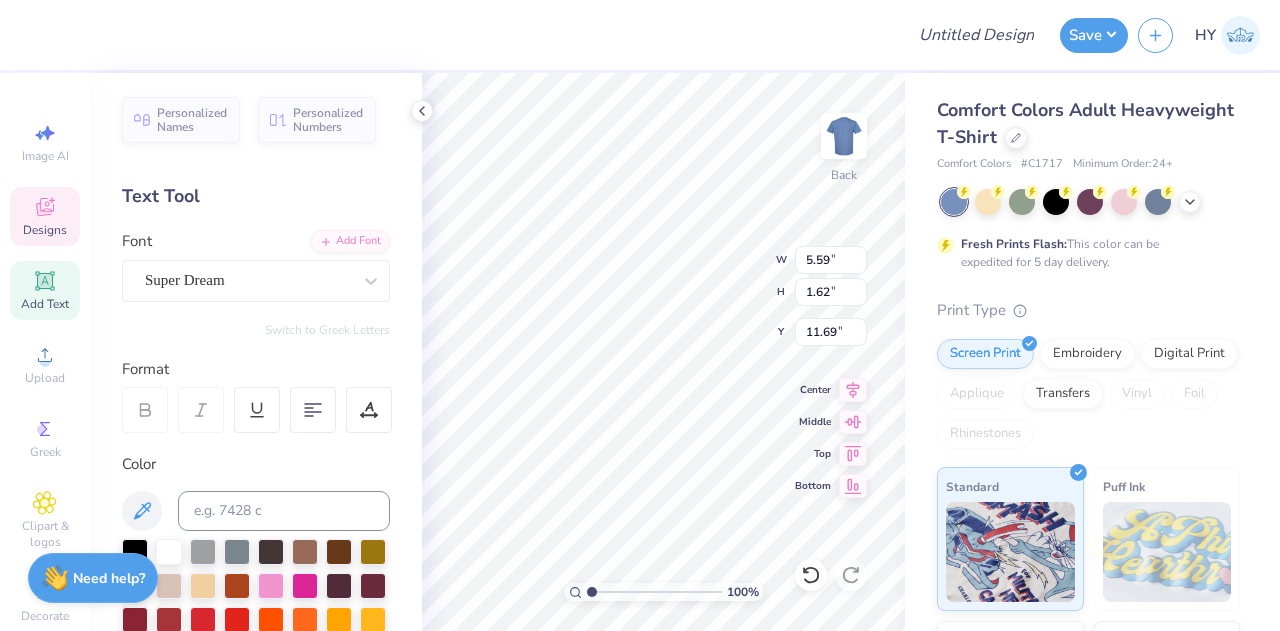 type on "1.43" 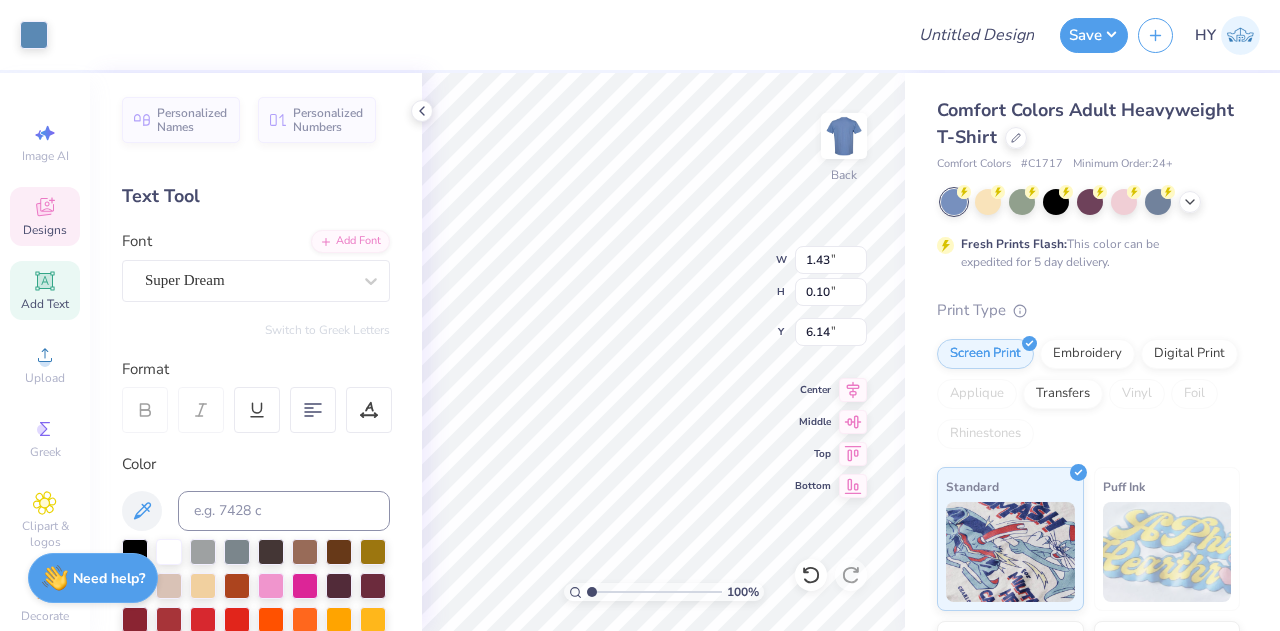 type on "3.25" 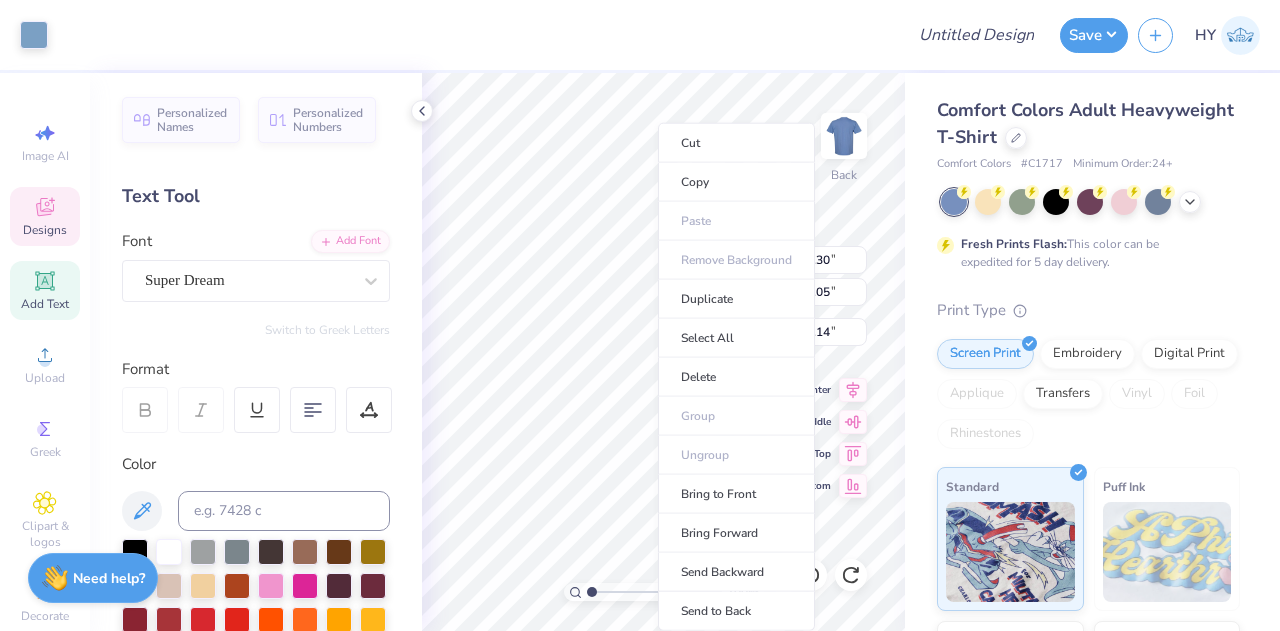 type on "1.30" 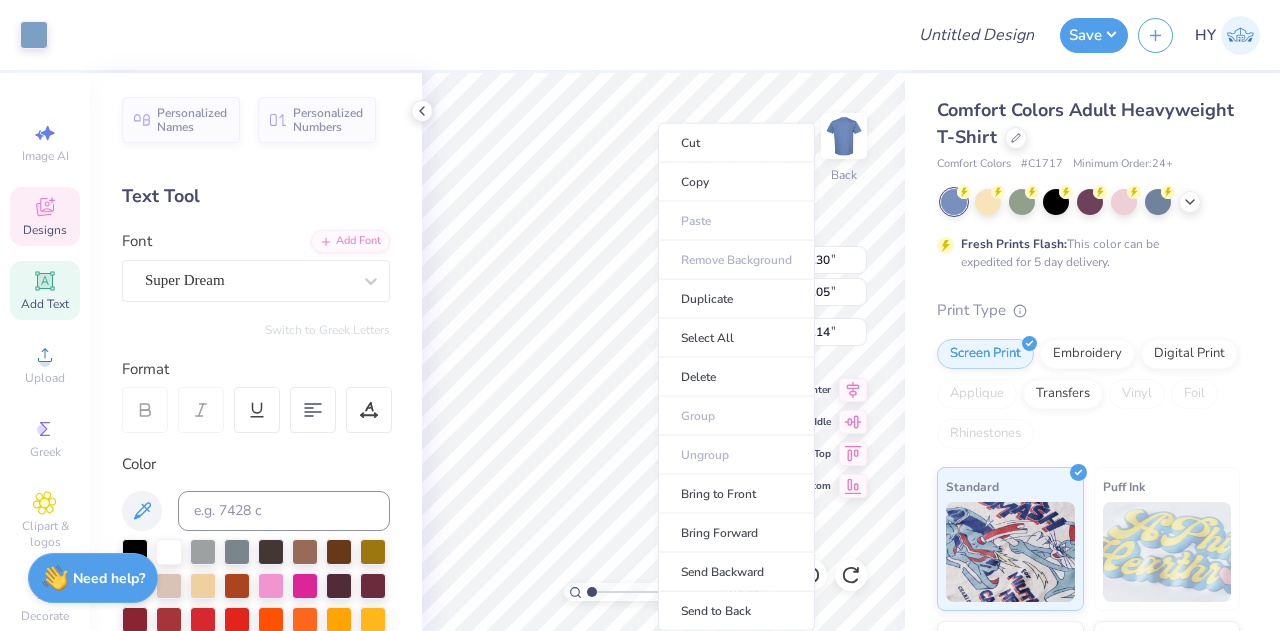 click on "Delete" at bounding box center [736, 377] 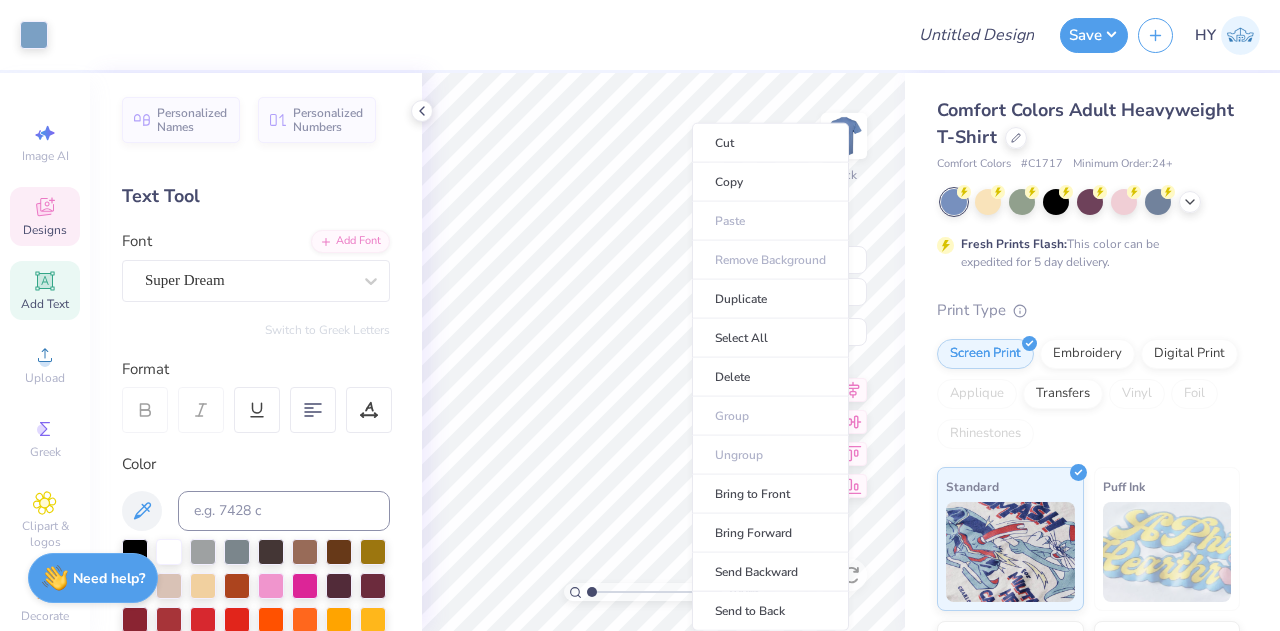 click on "Delete" at bounding box center (770, 377) 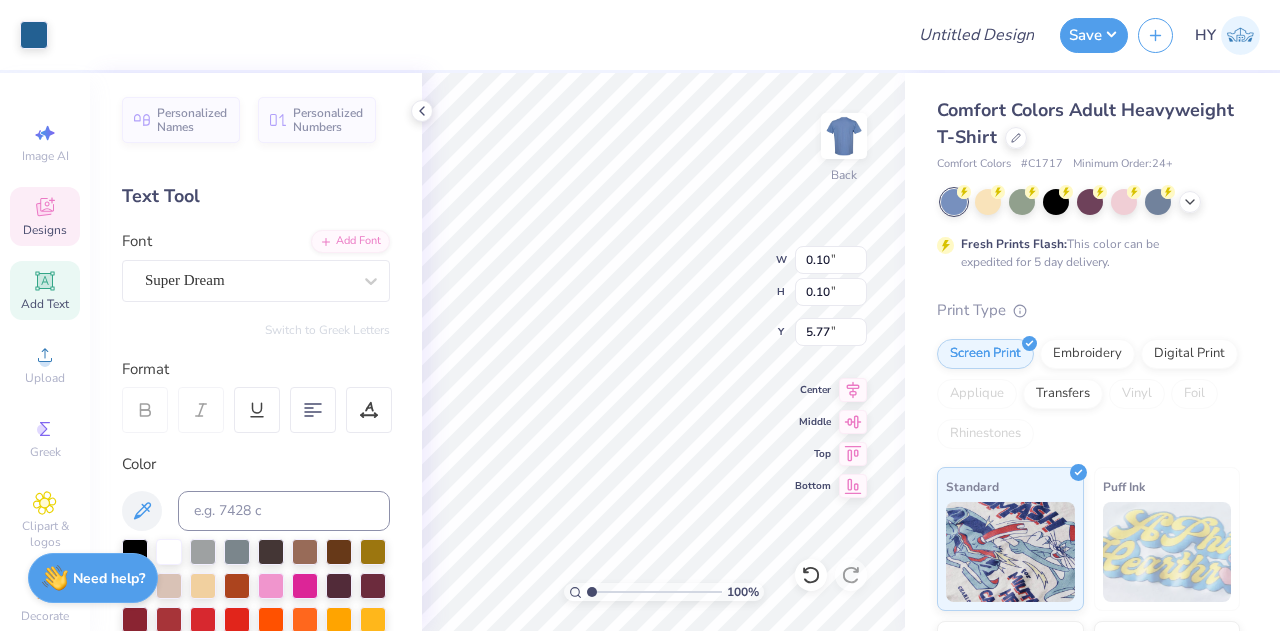 type on "3.25" 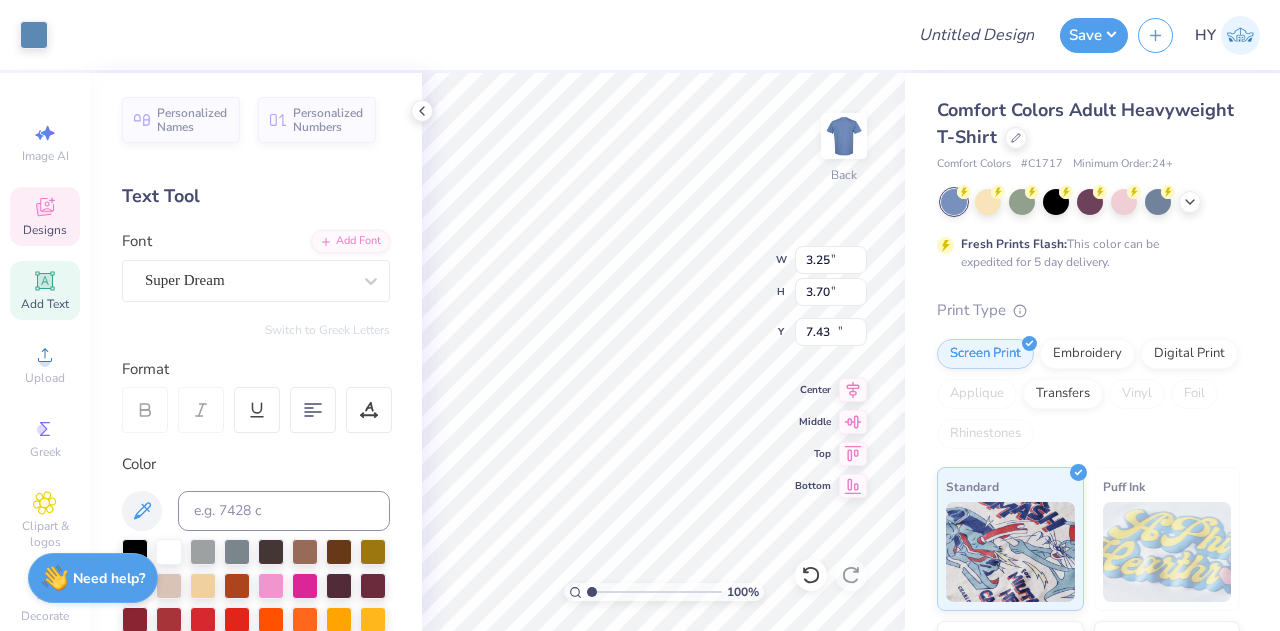 type on "12.88" 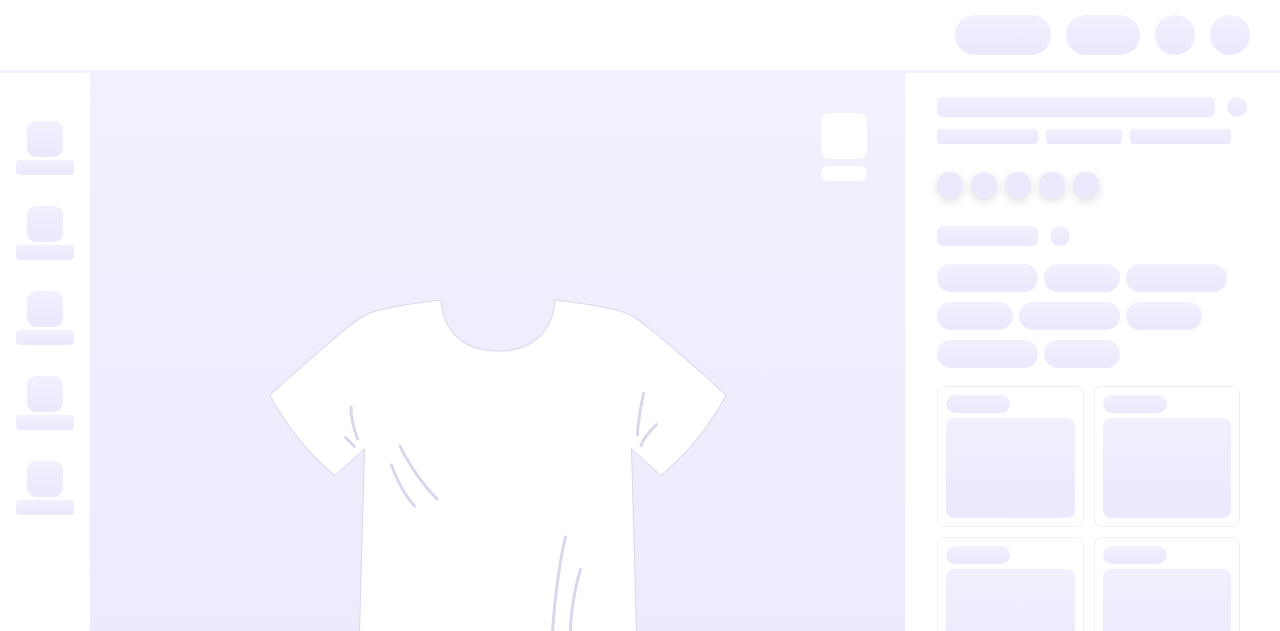 scroll, scrollTop: 0, scrollLeft: 0, axis: both 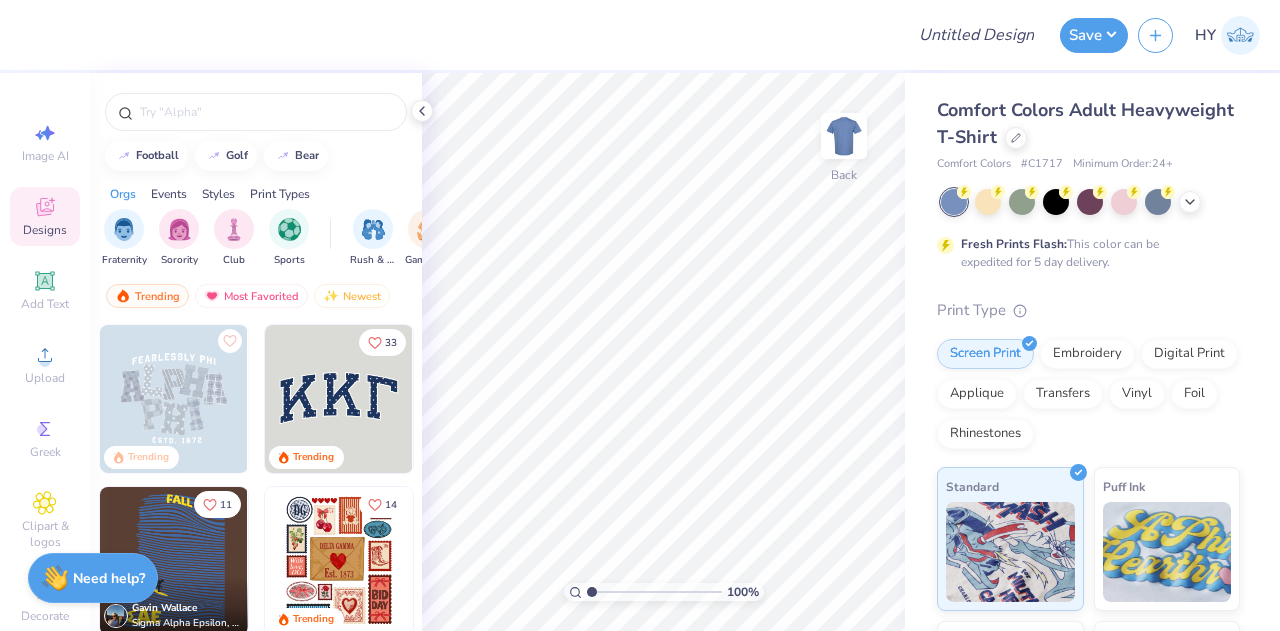 click on "Add Text" at bounding box center [45, 304] 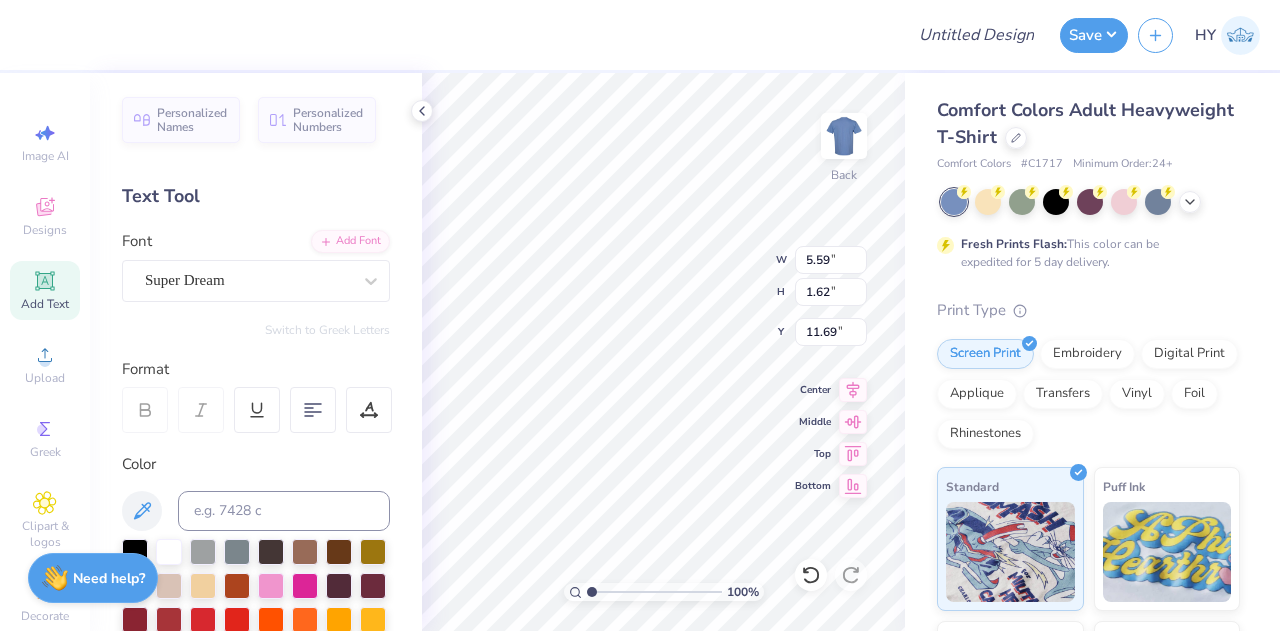 scroll, scrollTop: 16, scrollLeft: 4, axis: both 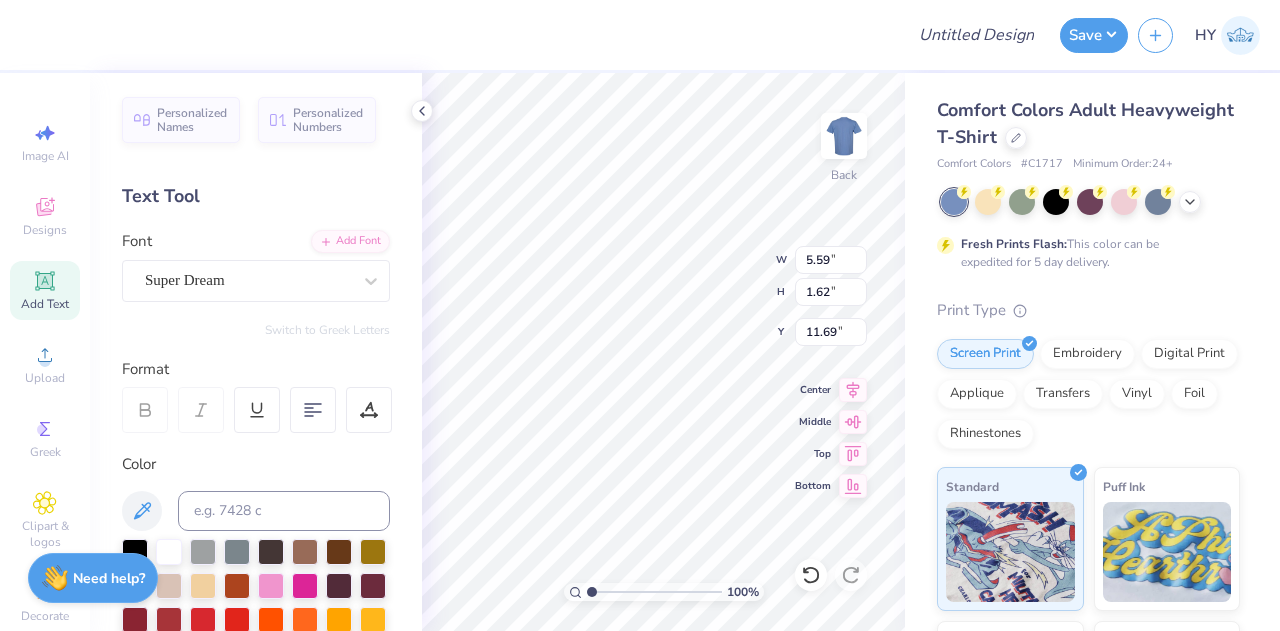 type on "Real Estate
Business" 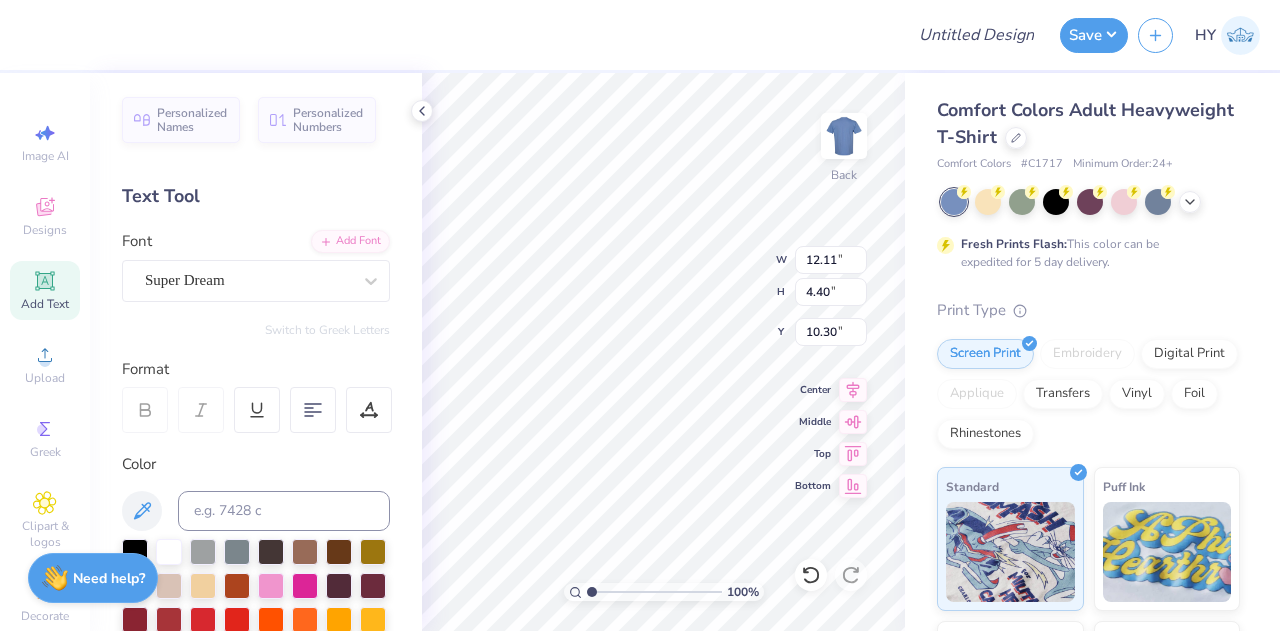 type on "12.11" 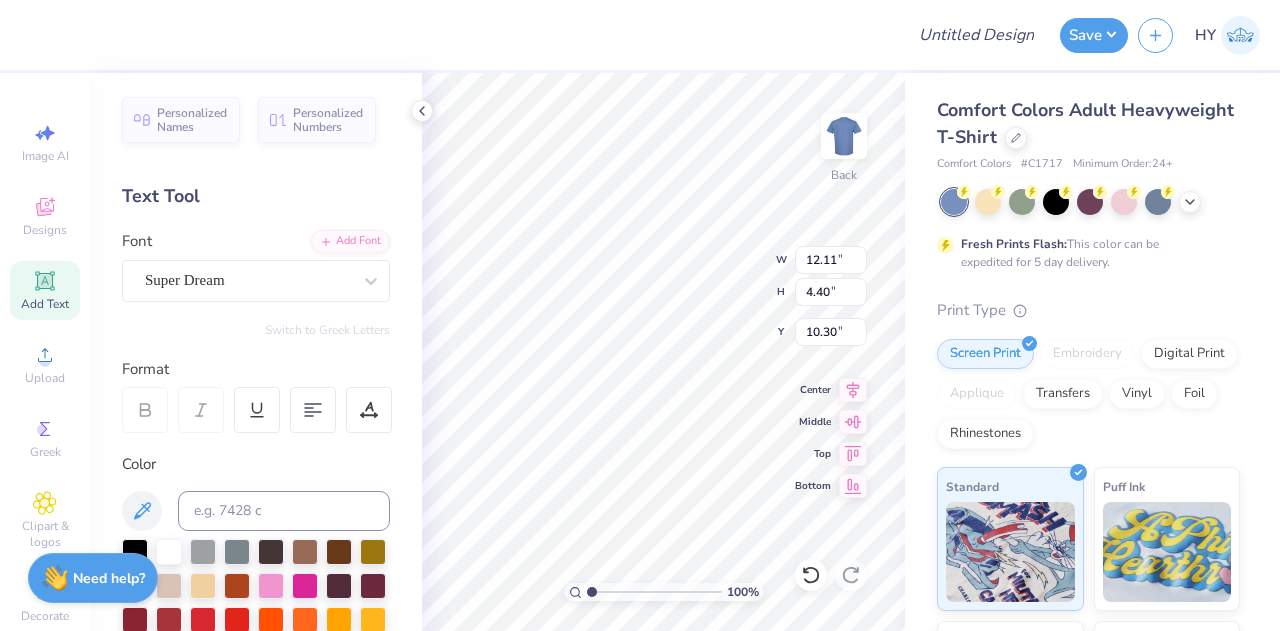 click 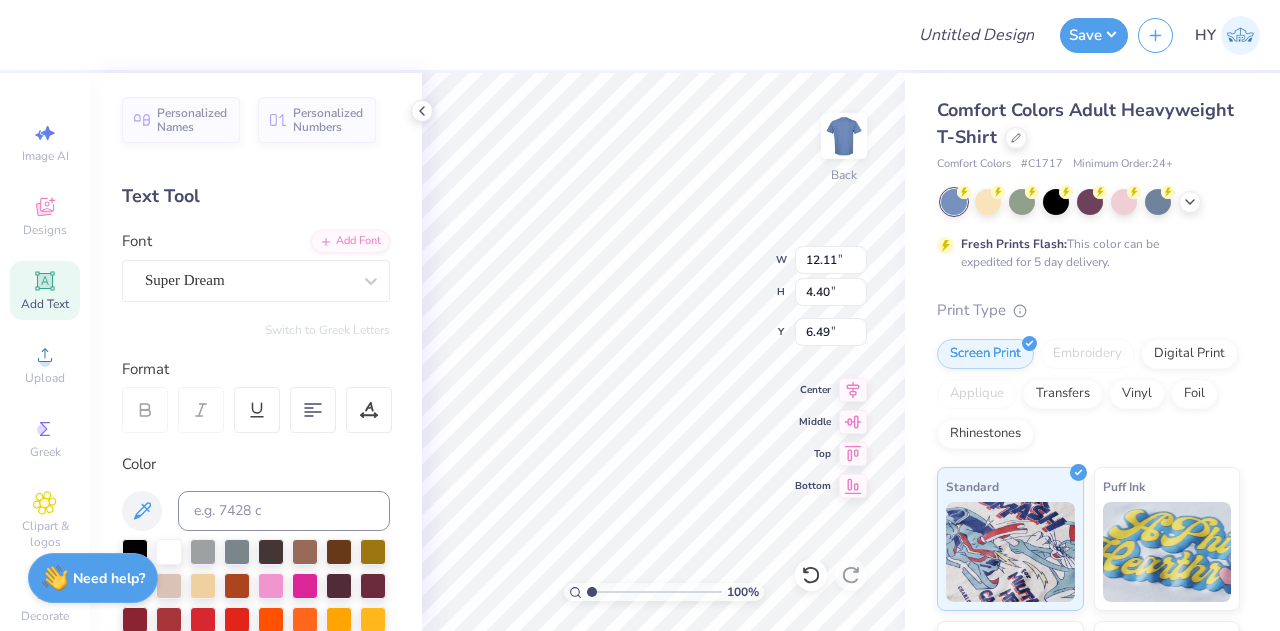 click 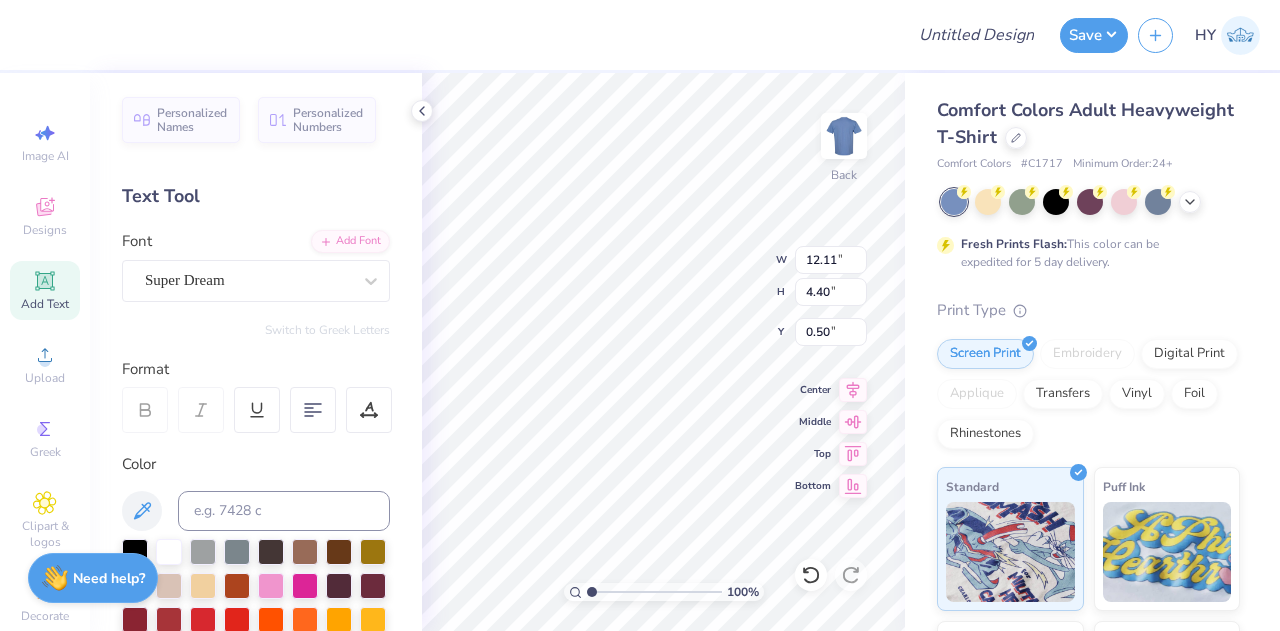 scroll, scrollTop: 16, scrollLeft: 5, axis: both 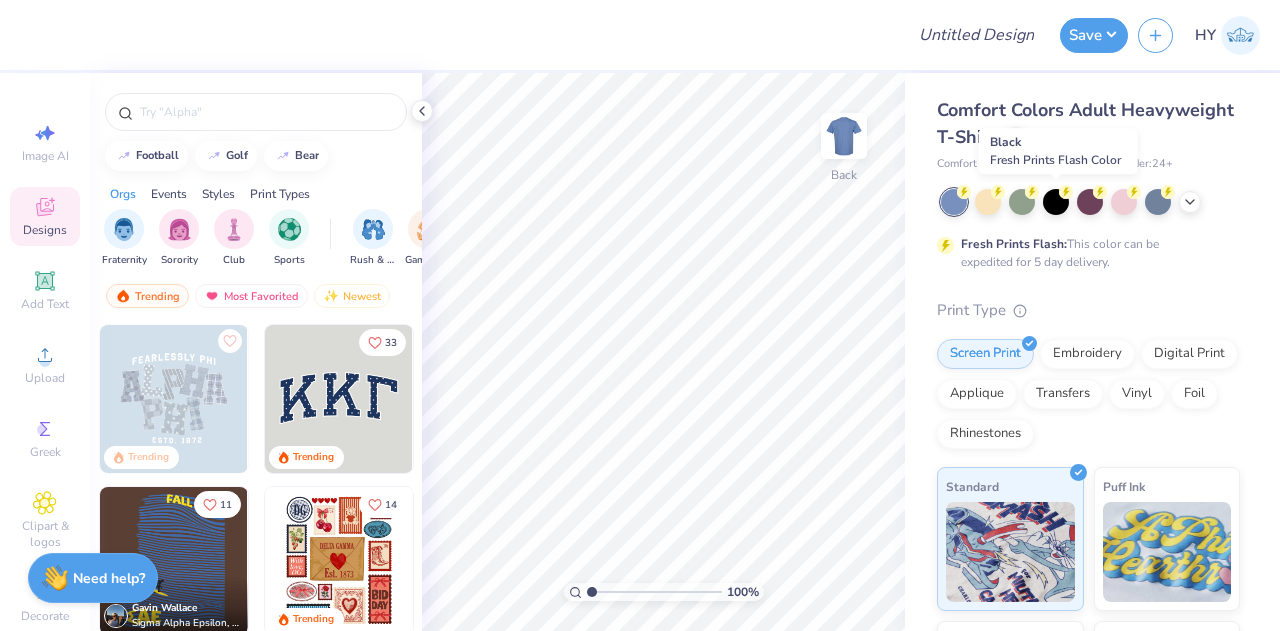 click at bounding box center (1056, 202) 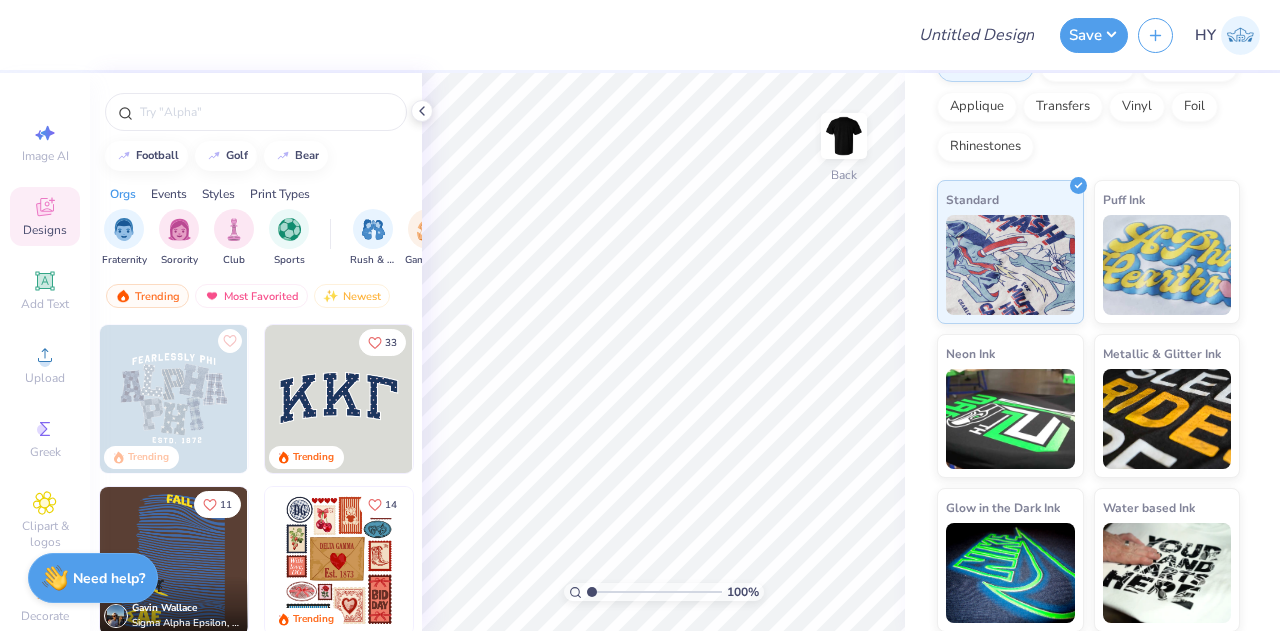 scroll, scrollTop: 0, scrollLeft: 0, axis: both 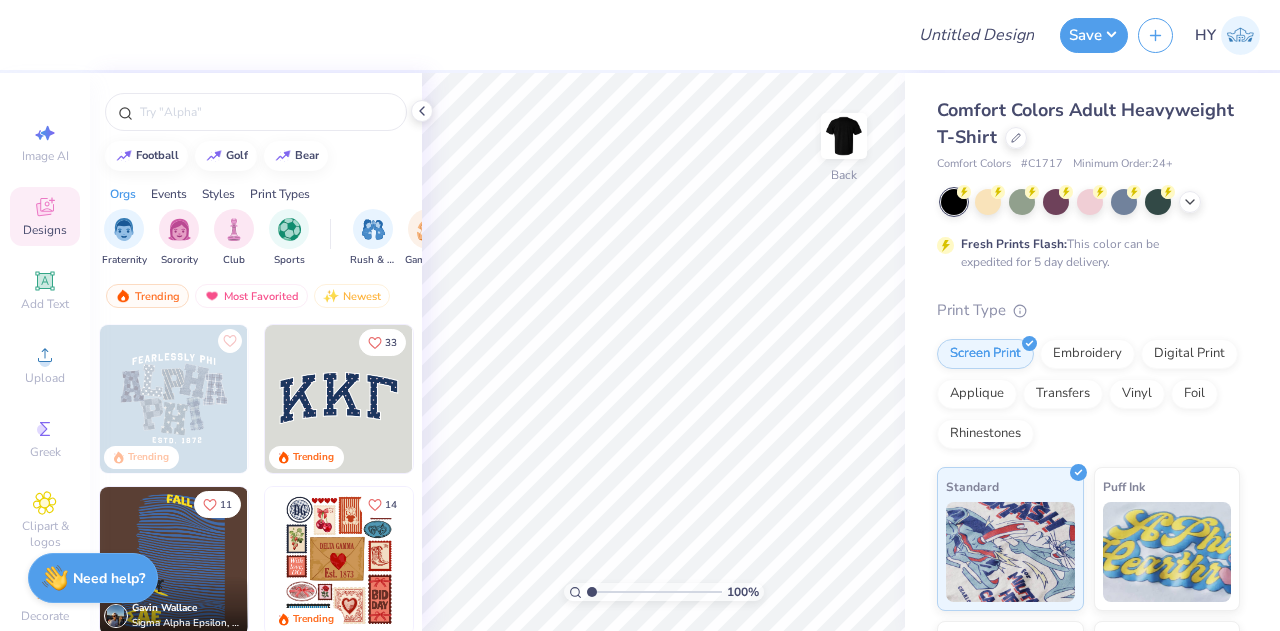 click at bounding box center (266, 112) 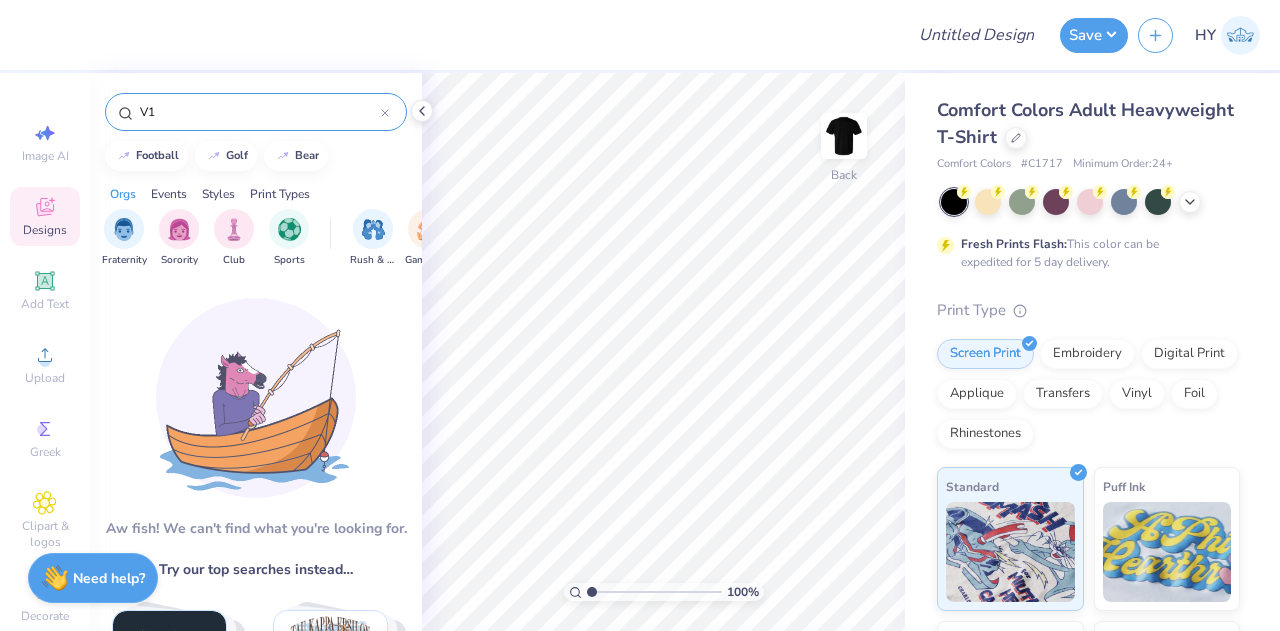 type on "V1" 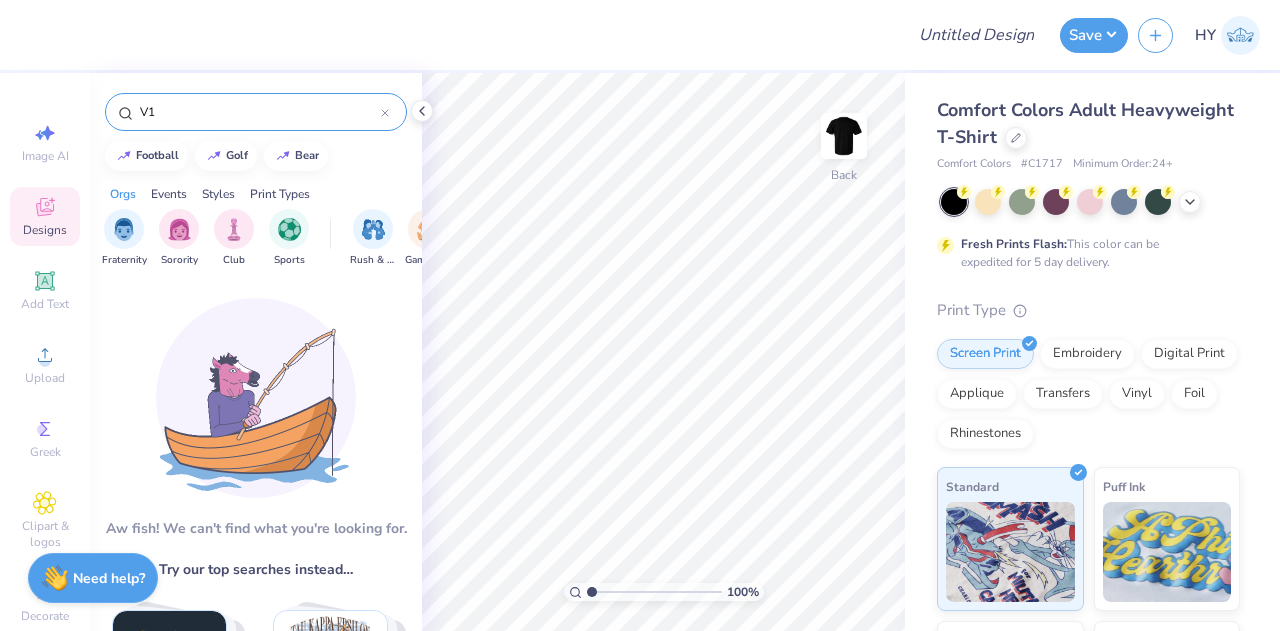 click 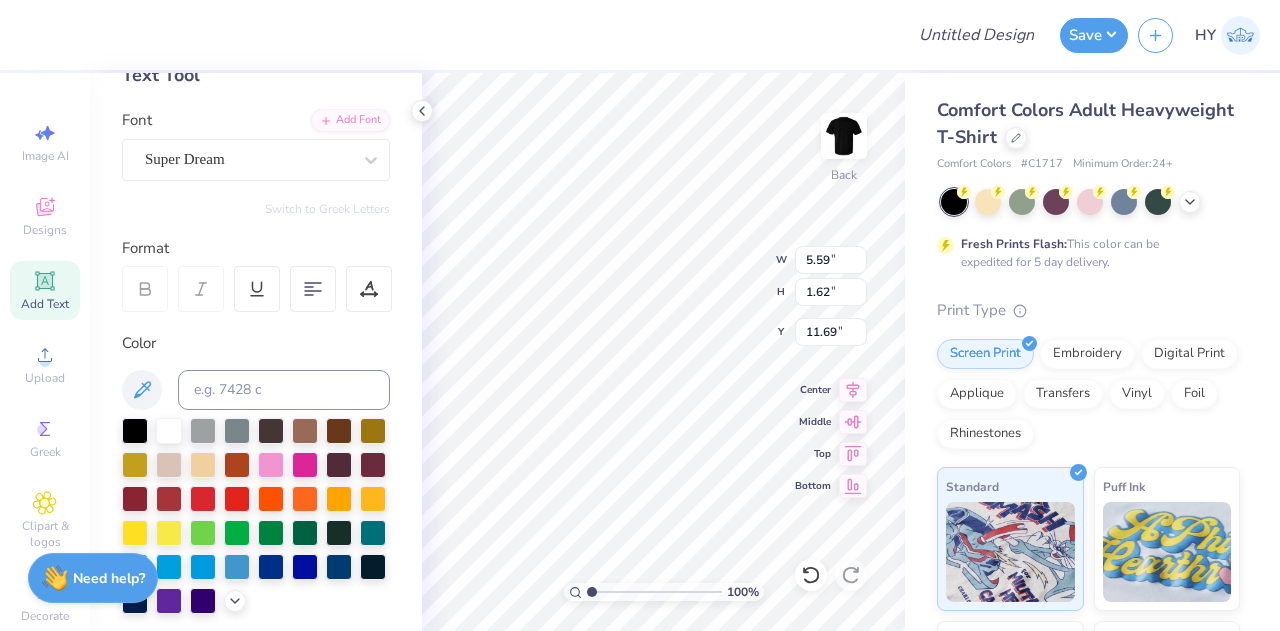 scroll, scrollTop: 0, scrollLeft: 0, axis: both 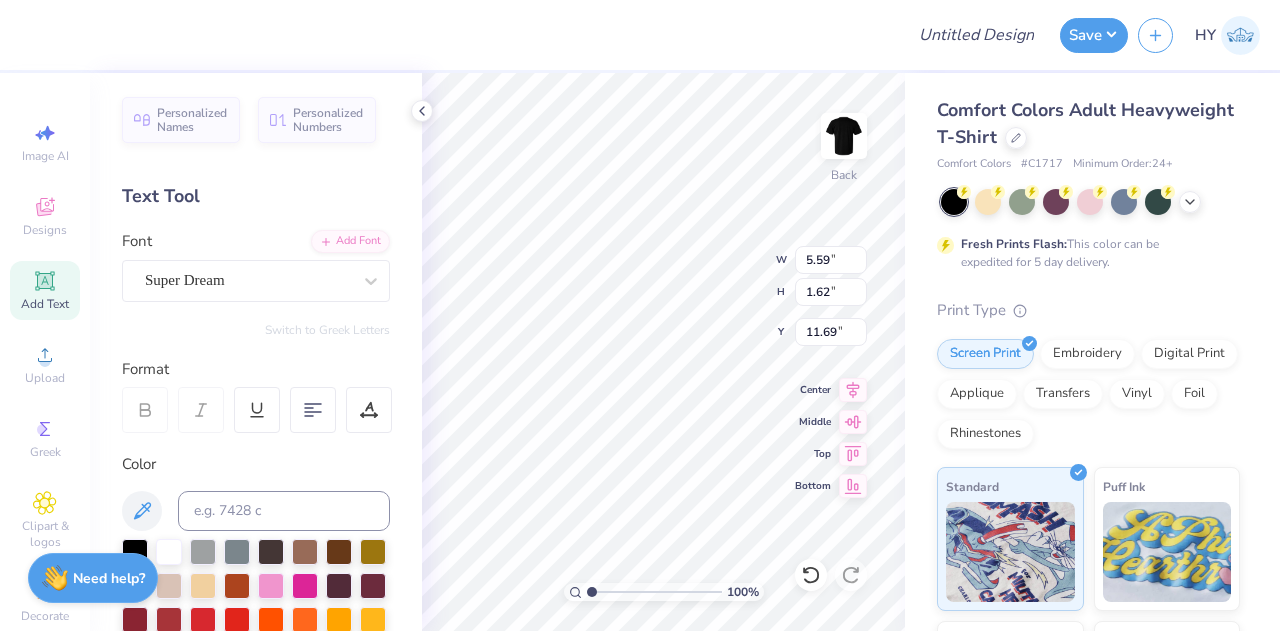 click on "Super Dream" at bounding box center (248, 280) 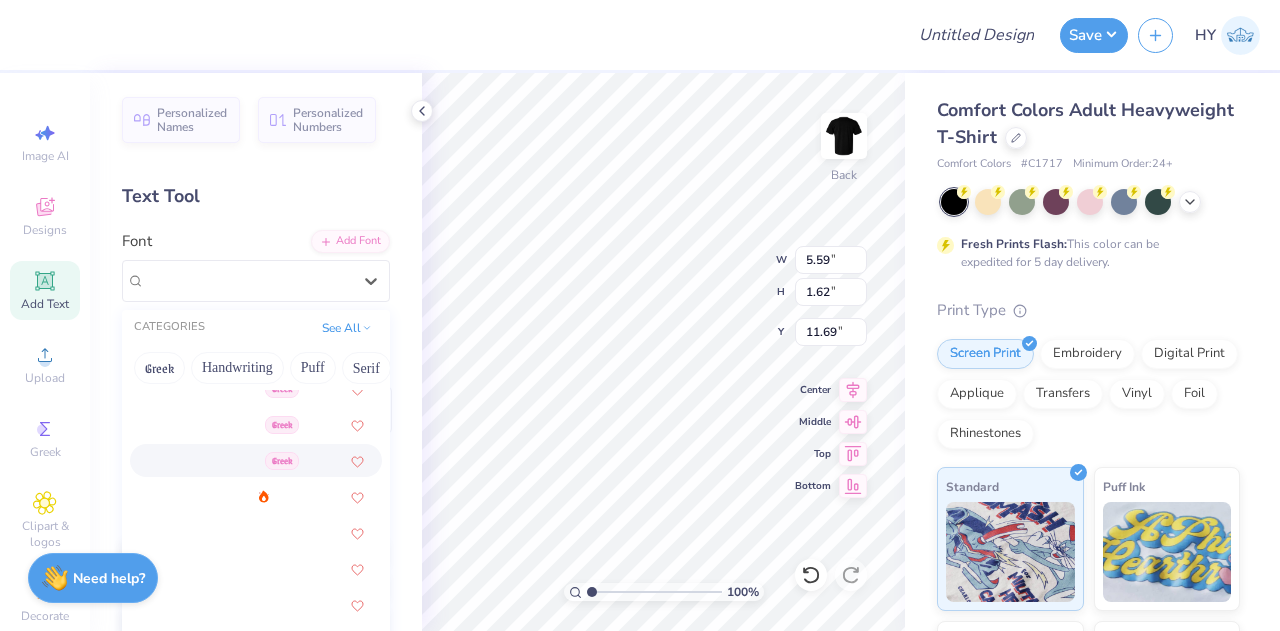 scroll, scrollTop: 475, scrollLeft: 0, axis: vertical 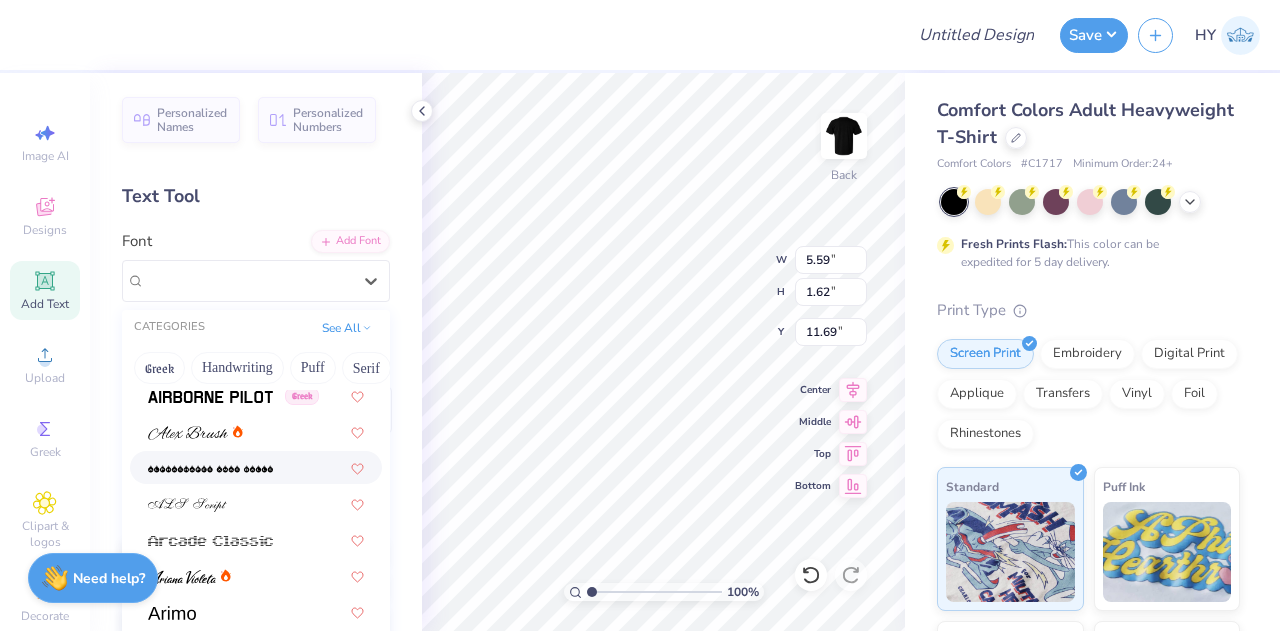 click at bounding box center (256, 467) 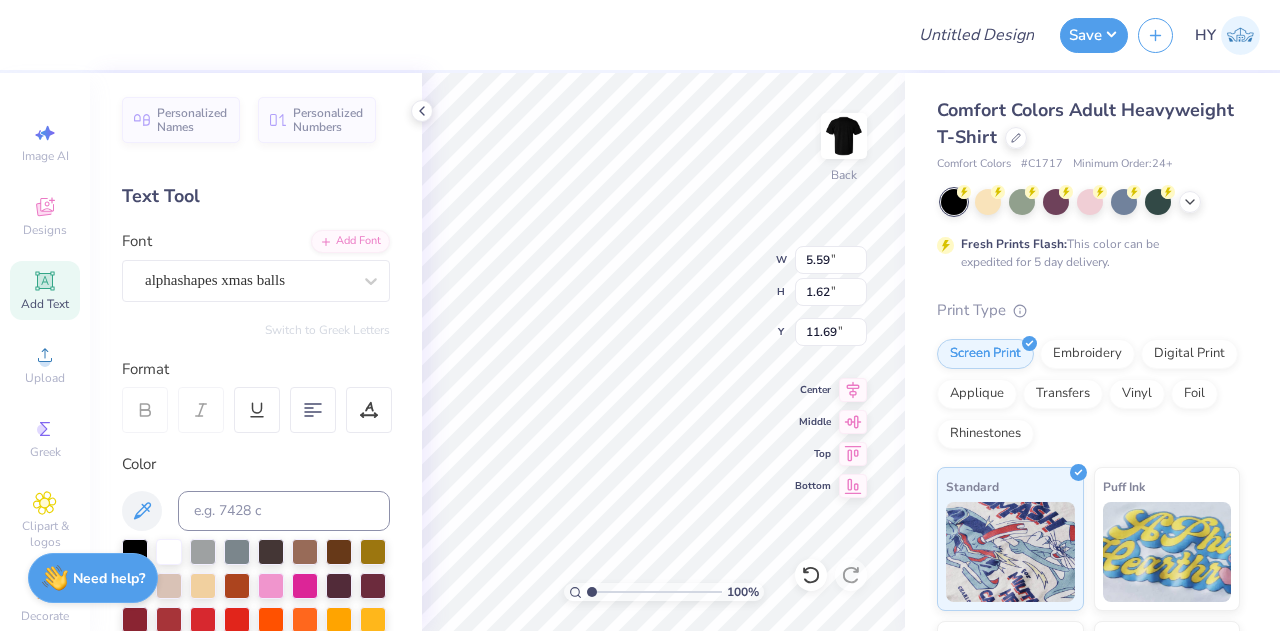 type on "7.64" 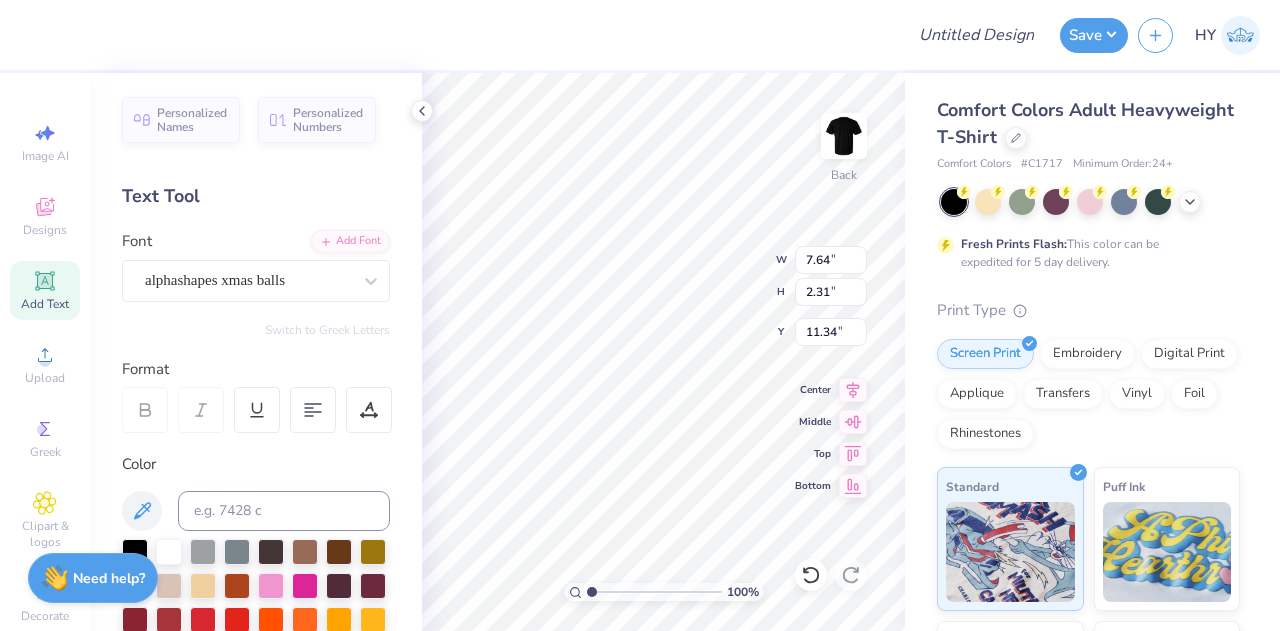 scroll, scrollTop: 16, scrollLeft: 2, axis: both 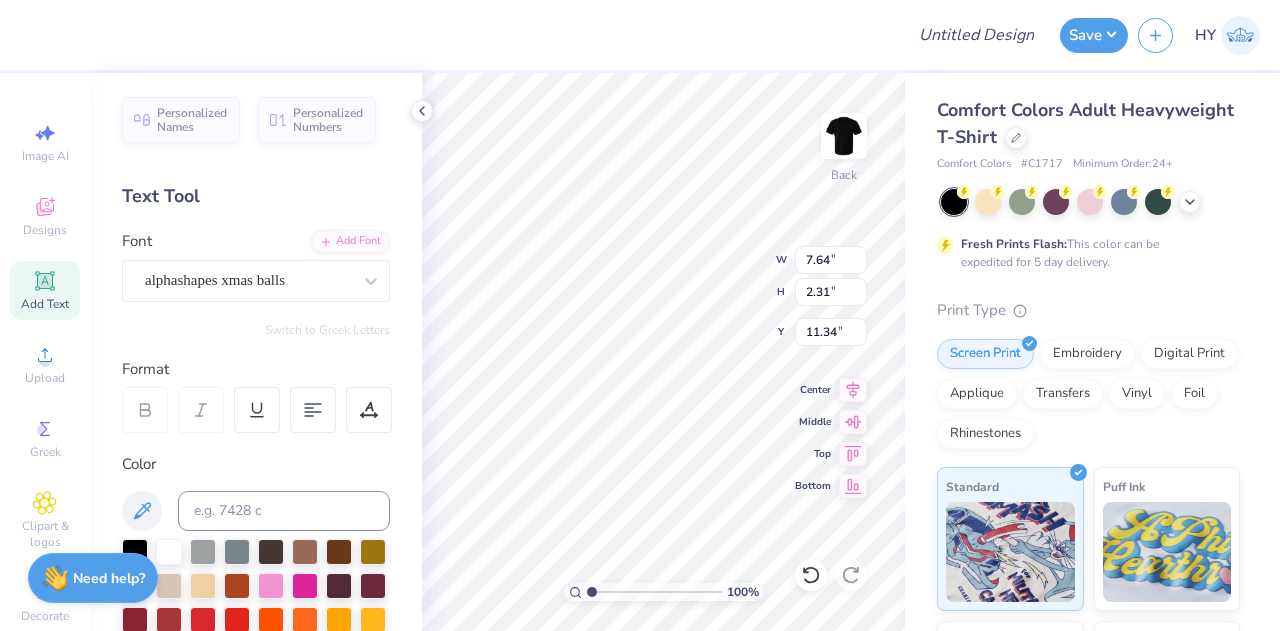 type on "v1" 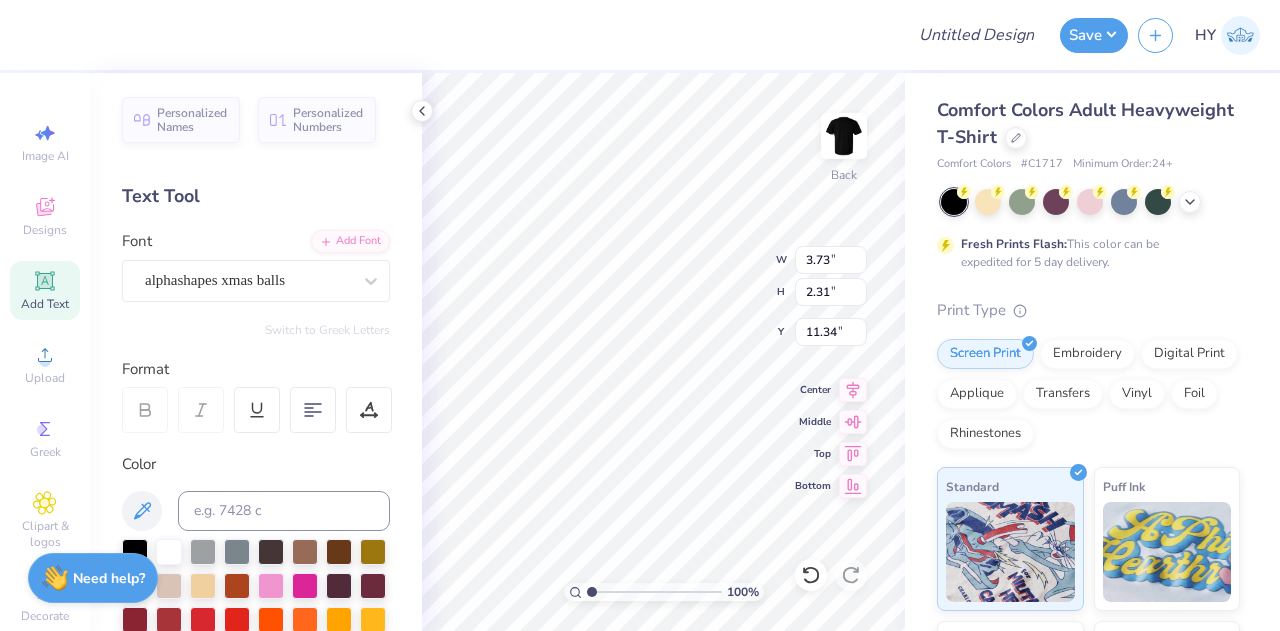 click on "alphashapes xmas balls" at bounding box center (248, 280) 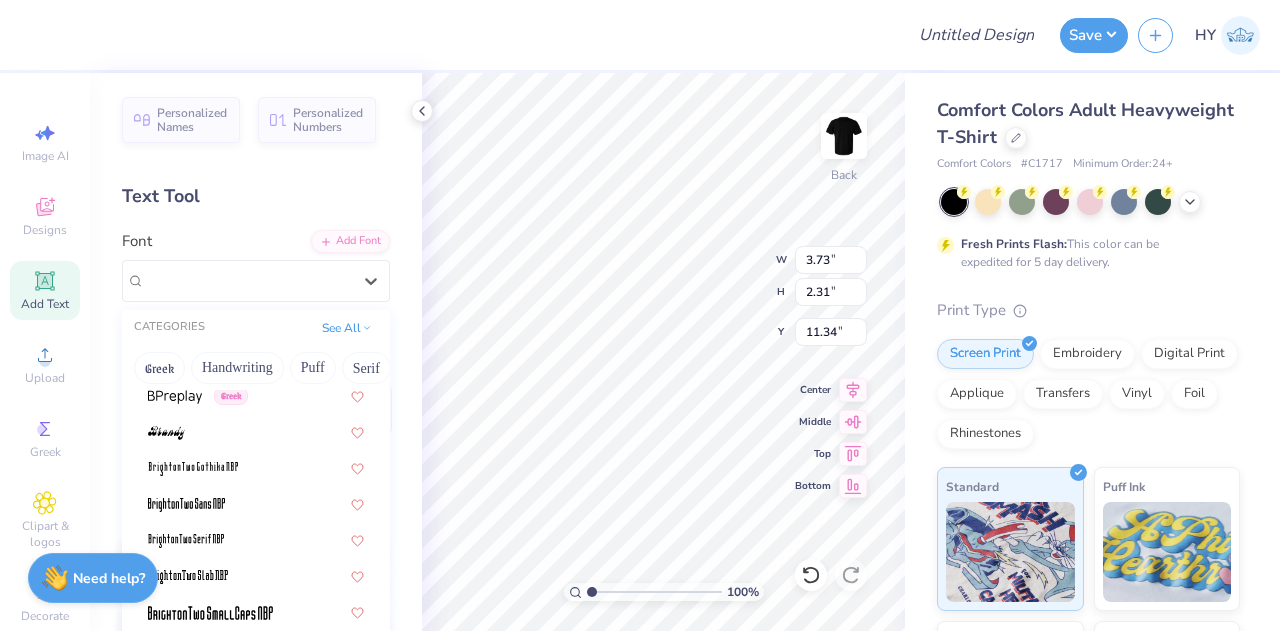scroll, scrollTop: 1448, scrollLeft: 0, axis: vertical 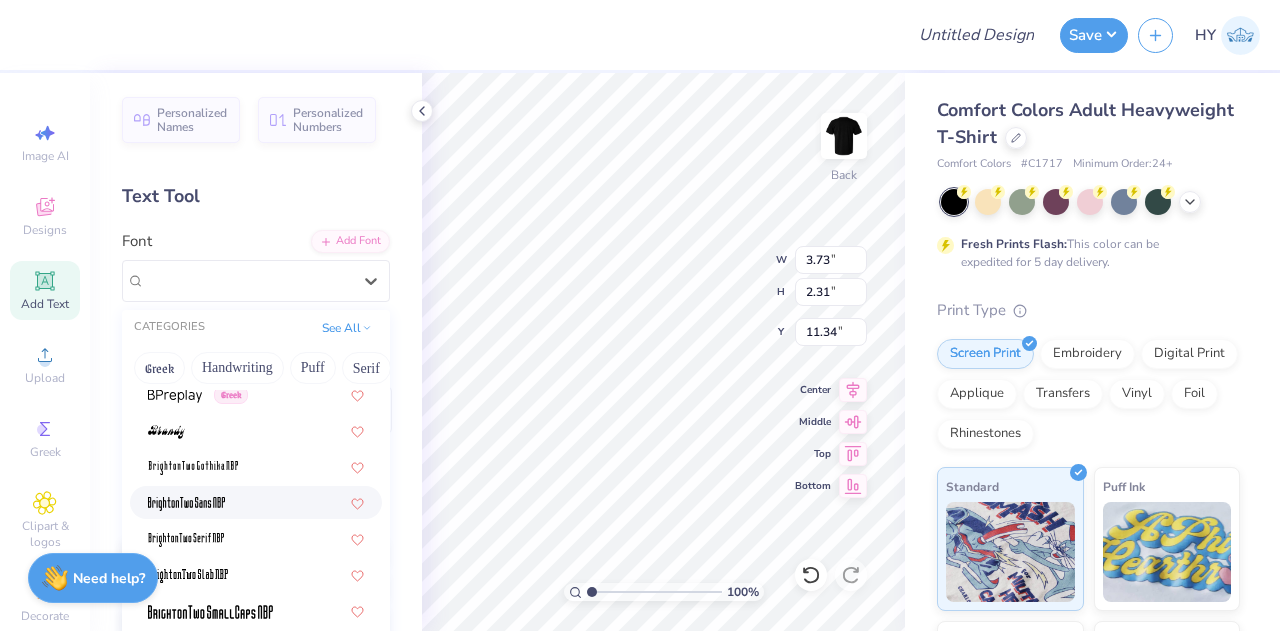 click at bounding box center [256, 502] 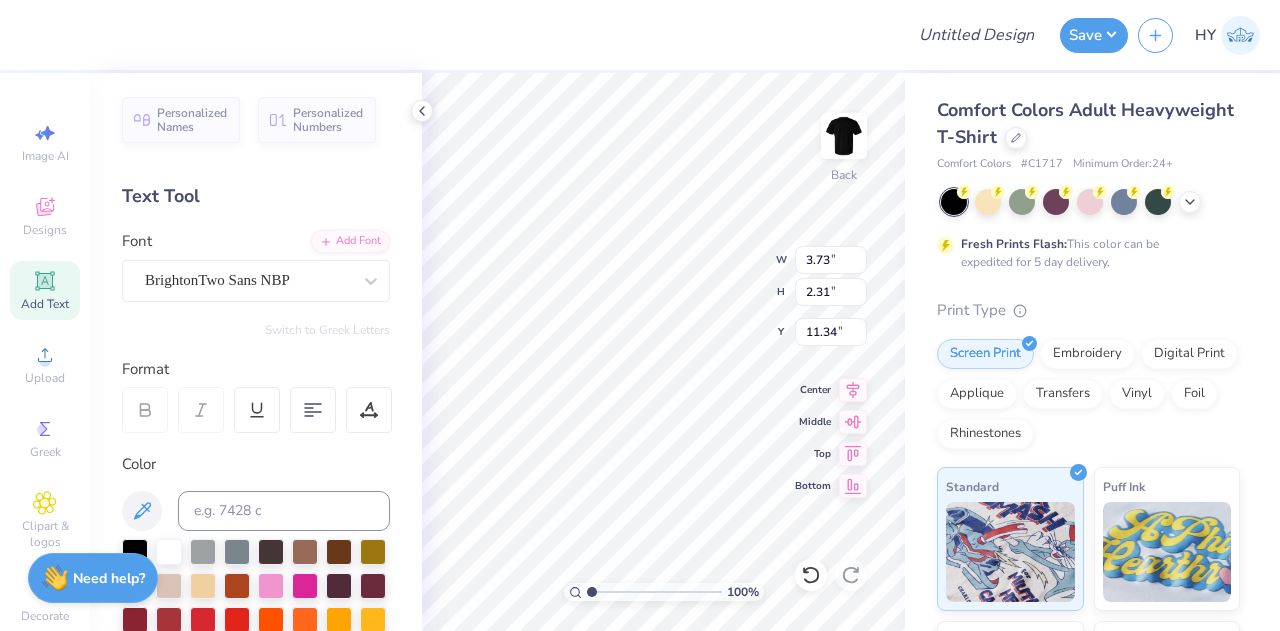 type on "1.01" 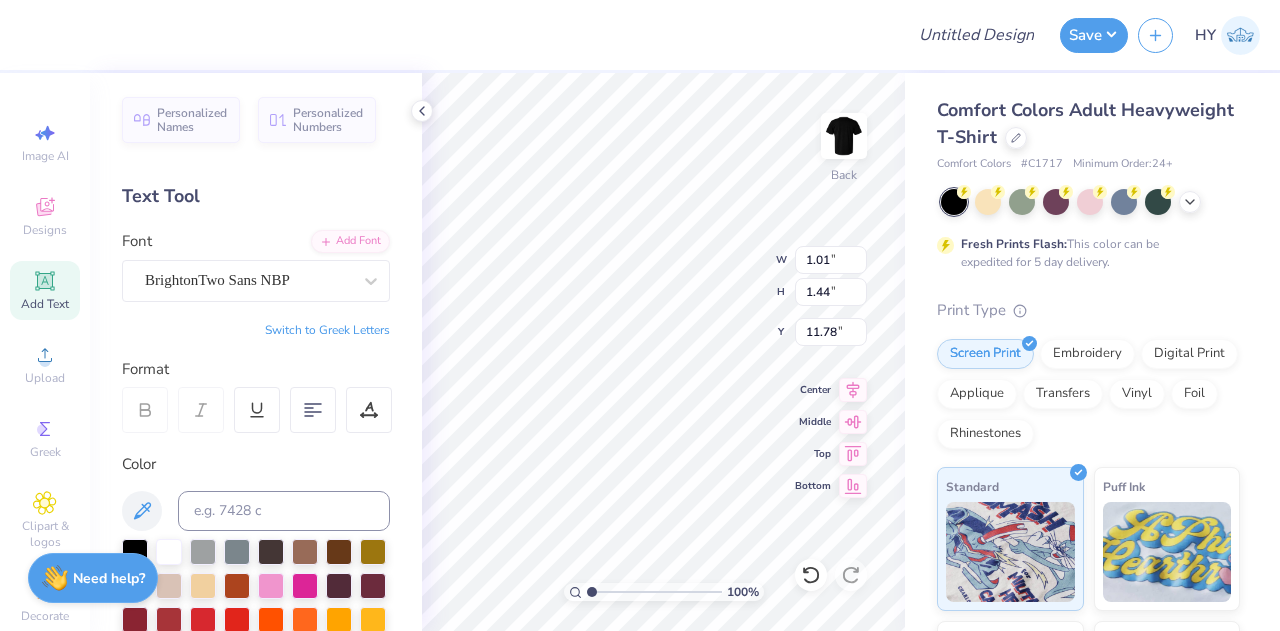 click on "BrightonTwo Sans NBP" at bounding box center (248, 280) 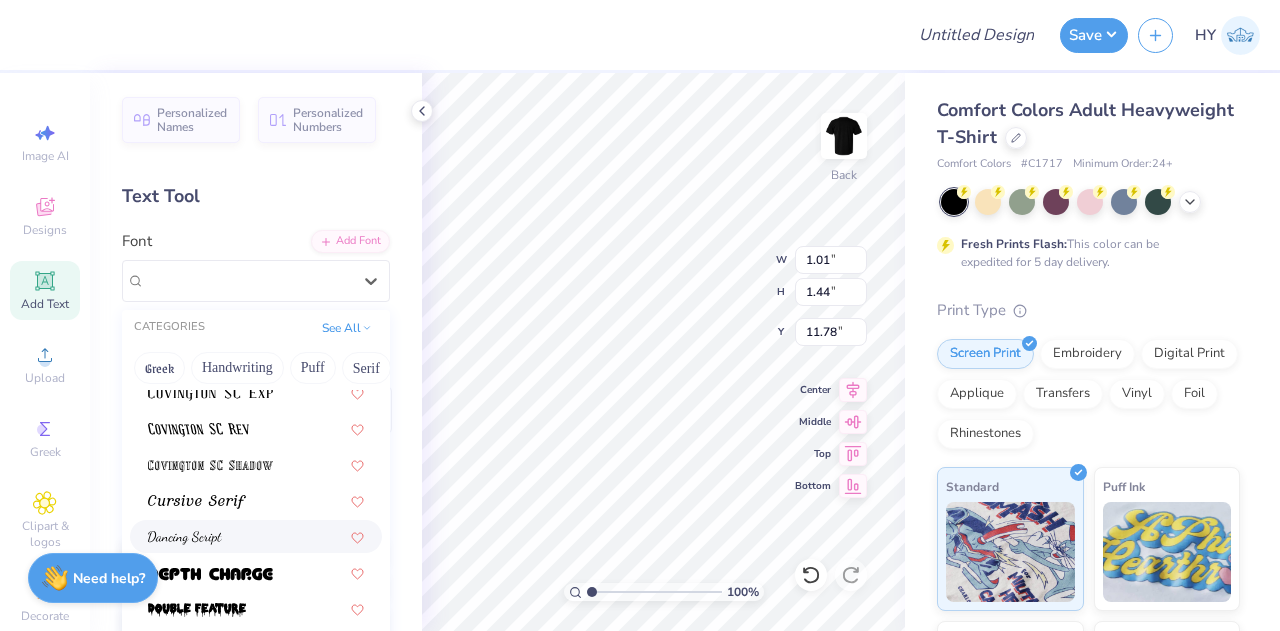 scroll, scrollTop: 3287, scrollLeft: 0, axis: vertical 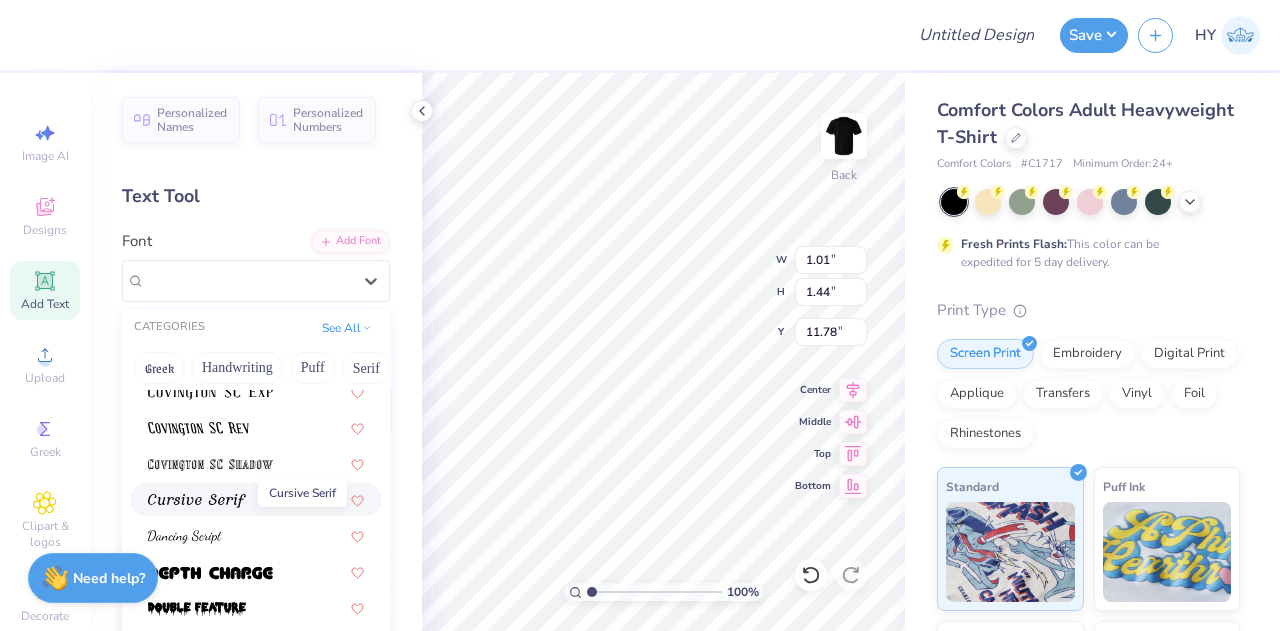 click at bounding box center [197, 501] 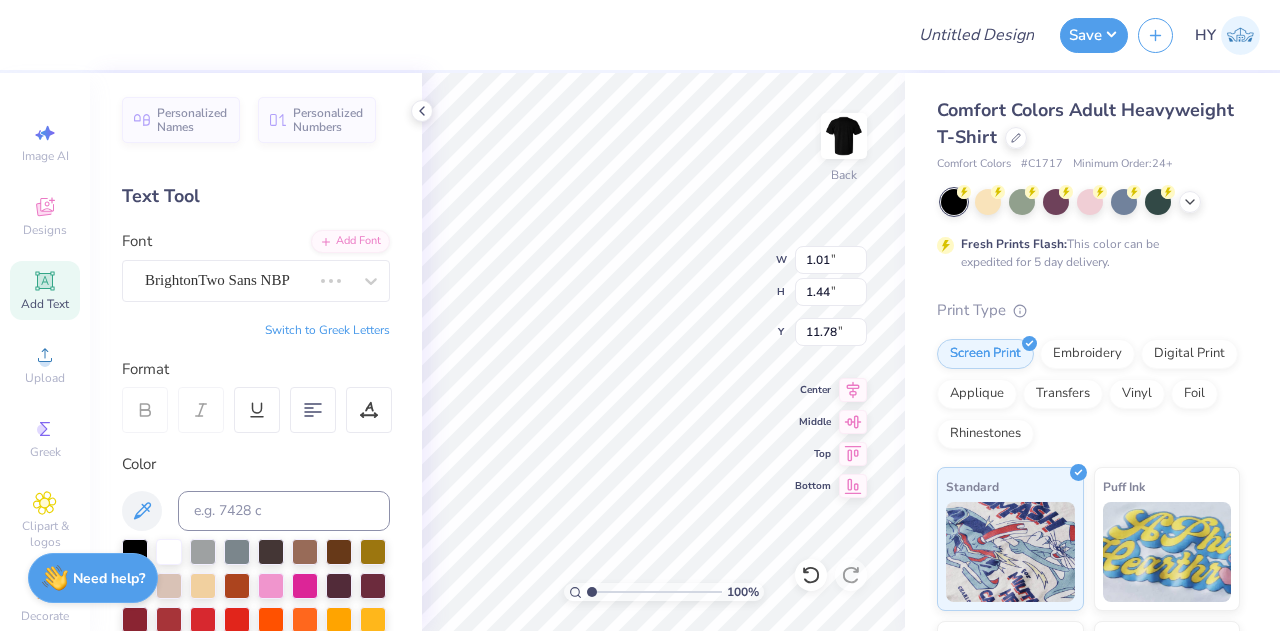 click on "BrightonTwo Sans NBP" at bounding box center [228, 280] 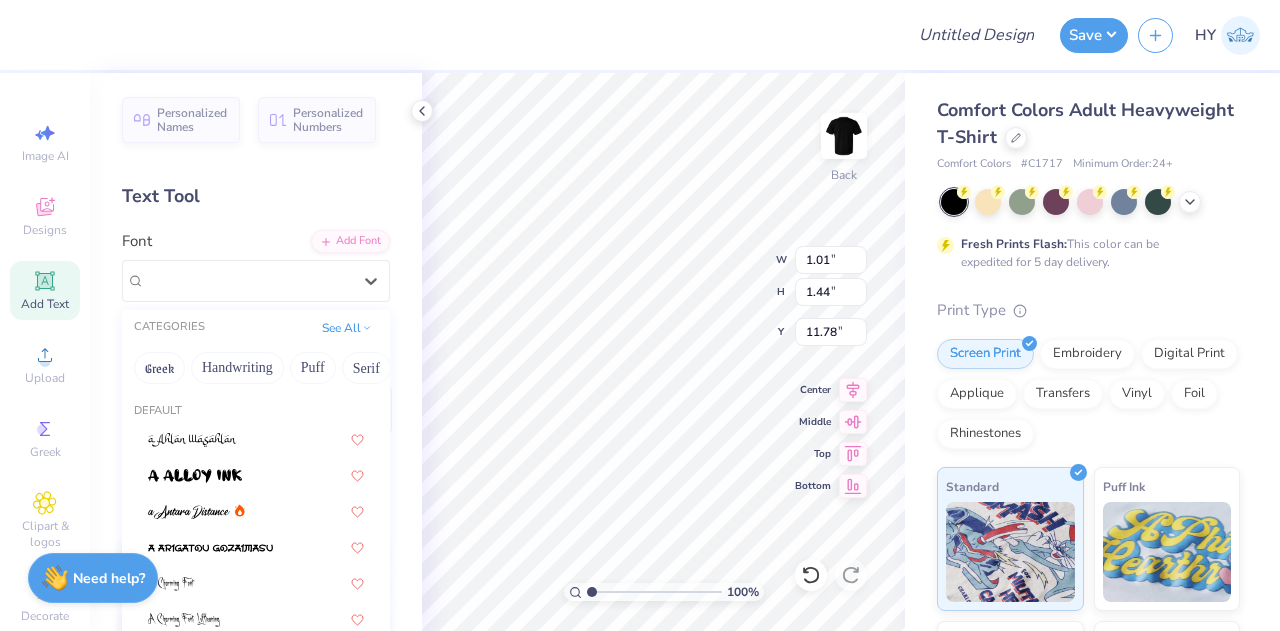 type on "2.06" 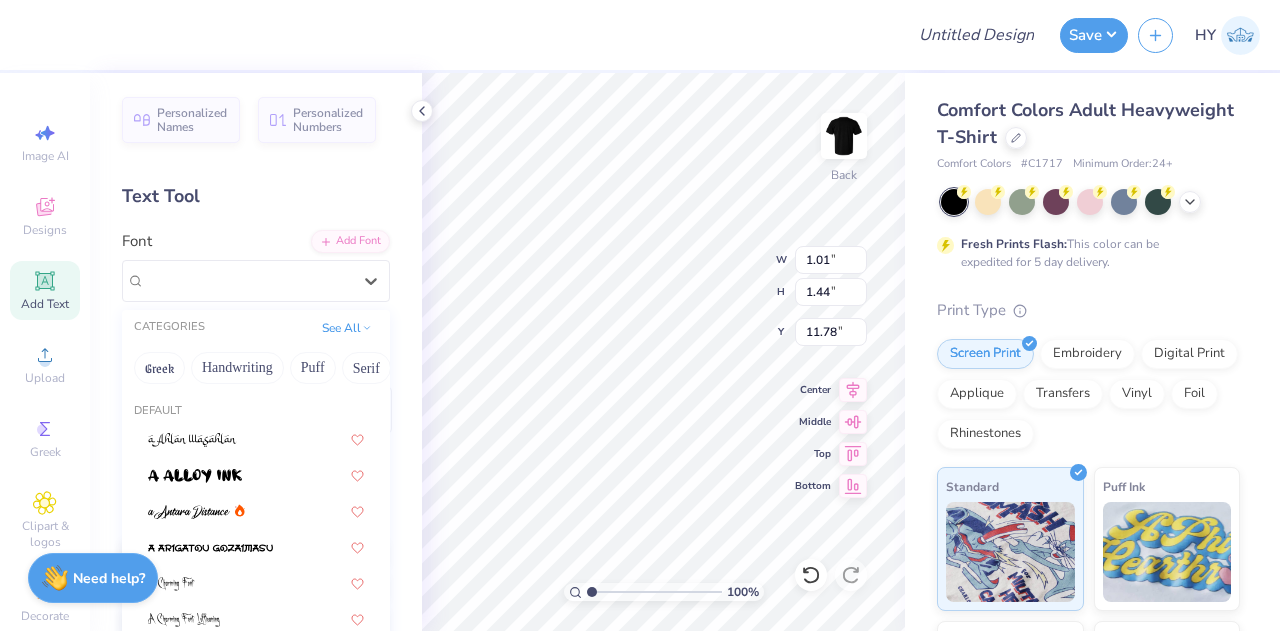 type on "1.77" 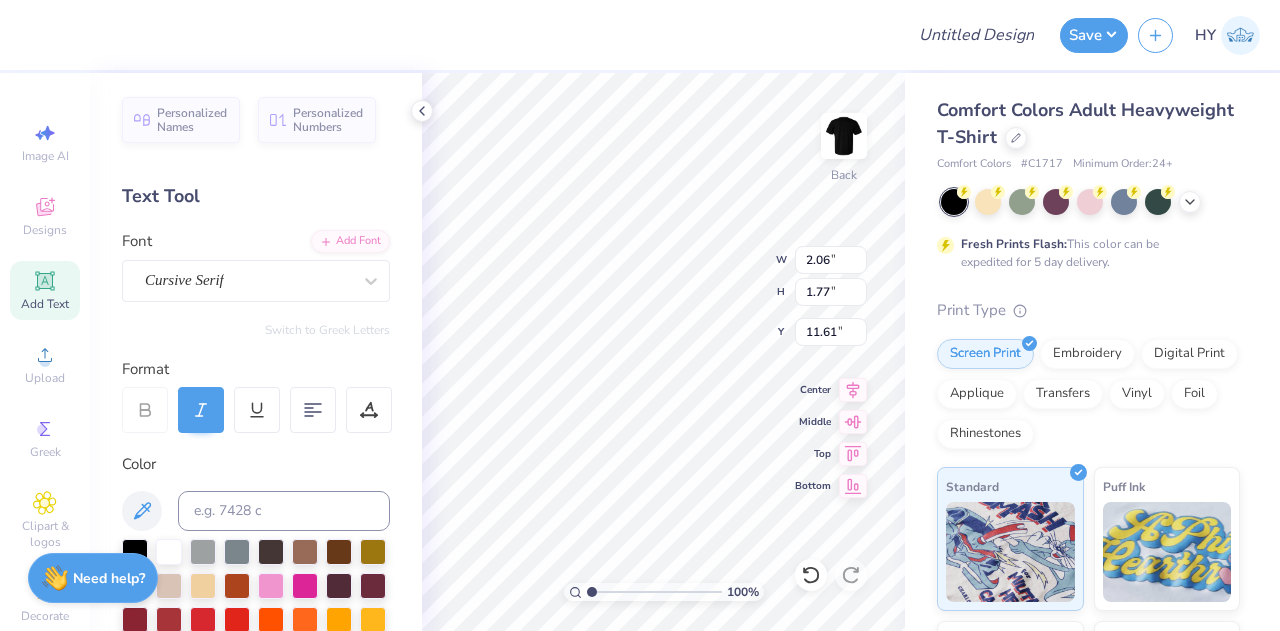 scroll, scrollTop: 16, scrollLeft: 2, axis: both 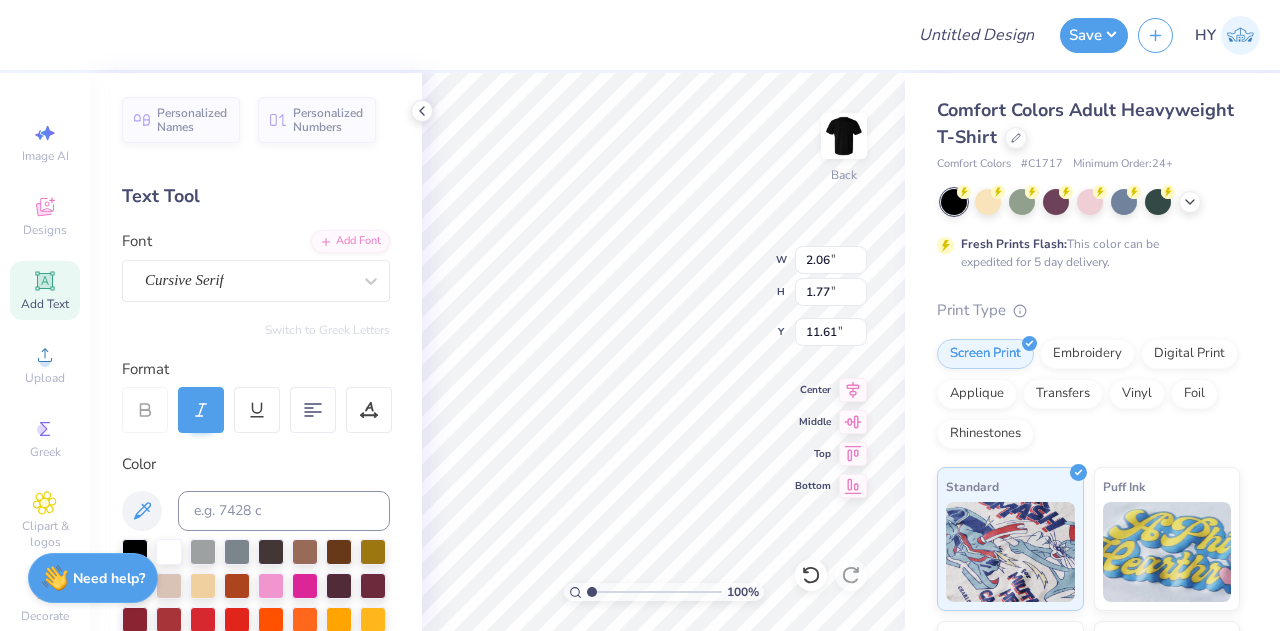 type on "V1" 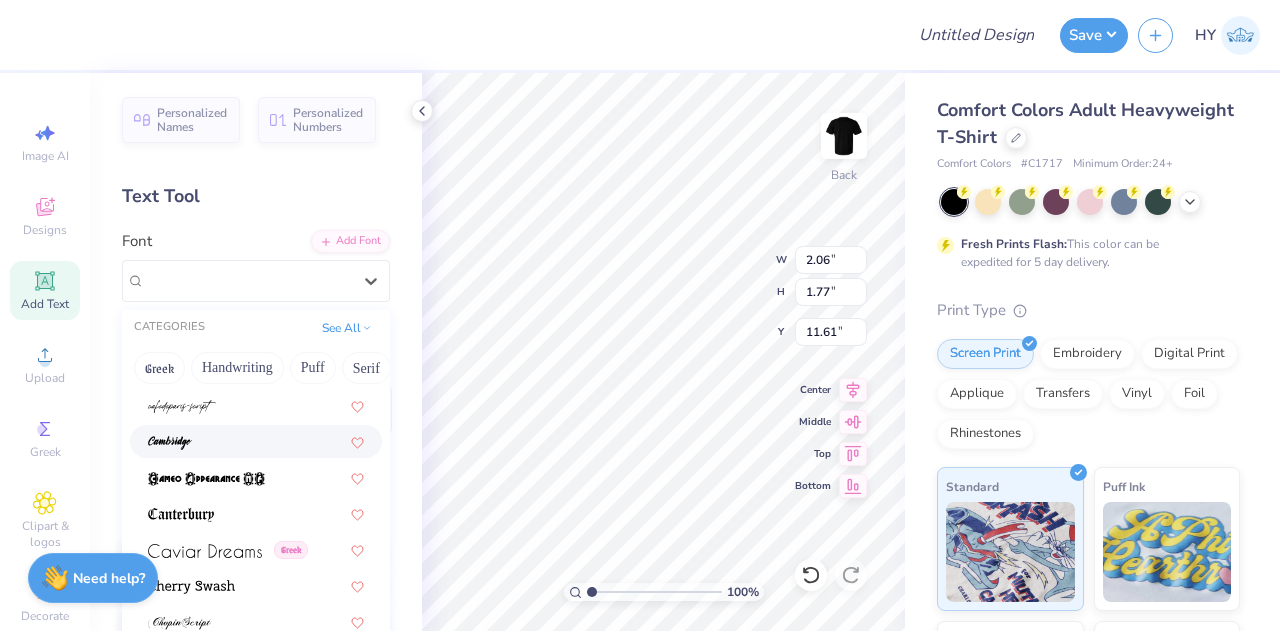 scroll, scrollTop: 2050, scrollLeft: 0, axis: vertical 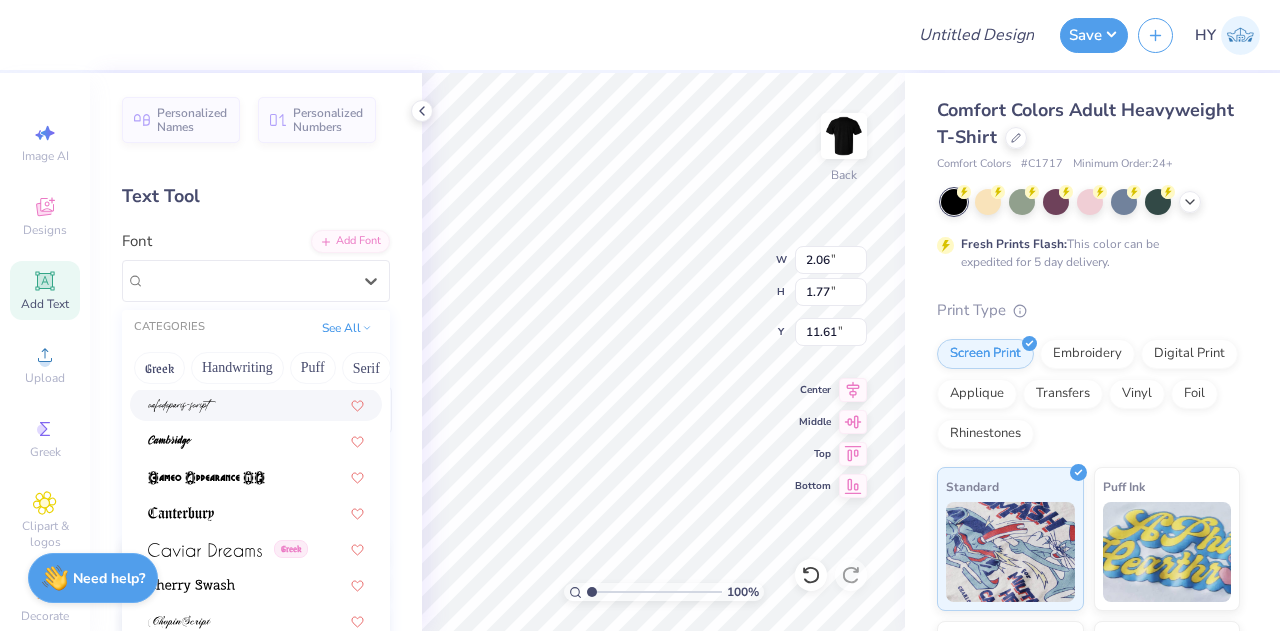 click on "Handwriting" at bounding box center (237, 368) 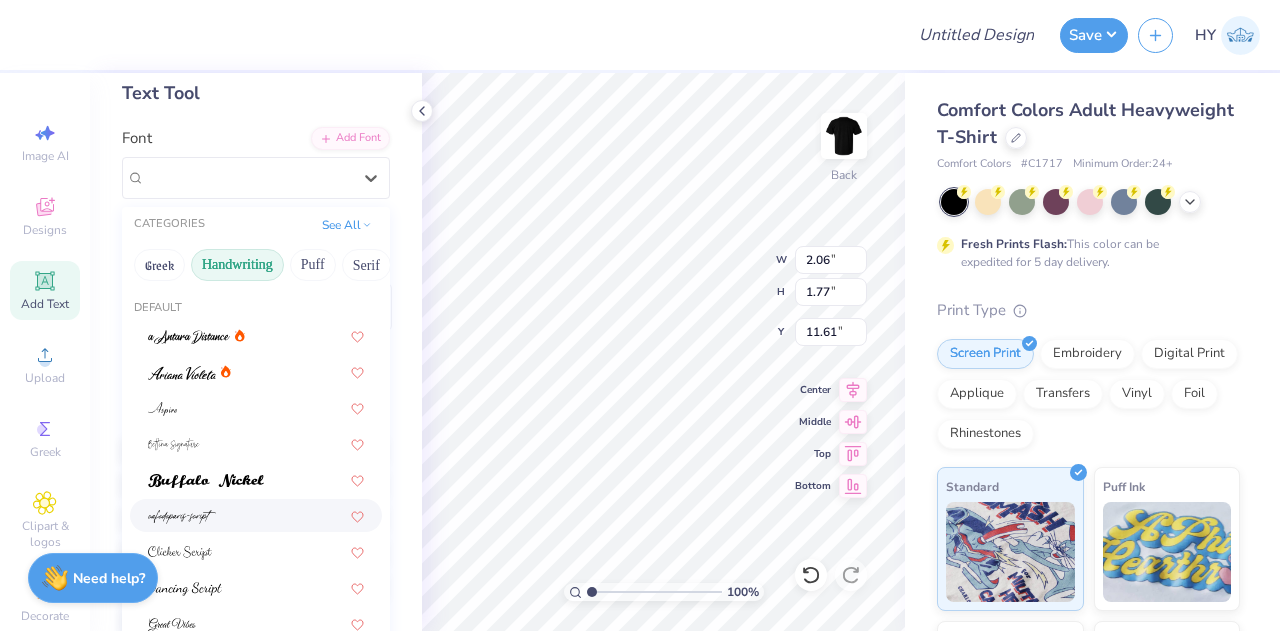scroll, scrollTop: 104, scrollLeft: 0, axis: vertical 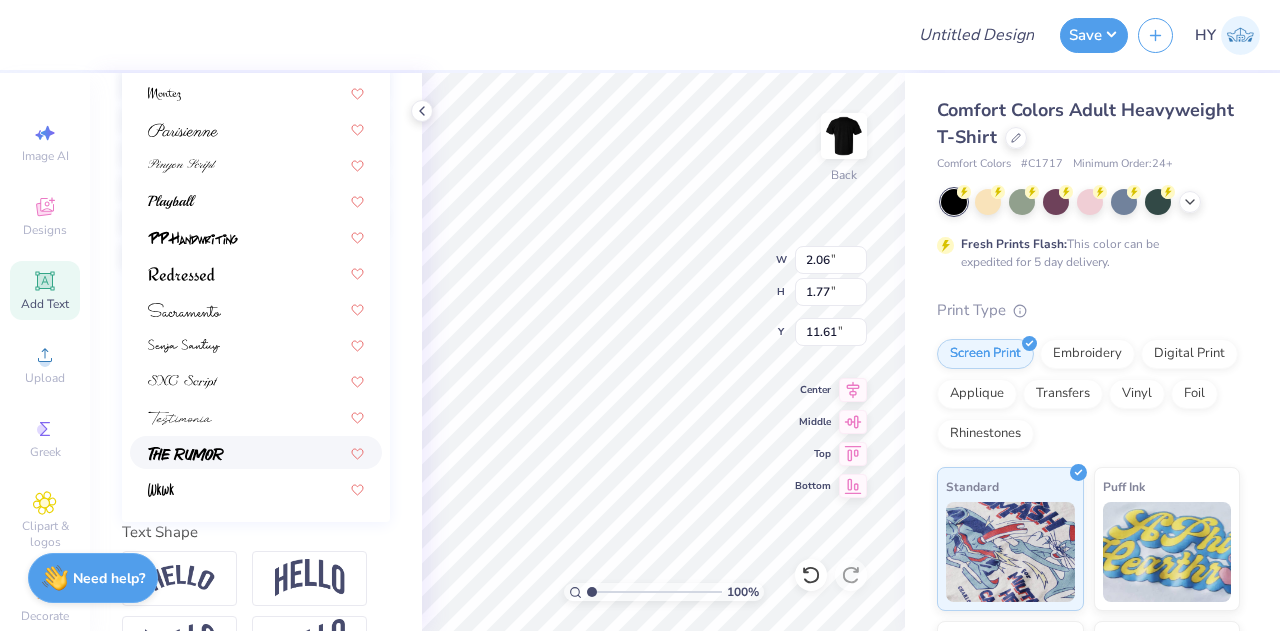 click at bounding box center [256, 452] 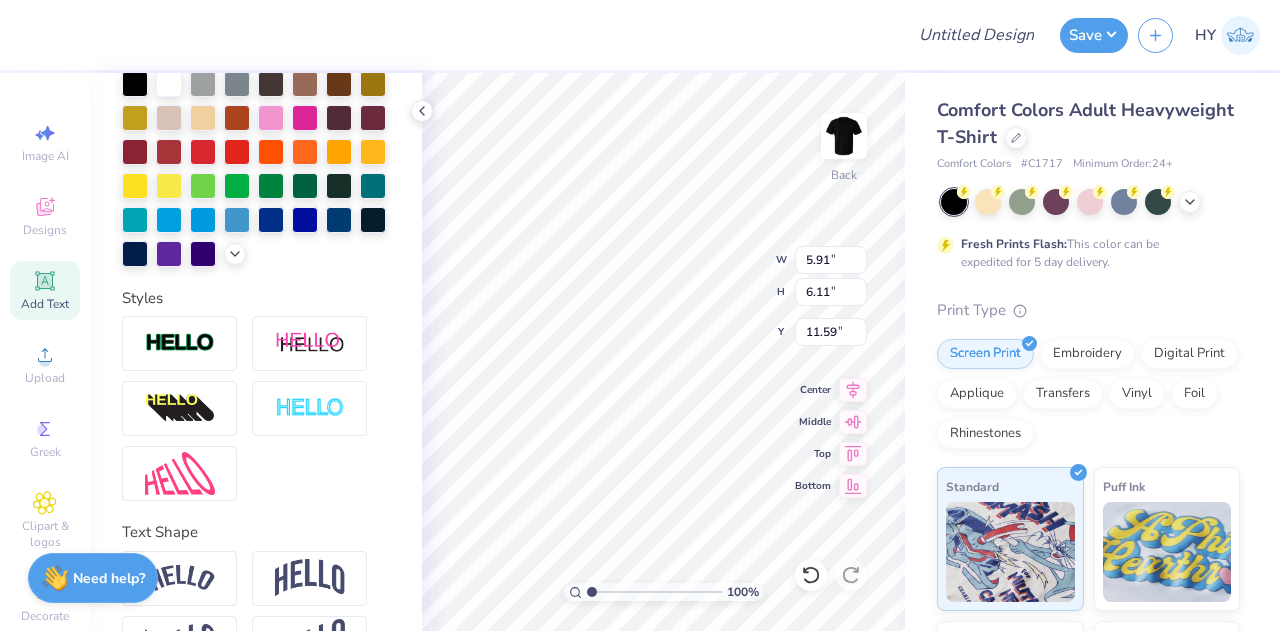 type on "5.91" 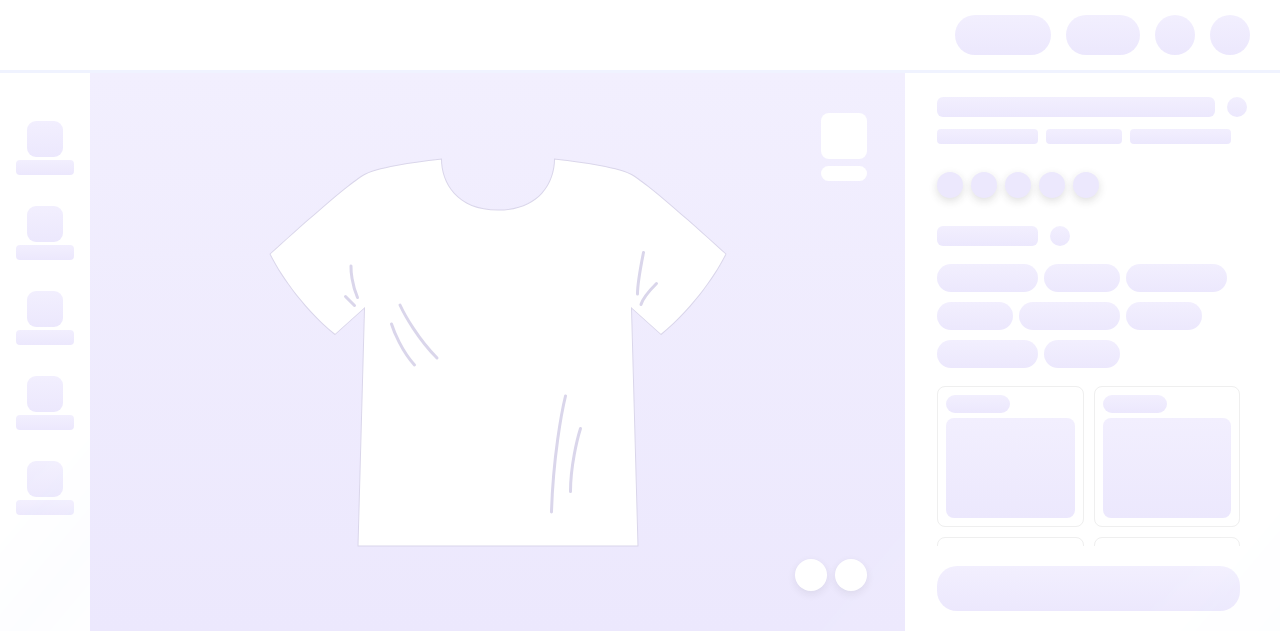 scroll, scrollTop: 0, scrollLeft: 0, axis: both 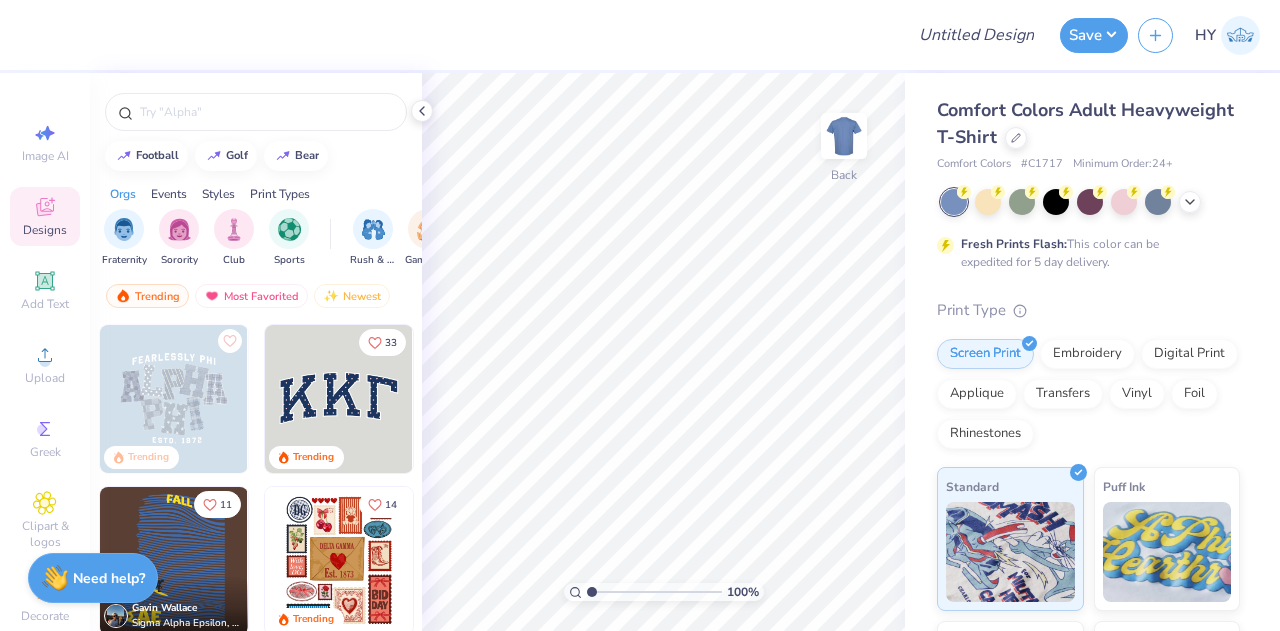 click on "Add Text" at bounding box center [45, 304] 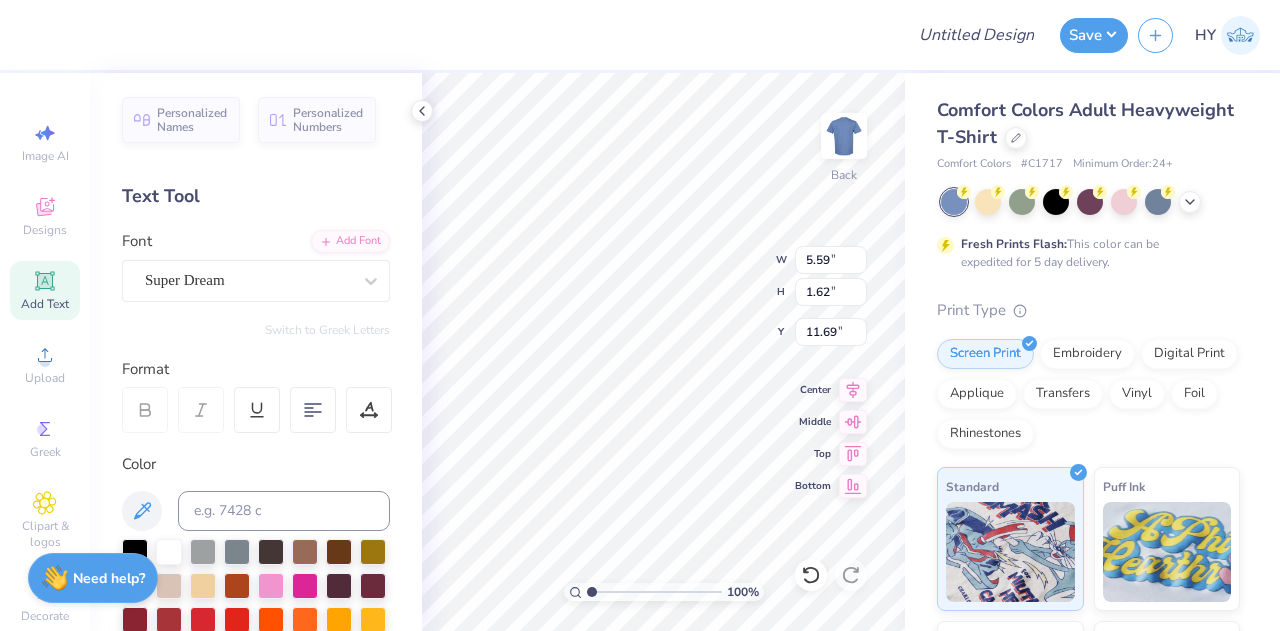 click 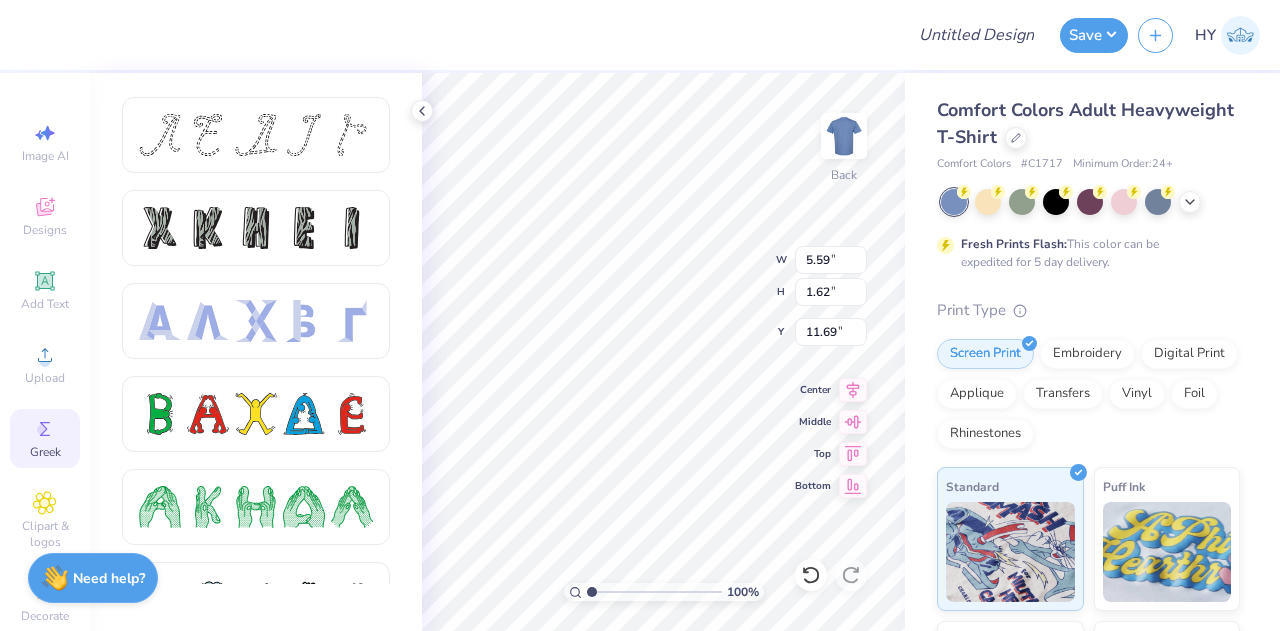 click on "Add Text" at bounding box center (45, 304) 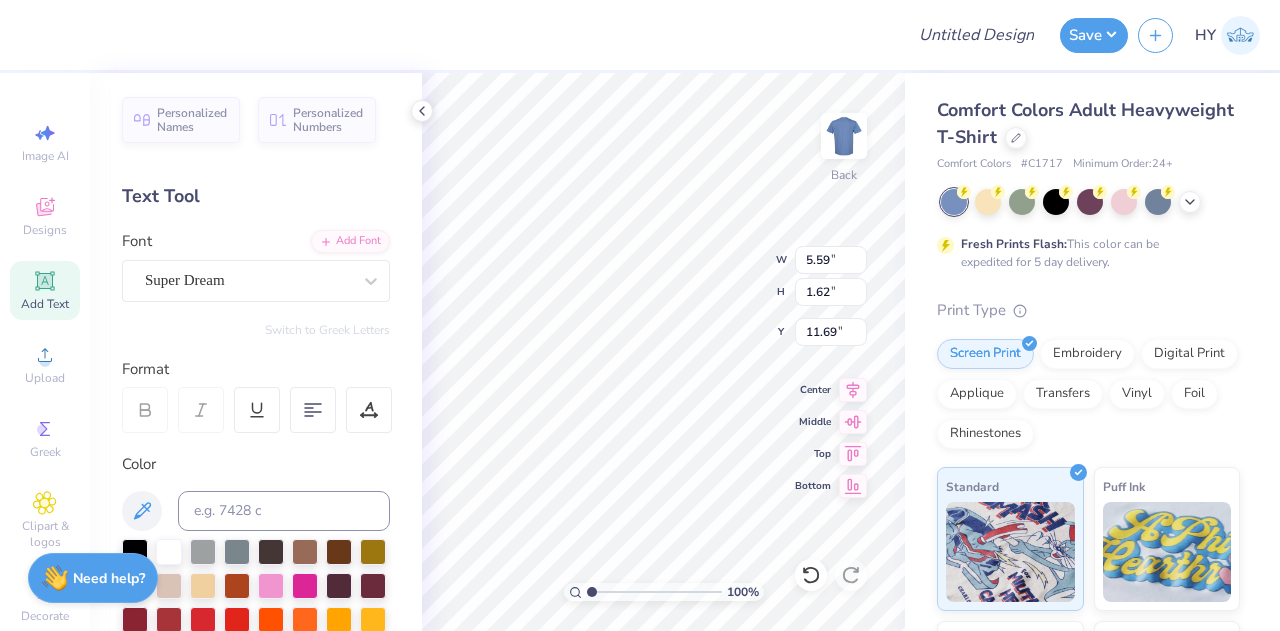 scroll, scrollTop: 16, scrollLeft: 2, axis: both 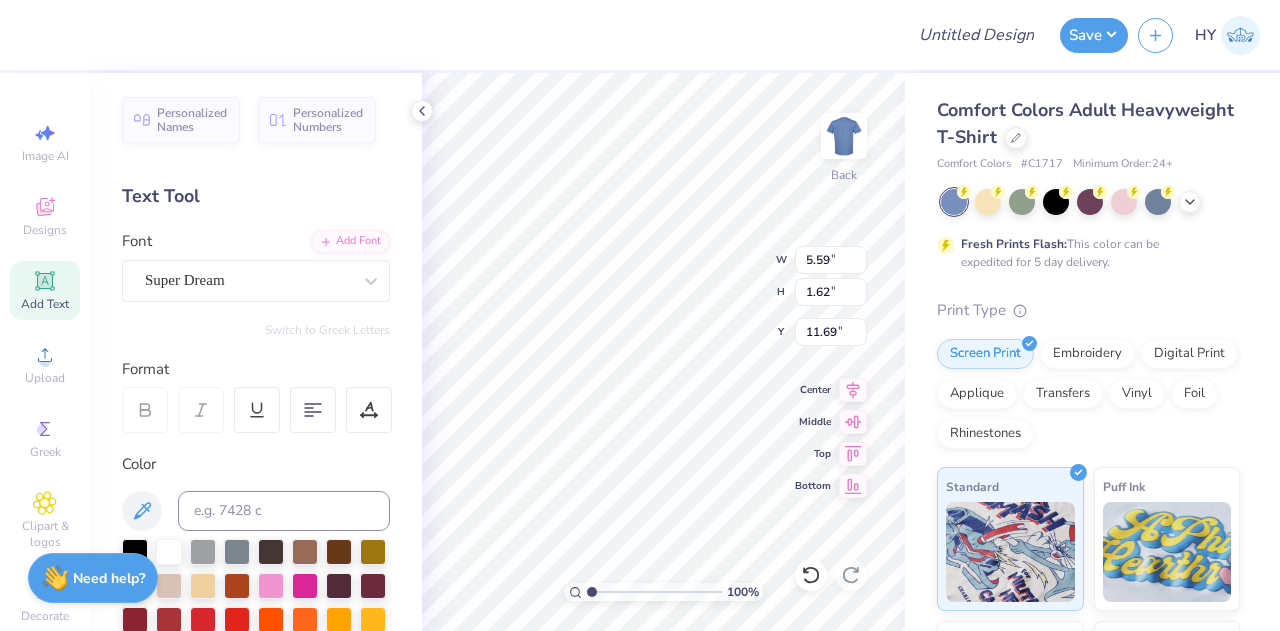 type on "T" 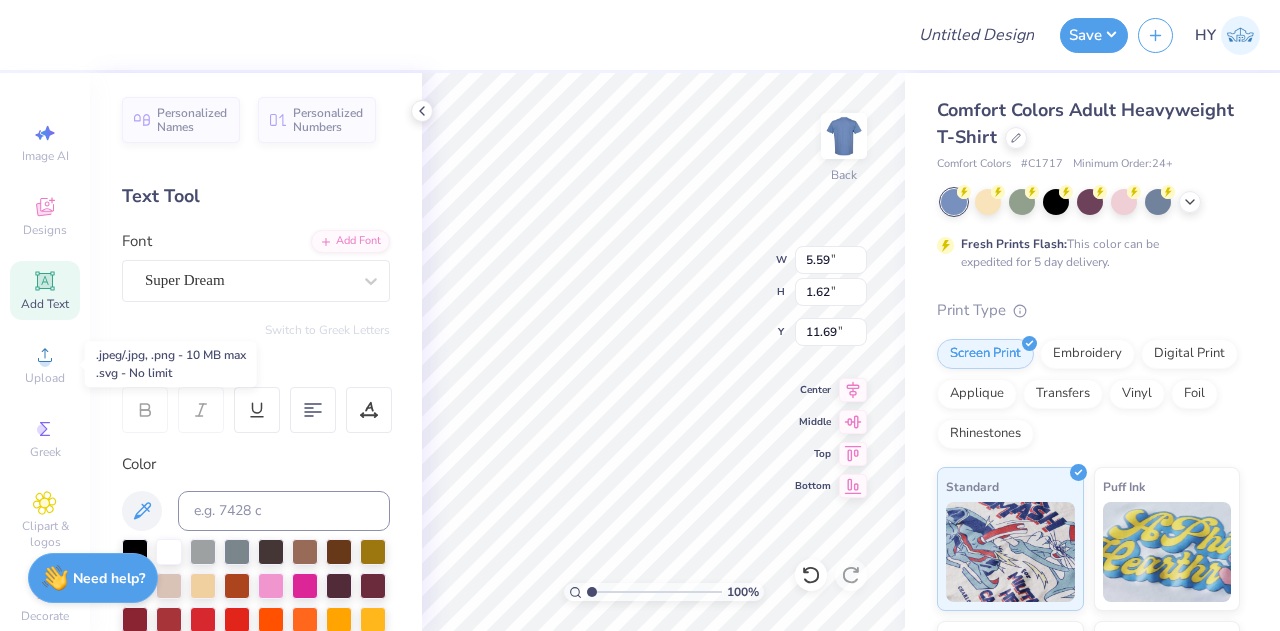 click on "Upload" at bounding box center (45, 364) 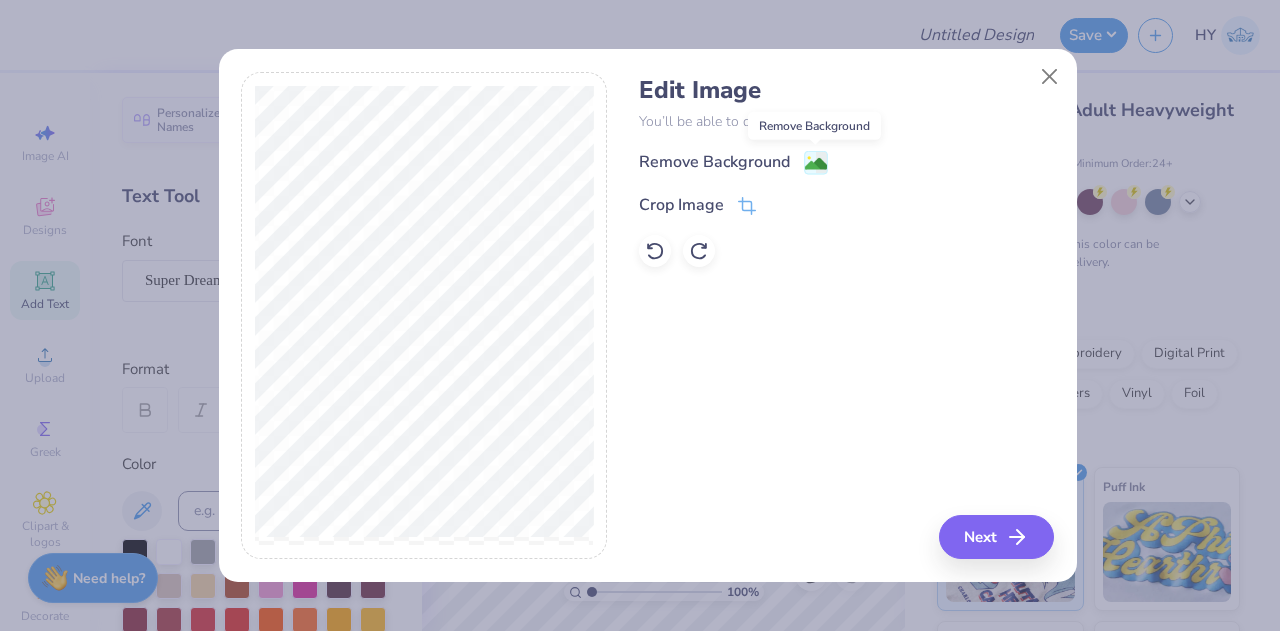 click 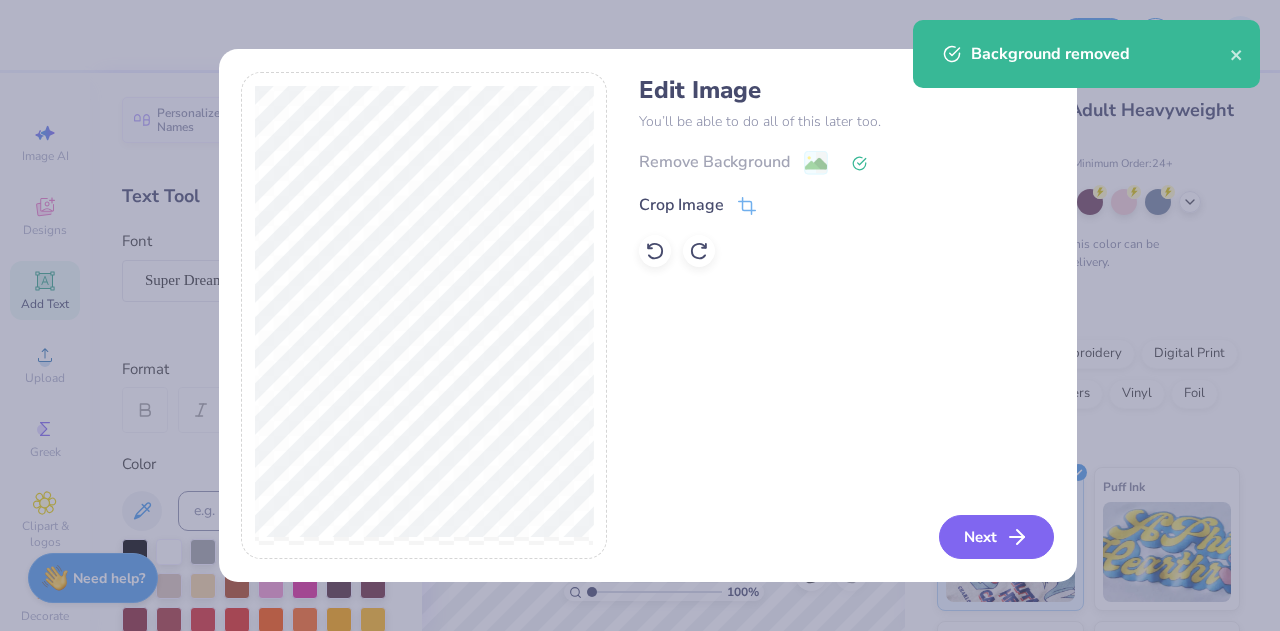 click on "Next" at bounding box center (996, 537) 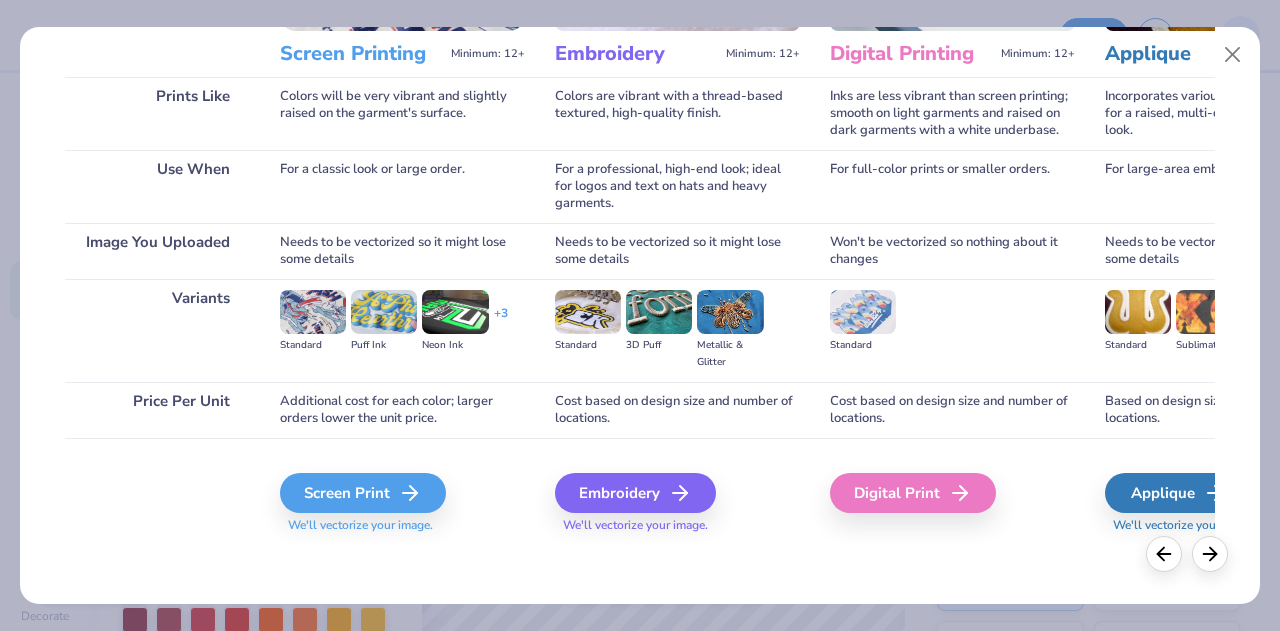 scroll, scrollTop: 0, scrollLeft: 0, axis: both 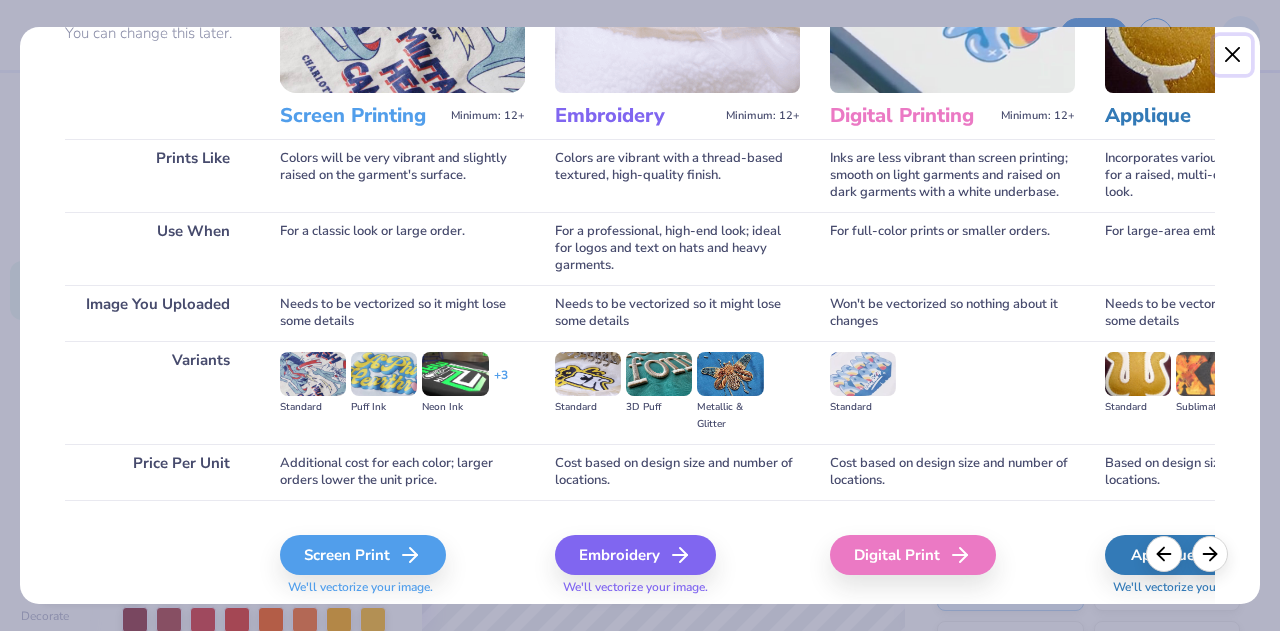 click at bounding box center [1233, 55] 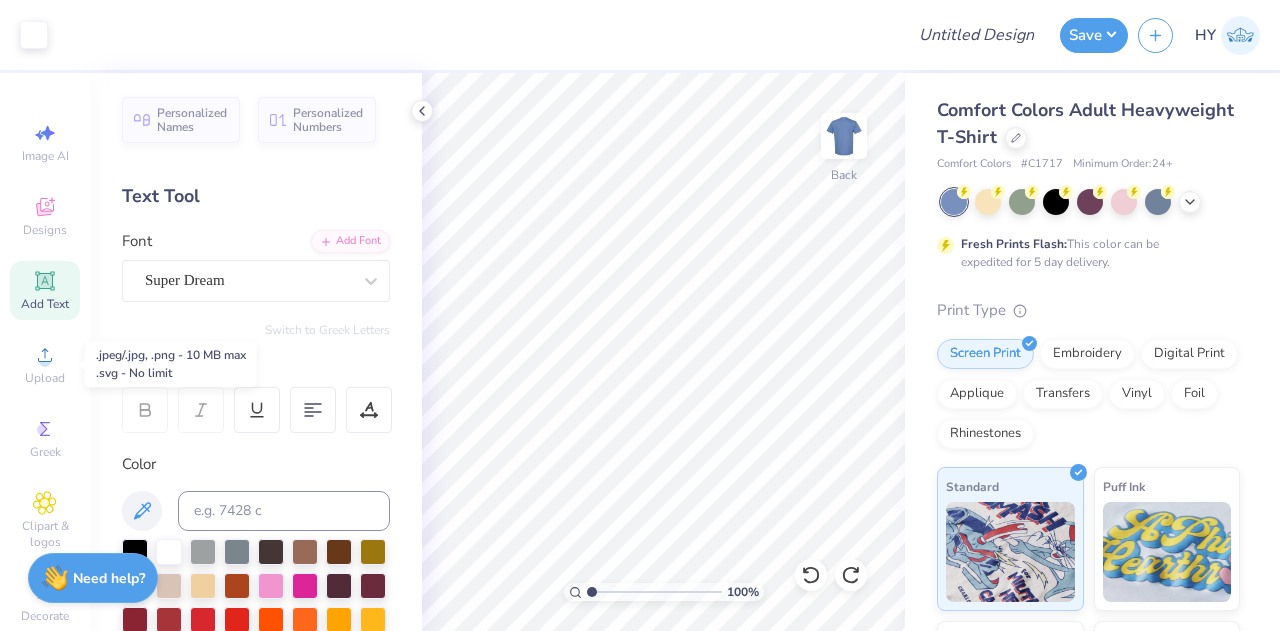 click on "Upload" at bounding box center (45, 364) 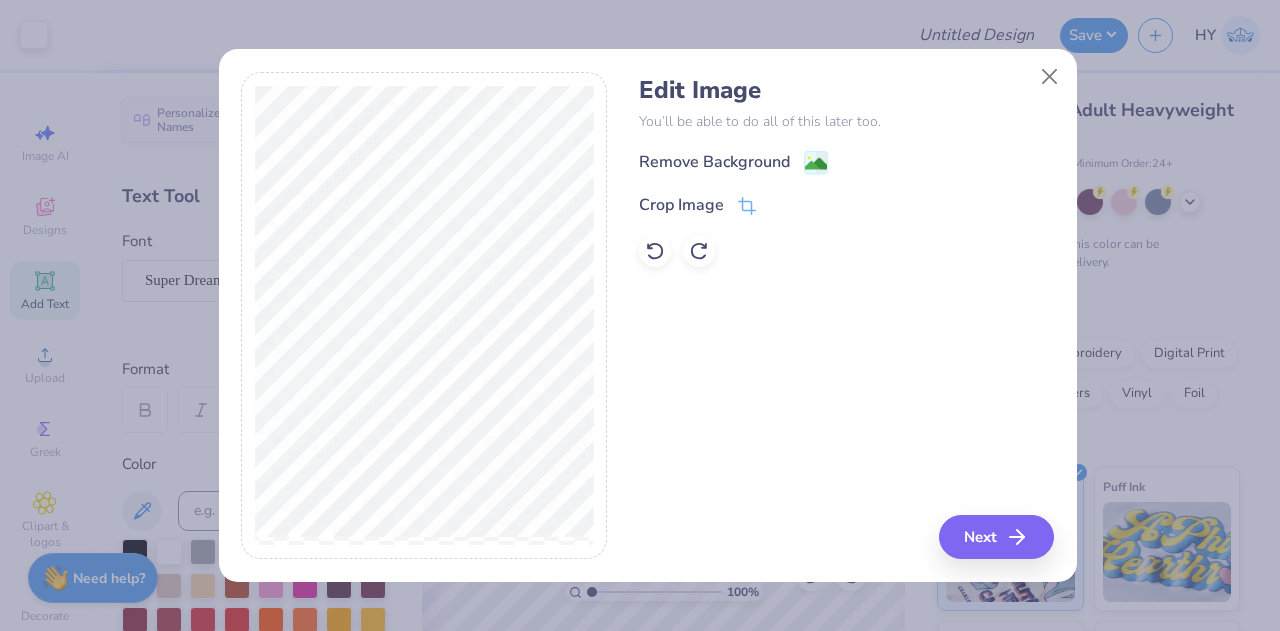 click 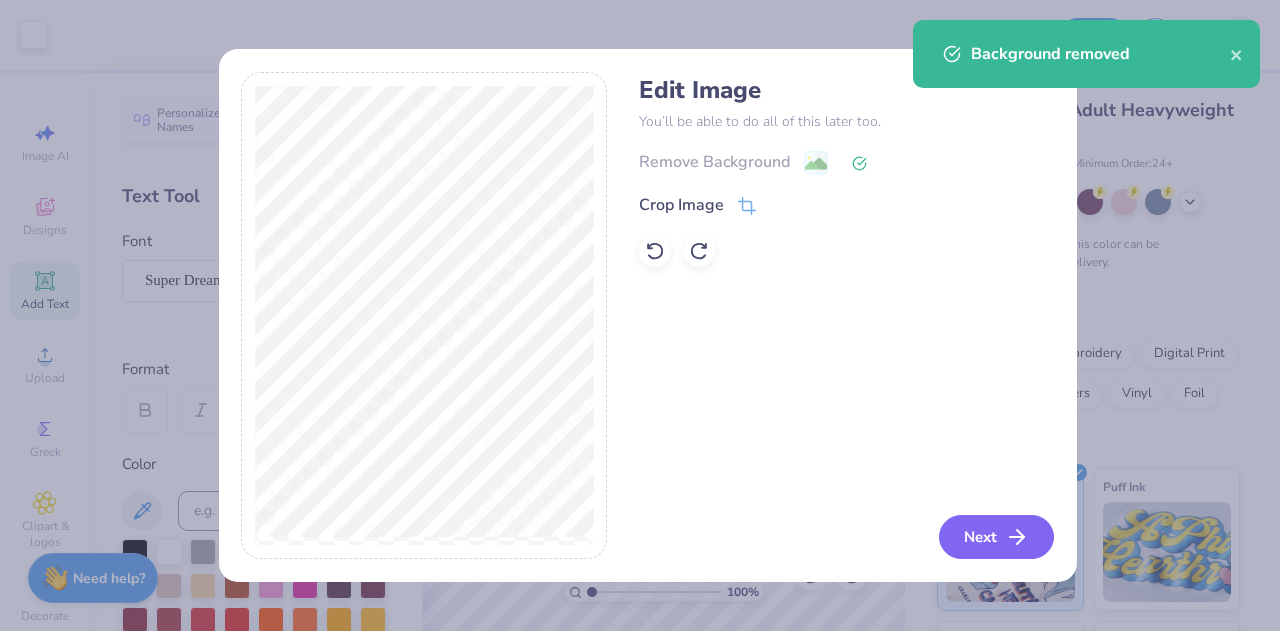 click on "Next" at bounding box center [996, 537] 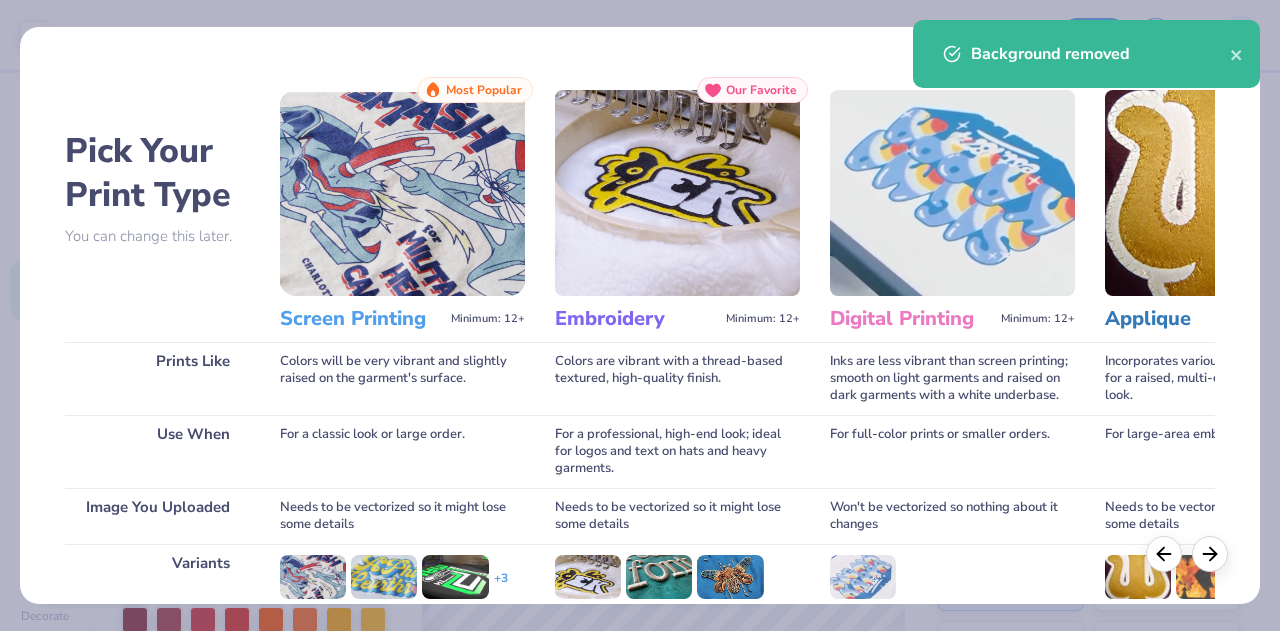 scroll, scrollTop: 265, scrollLeft: 0, axis: vertical 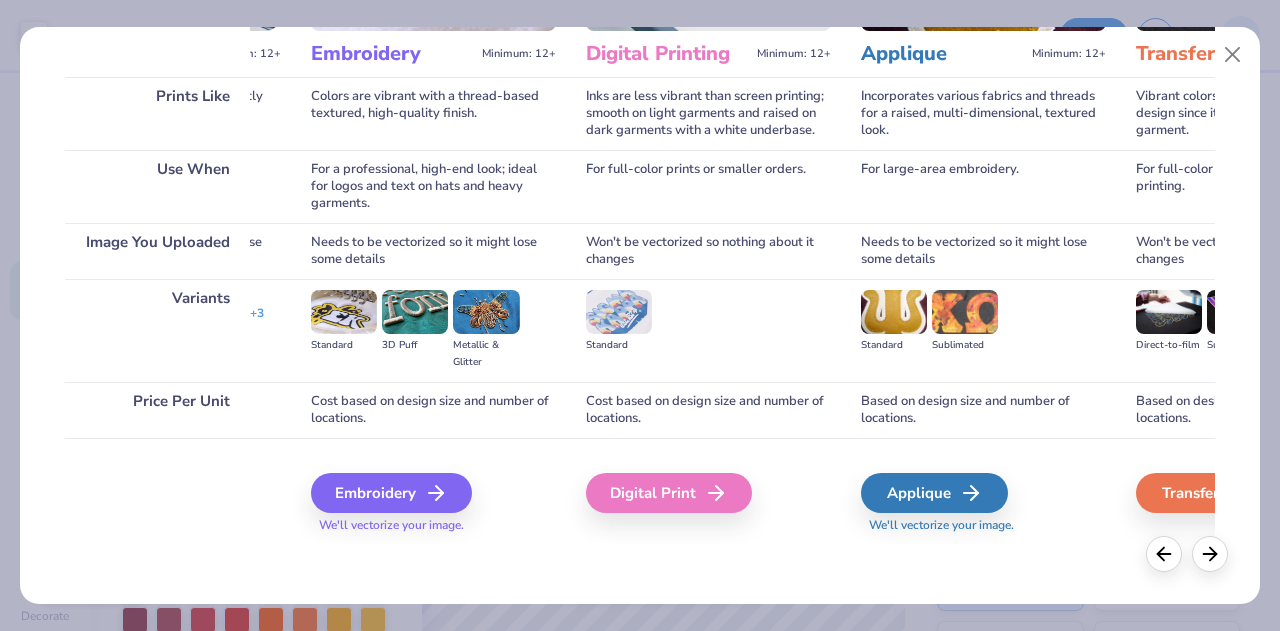 click on "Digital Print" at bounding box center [669, 493] 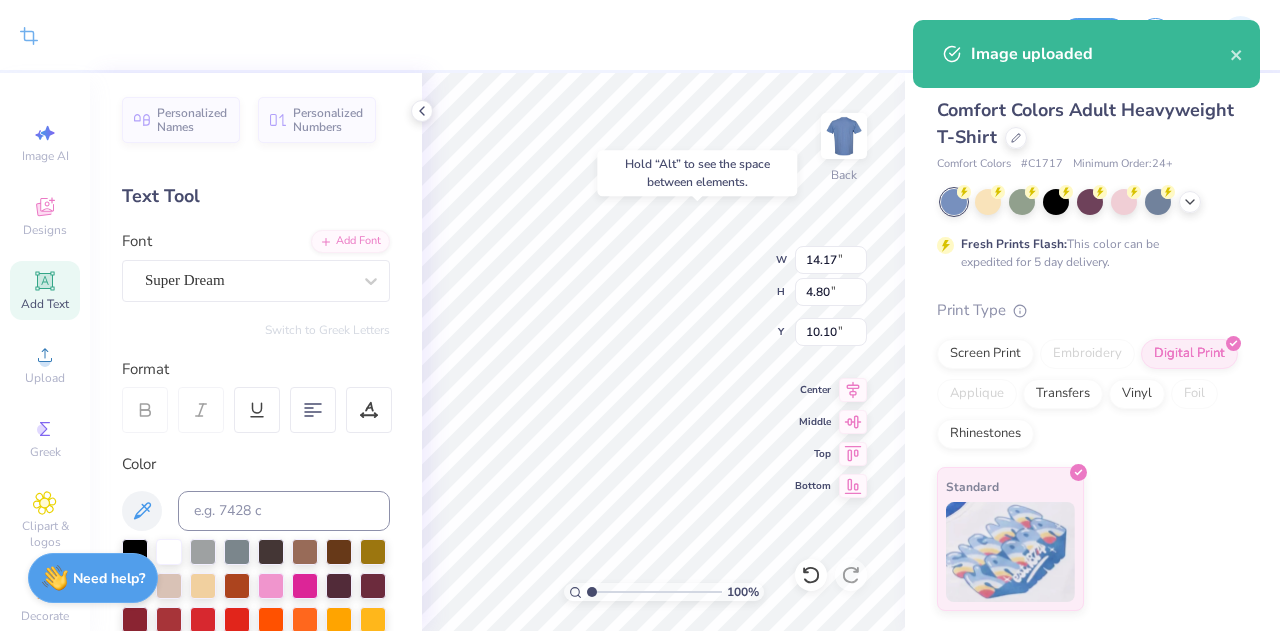type on "4.11" 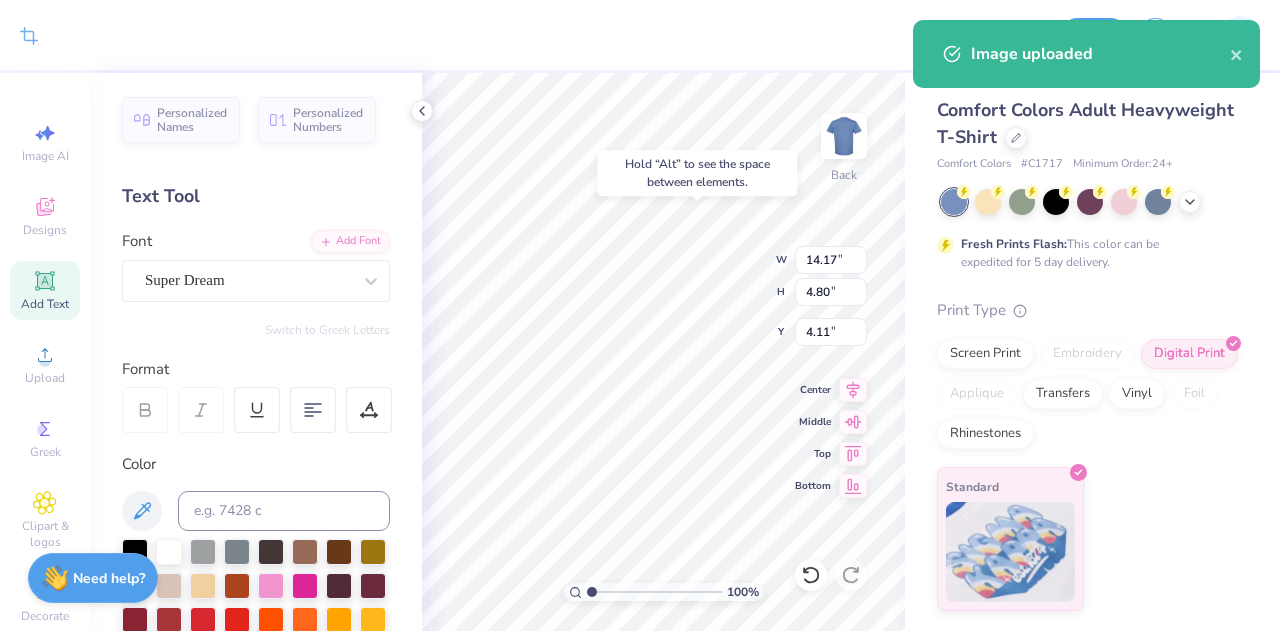type on "5.59" 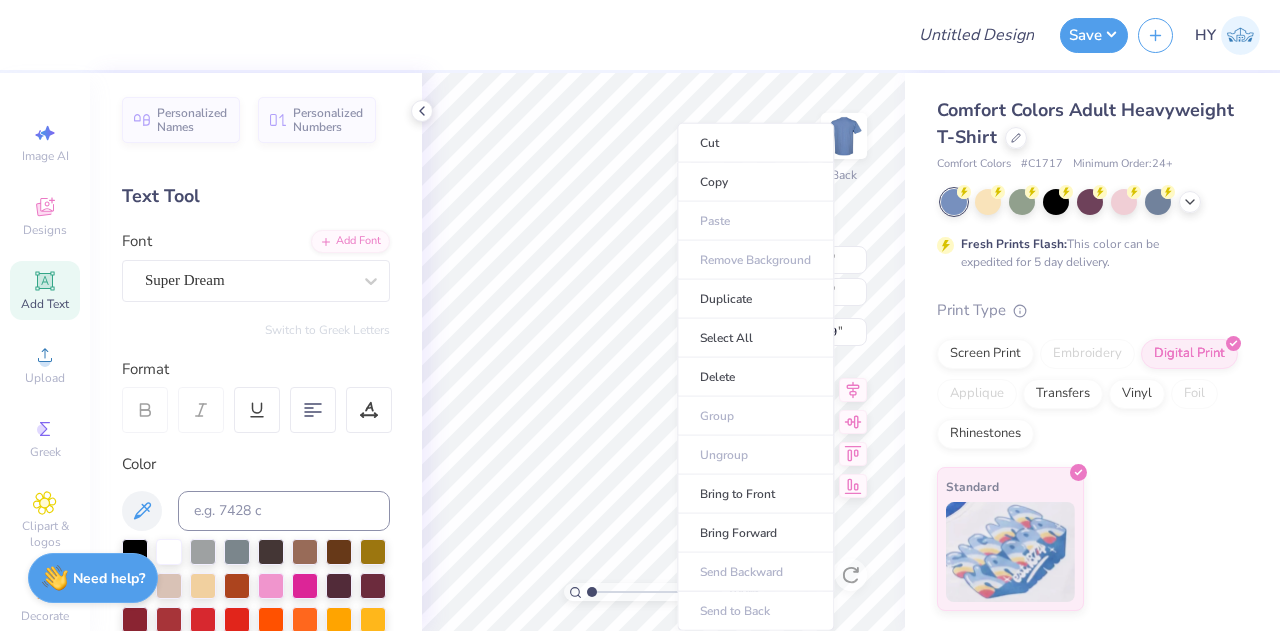 click on "Delete" at bounding box center [755, 377] 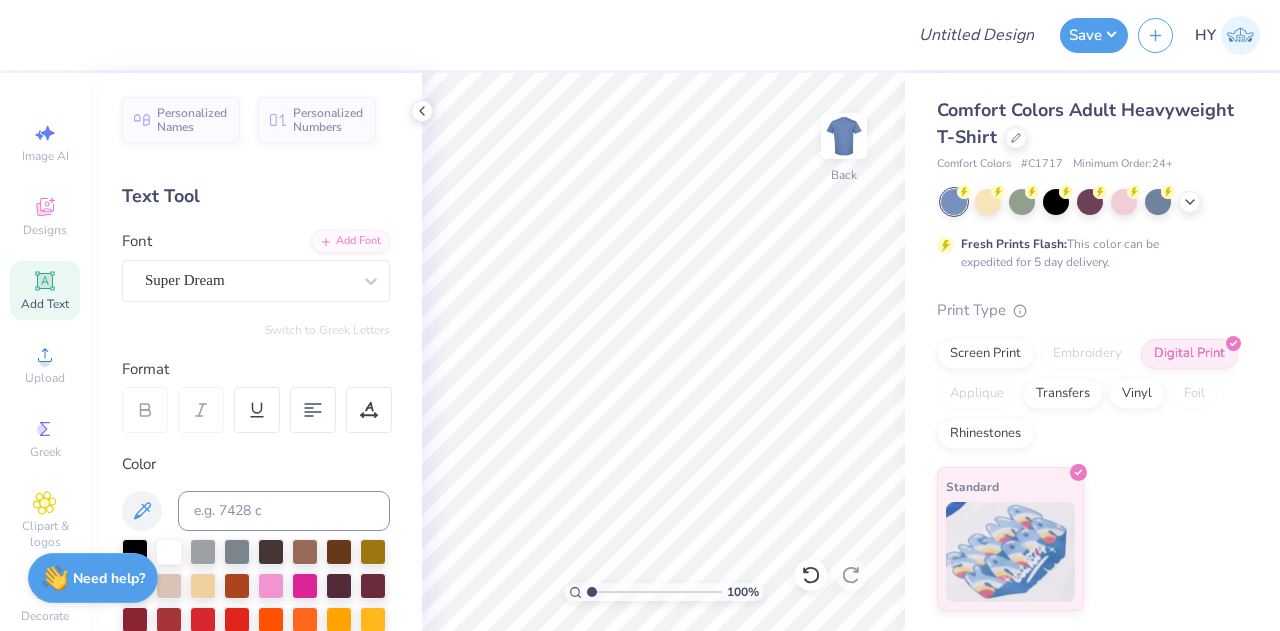 click on "Add Text" at bounding box center (45, 290) 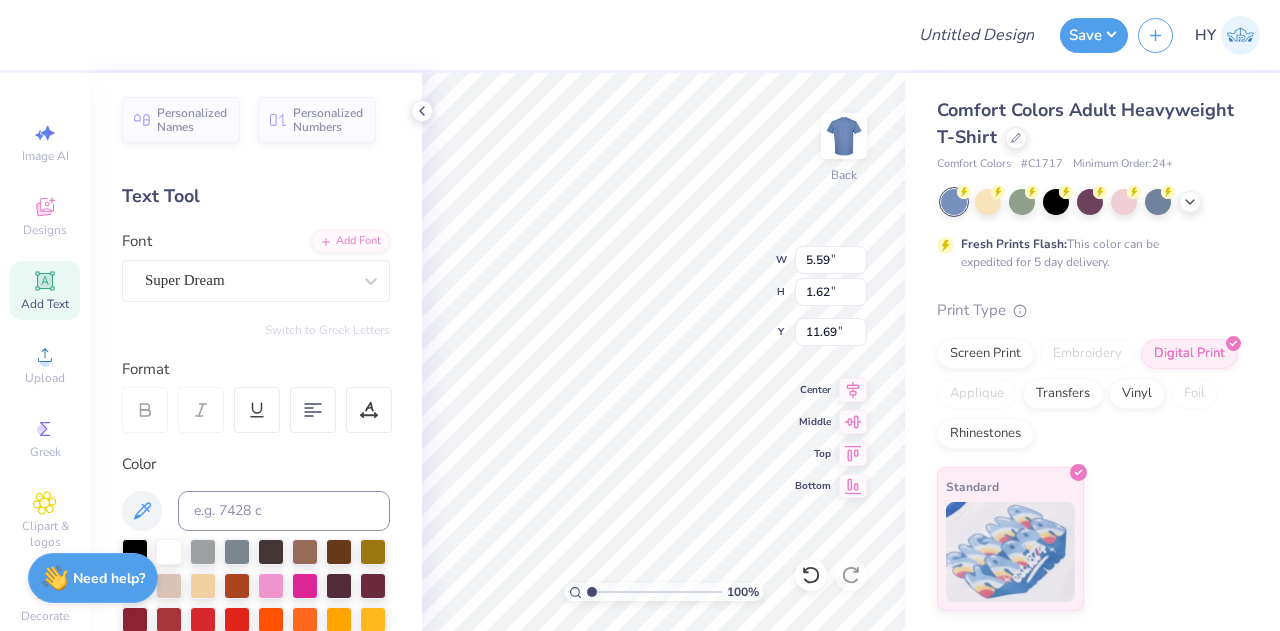 scroll, scrollTop: 16, scrollLeft: 2, axis: both 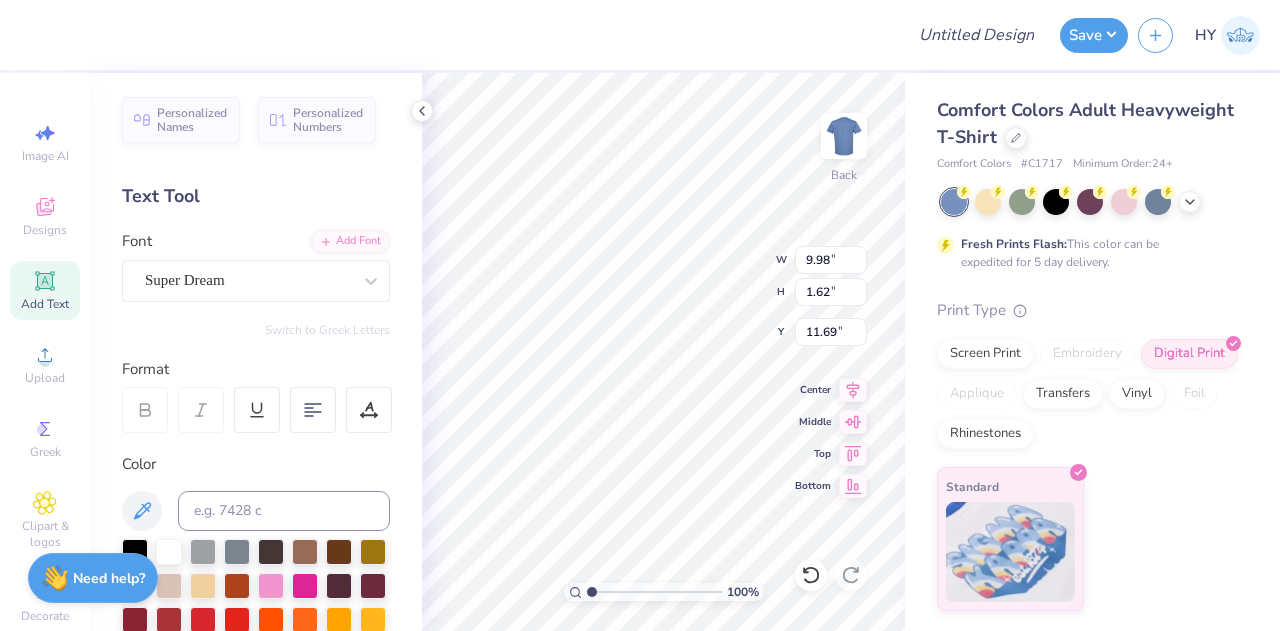 type on "9.80" 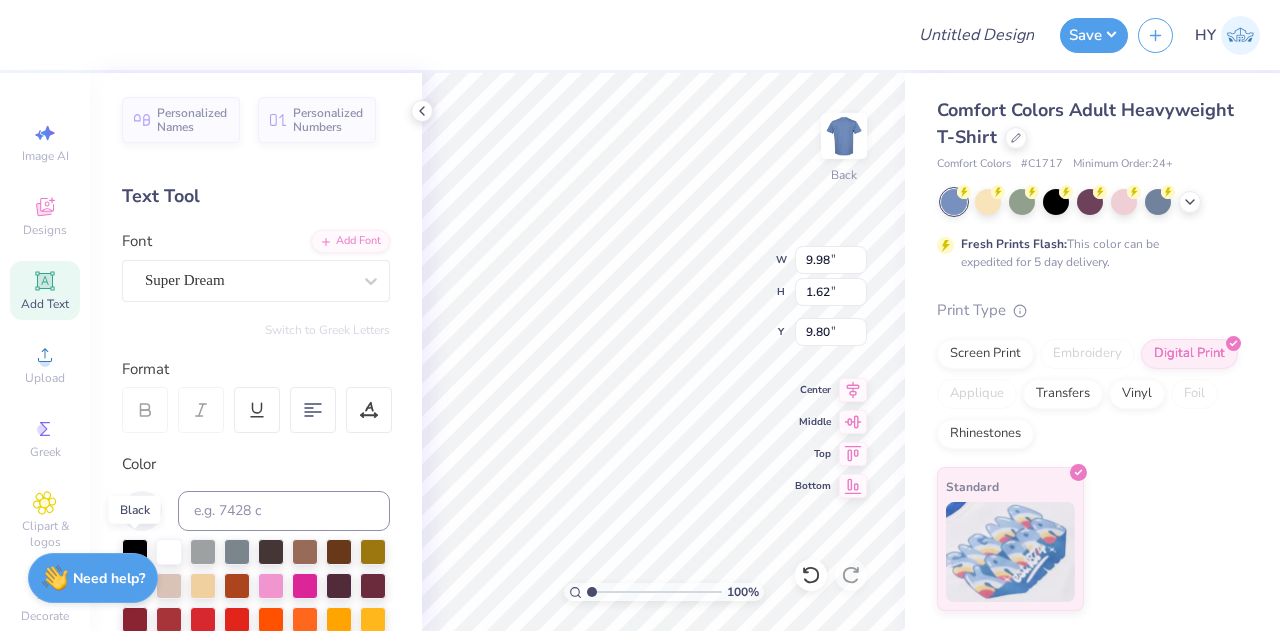 click at bounding box center (135, 552) 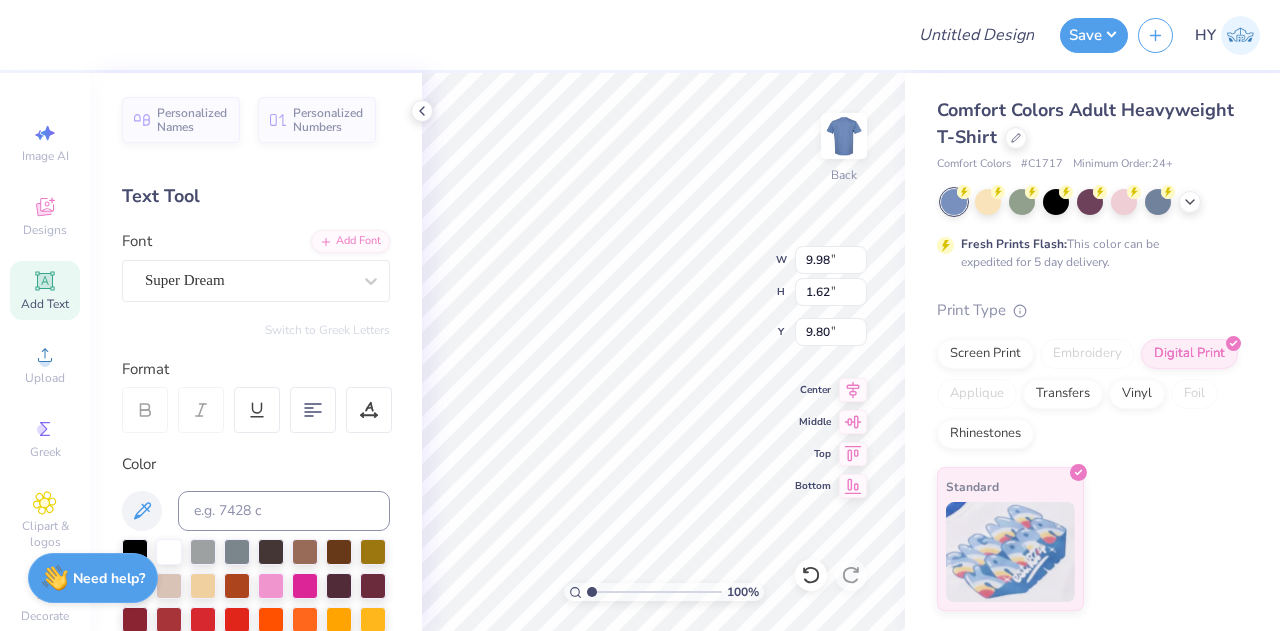 click on "Super Dream" at bounding box center (248, 280) 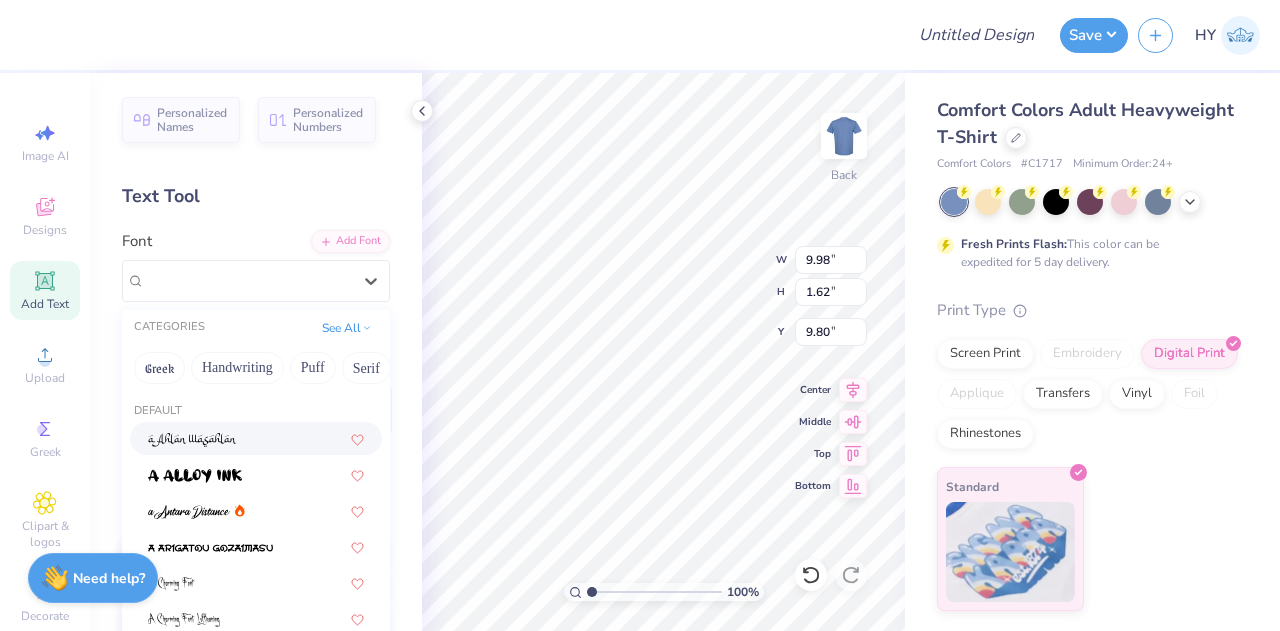 click on "Greek" at bounding box center (159, 368) 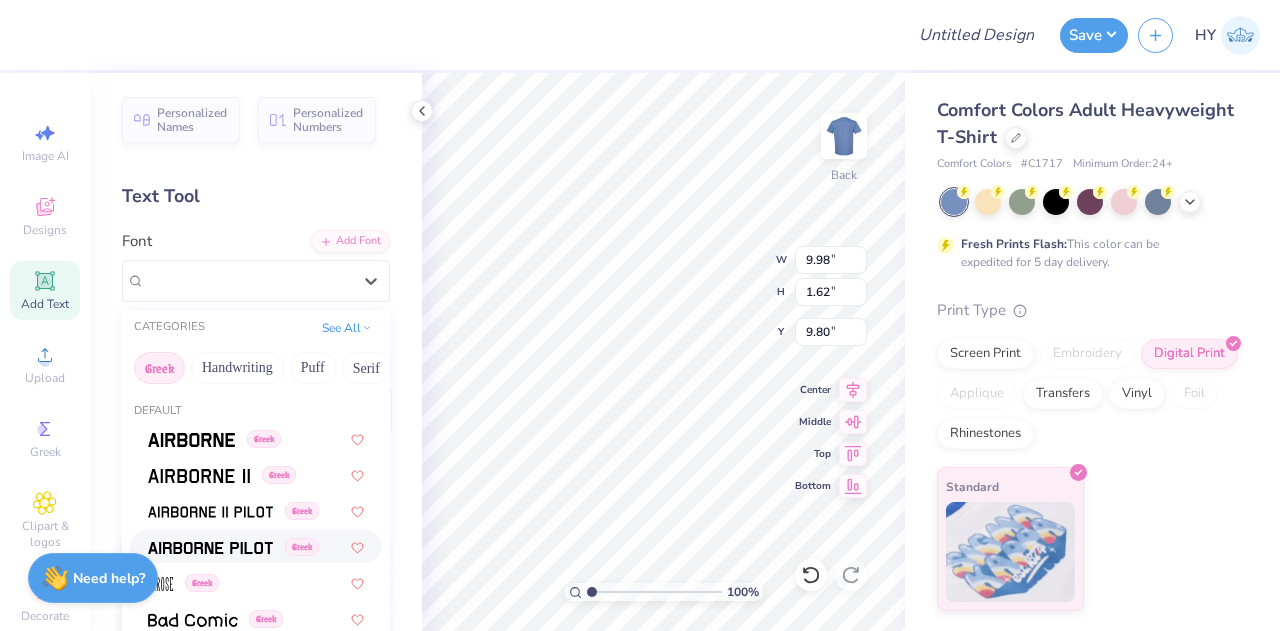 scroll, scrollTop: 78, scrollLeft: 0, axis: vertical 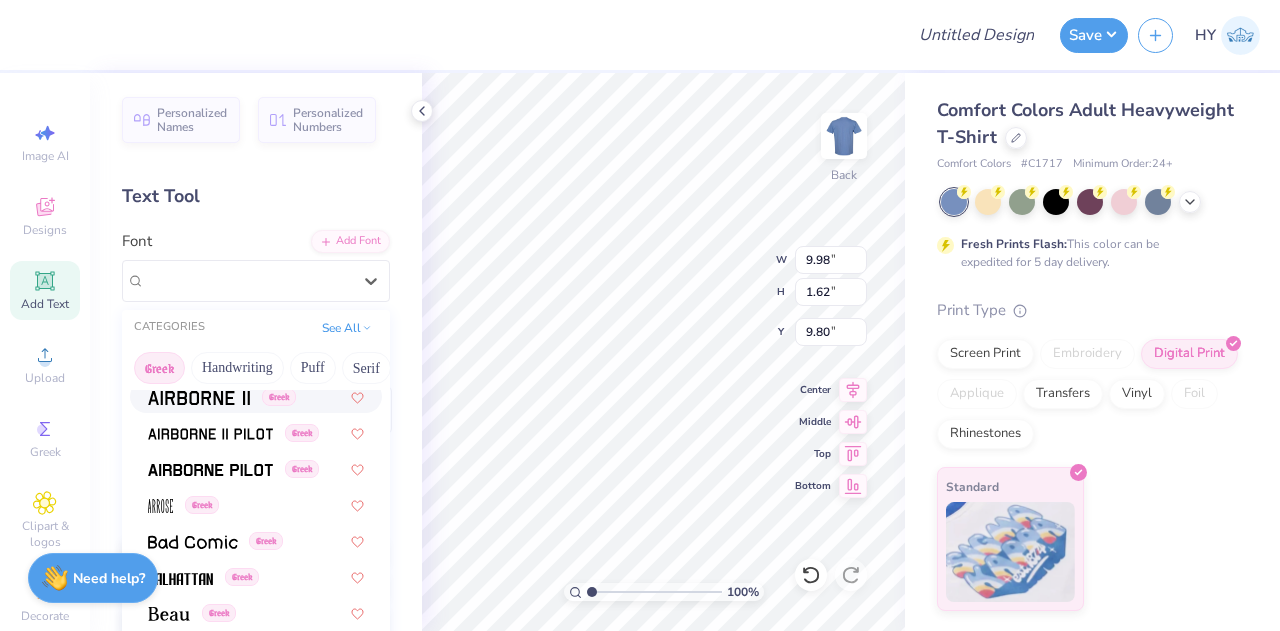 click on "Handwriting" at bounding box center [237, 368] 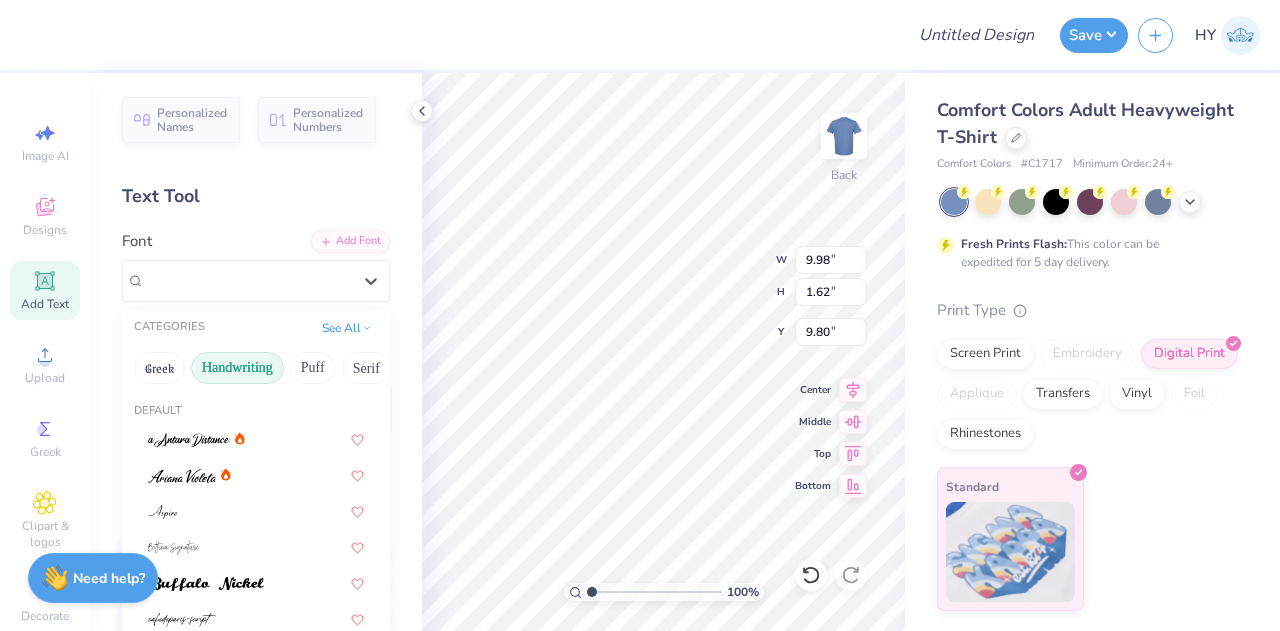 click on "Puff" at bounding box center [313, 368] 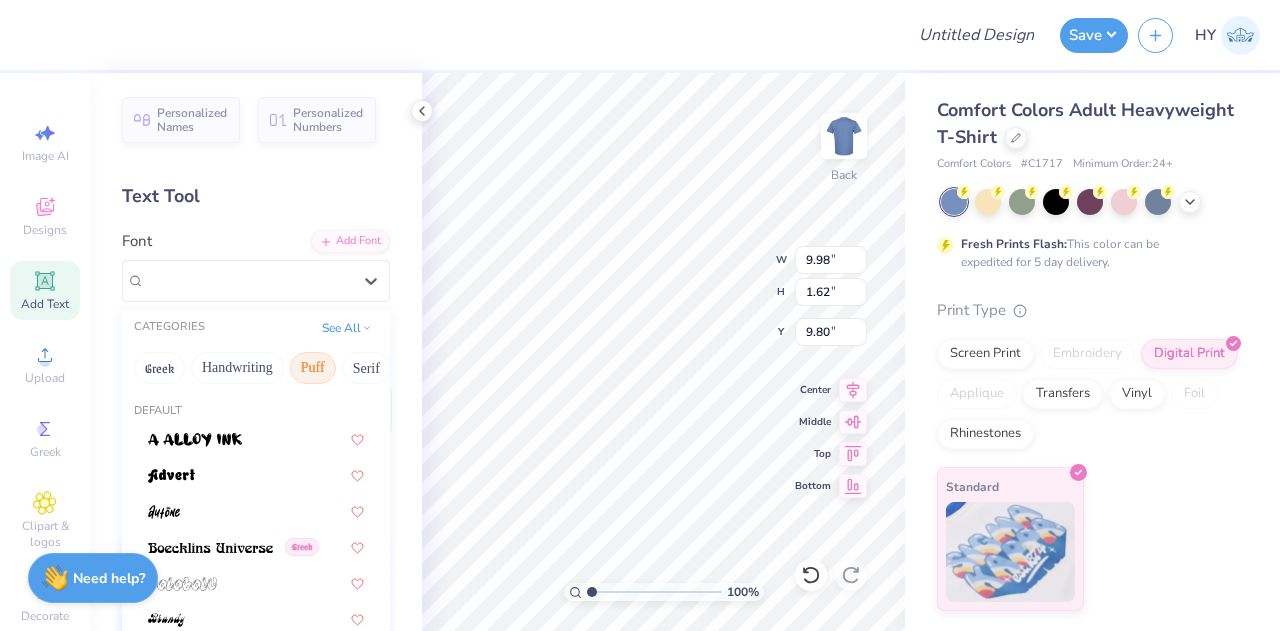 click on "Serif" at bounding box center (366, 368) 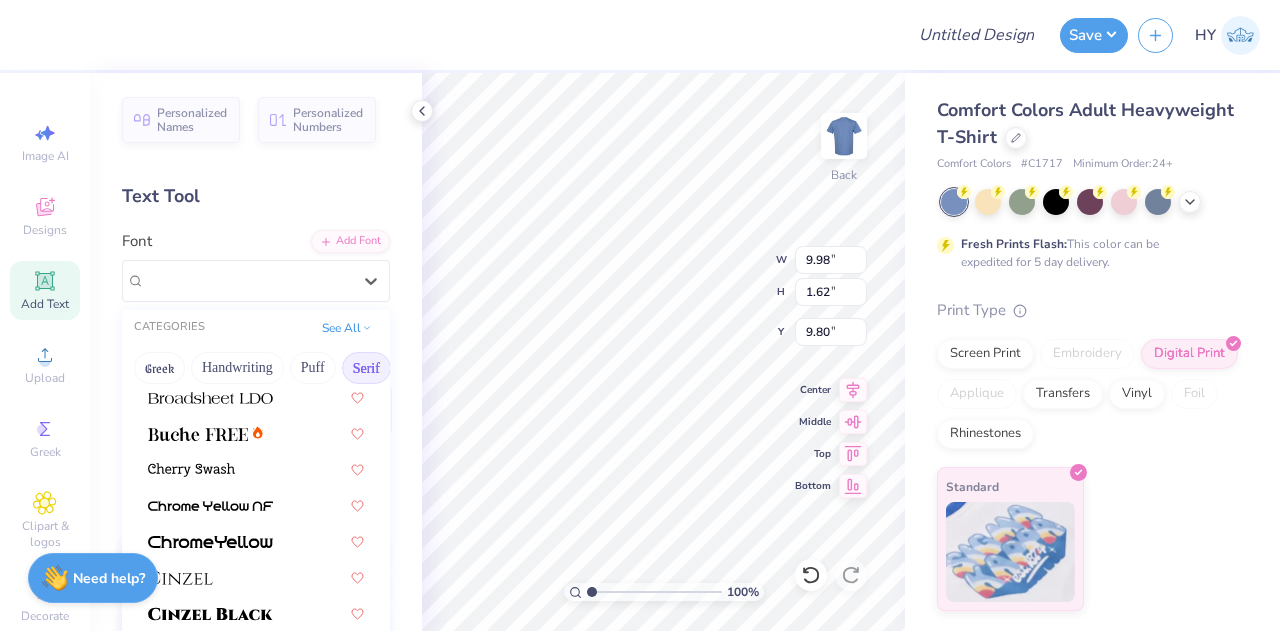 scroll, scrollTop: 288, scrollLeft: 0, axis: vertical 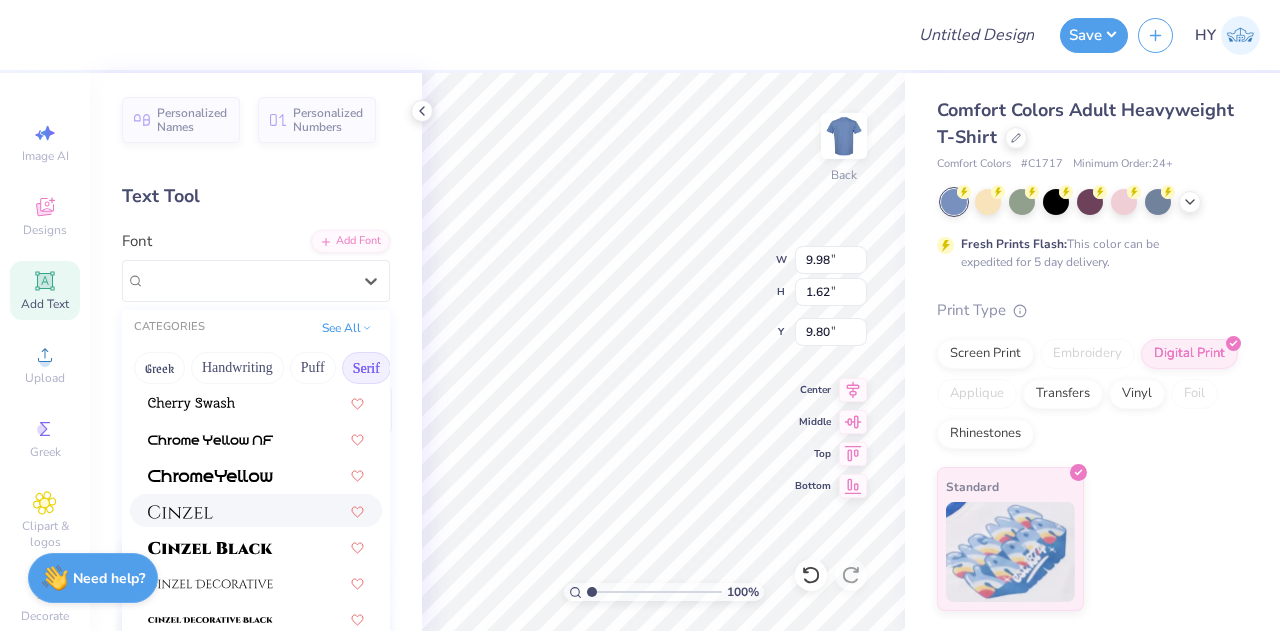 click at bounding box center [256, 510] 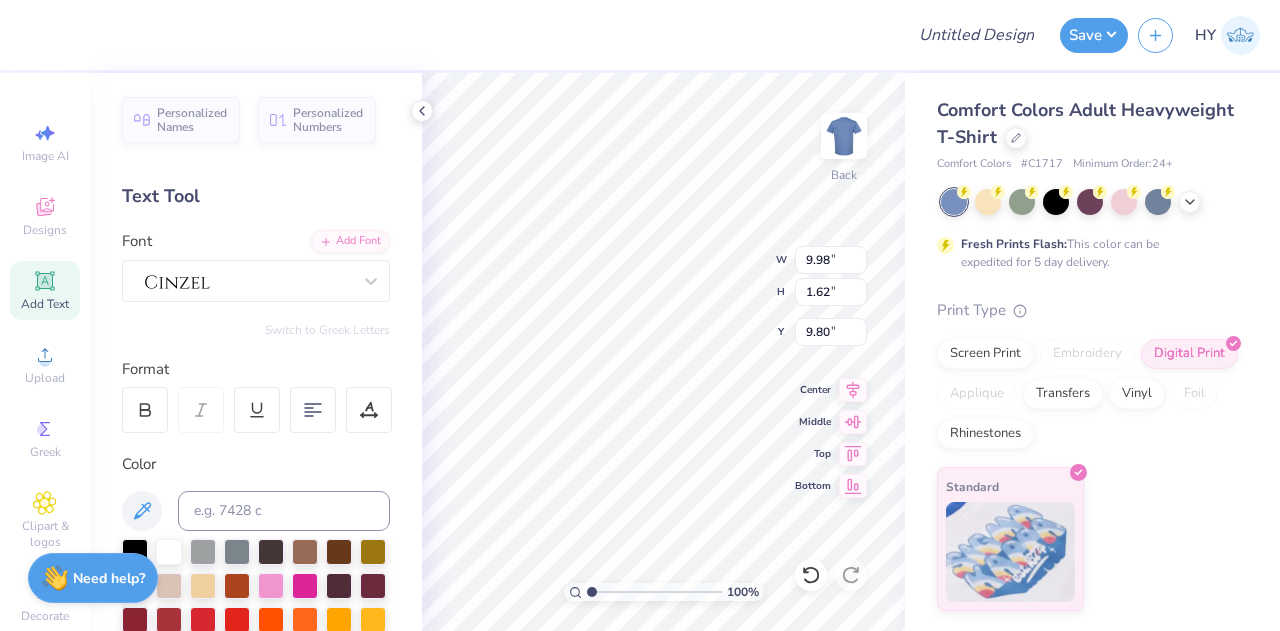 type on "10.97" 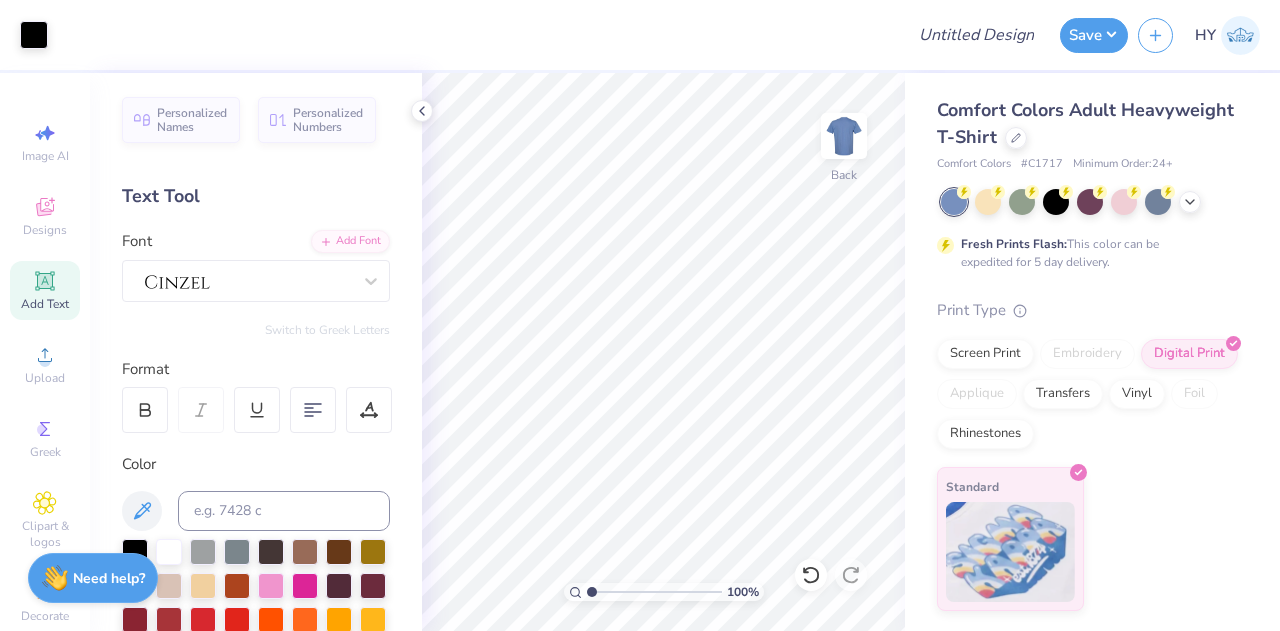 scroll, scrollTop: 56, scrollLeft: 0, axis: vertical 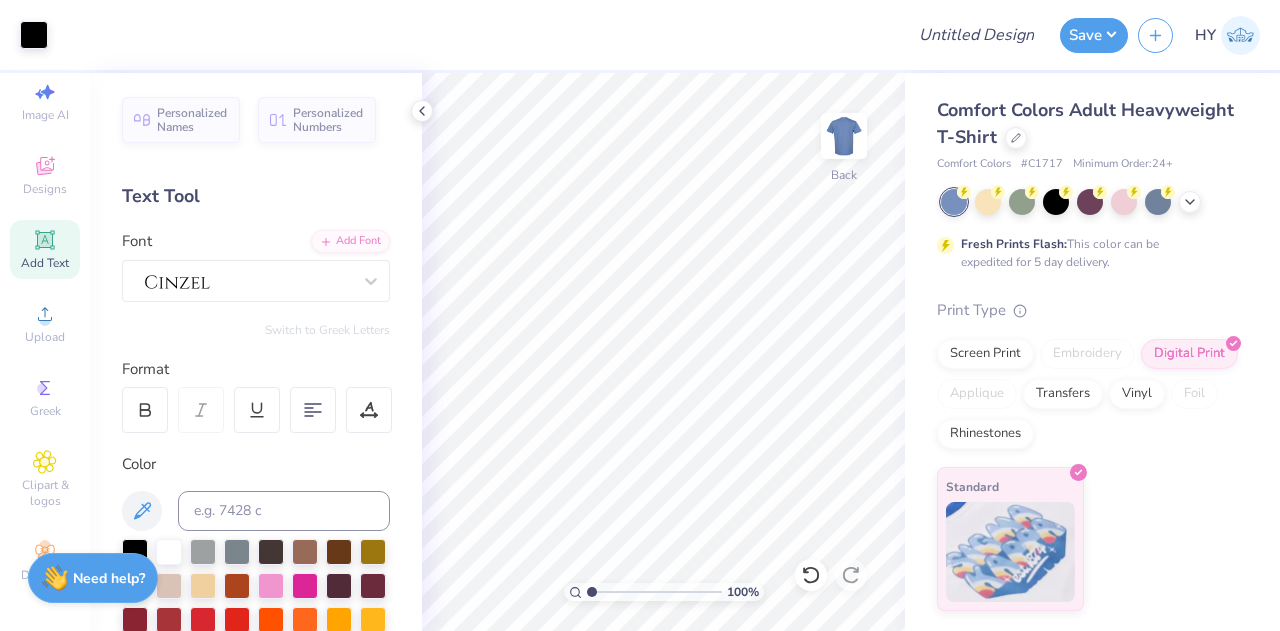 click at bounding box center (844, 136) 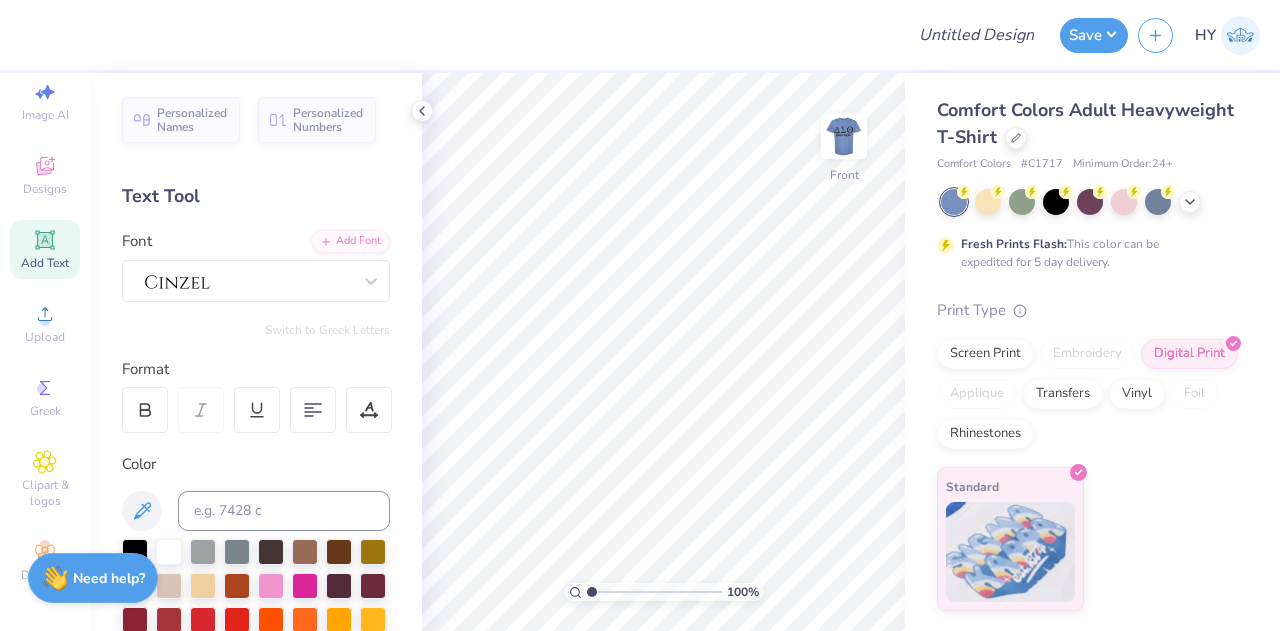 click 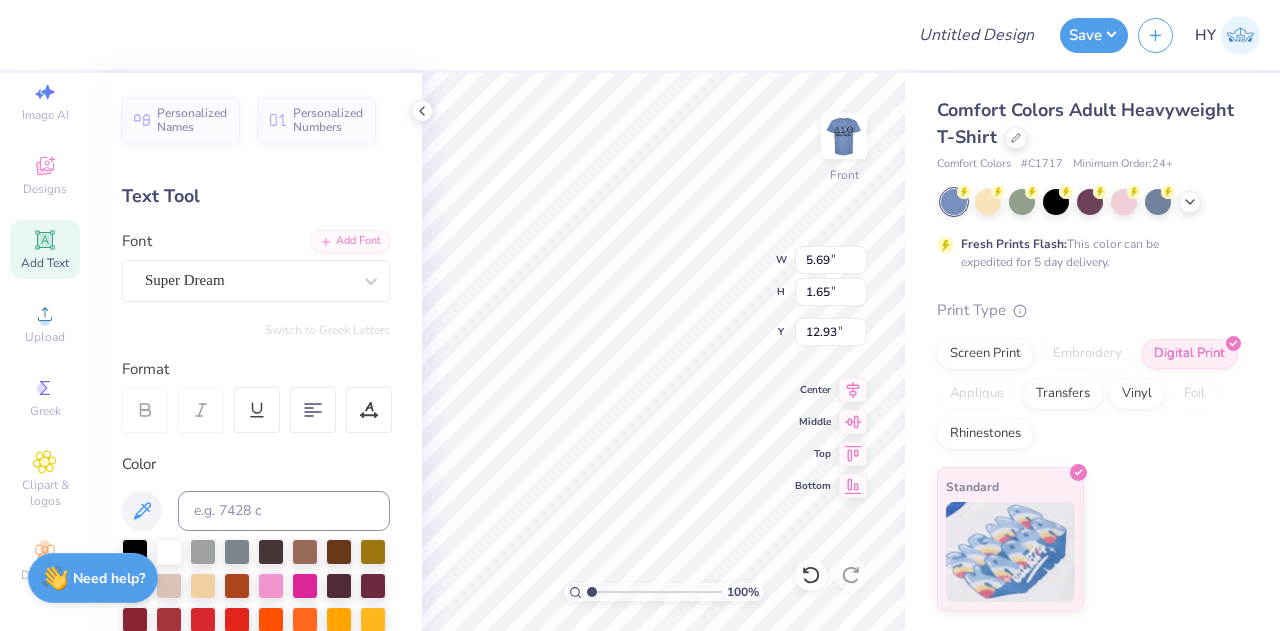 click on "Super Dream" at bounding box center (248, 280) 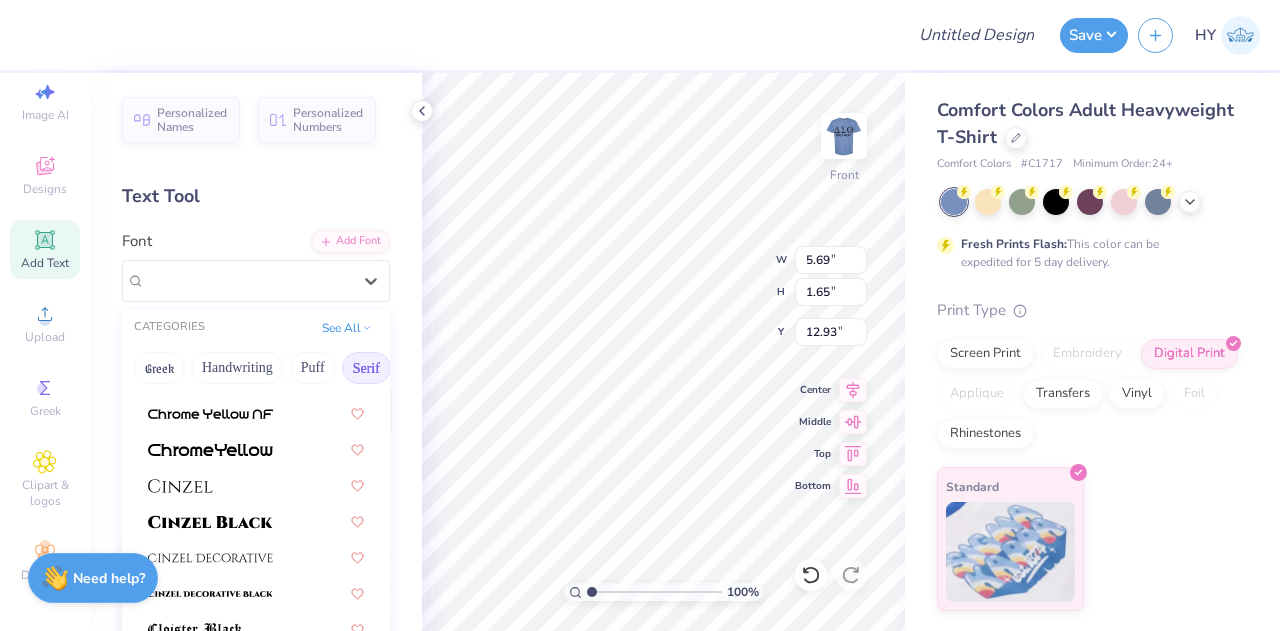 scroll, scrollTop: 316, scrollLeft: 0, axis: vertical 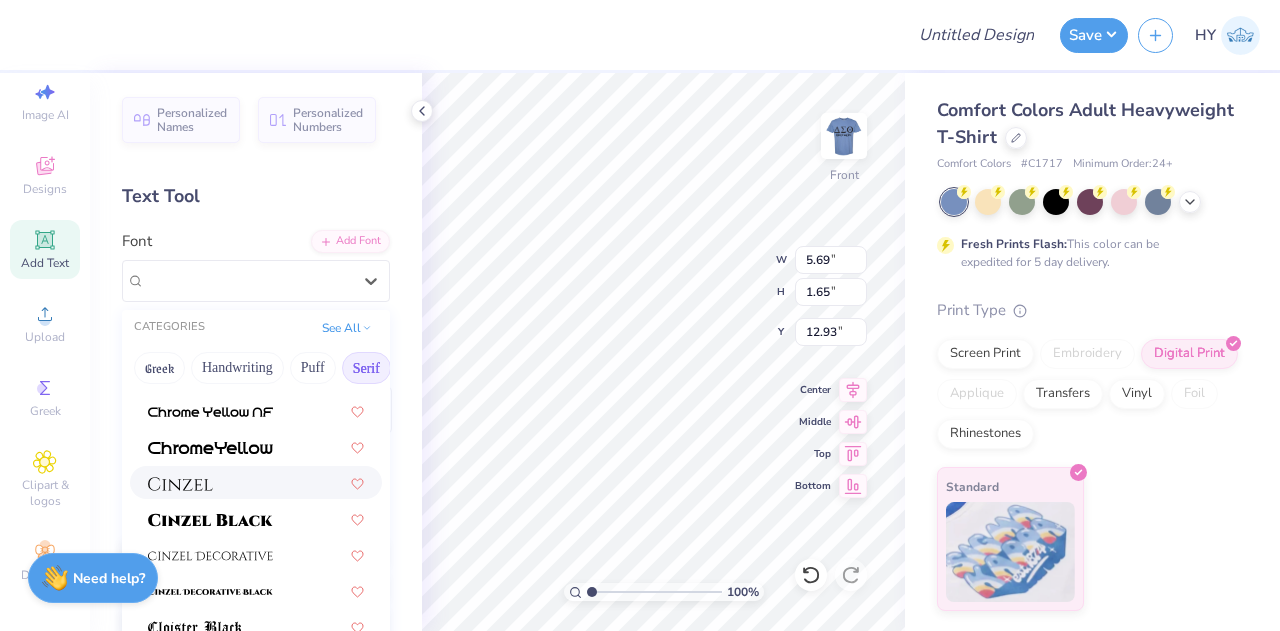 click at bounding box center [256, 482] 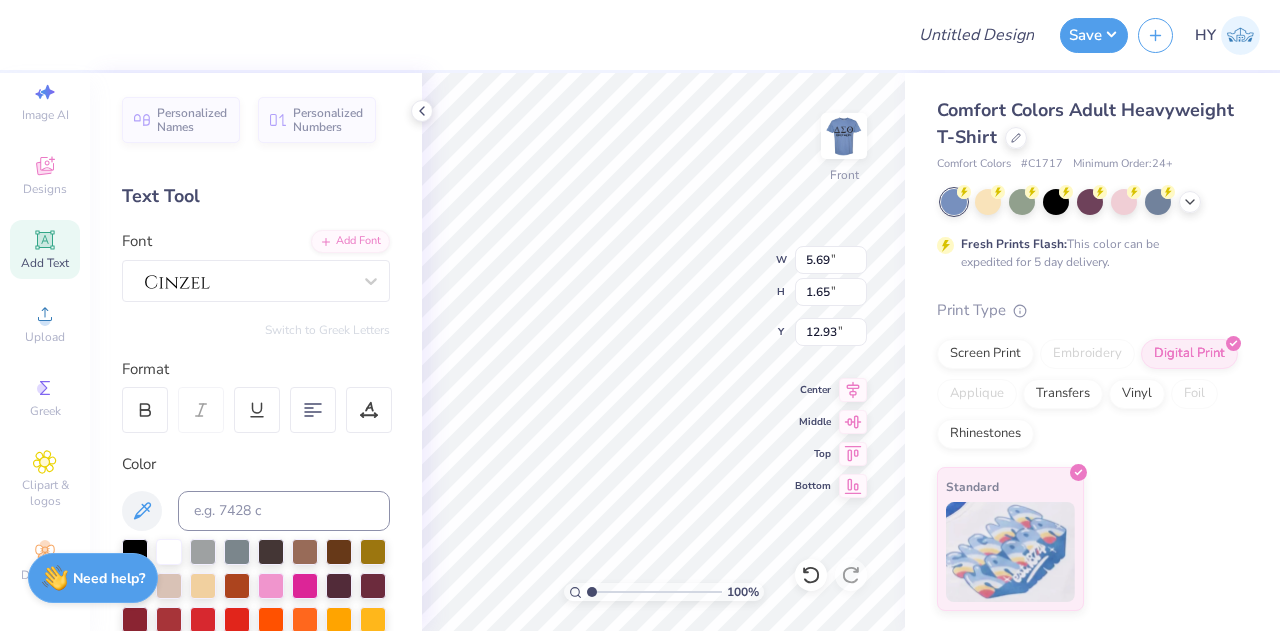 type on "5.72" 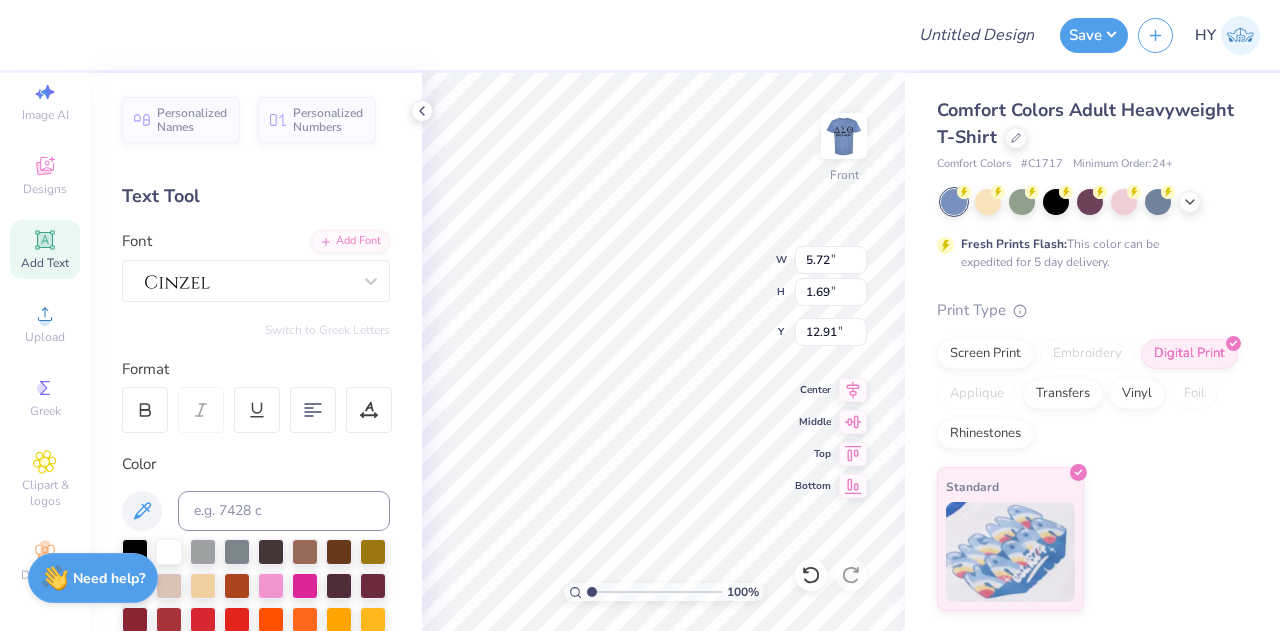 click at bounding box center [135, 552] 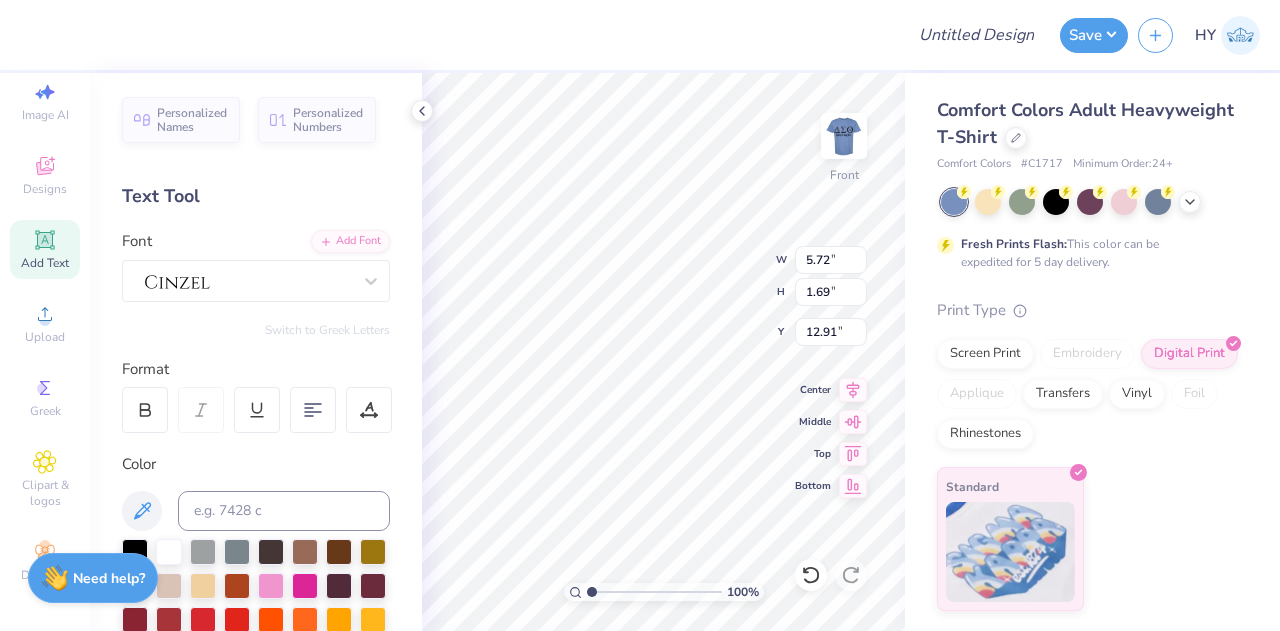 scroll, scrollTop: 16, scrollLeft: 8, axis: both 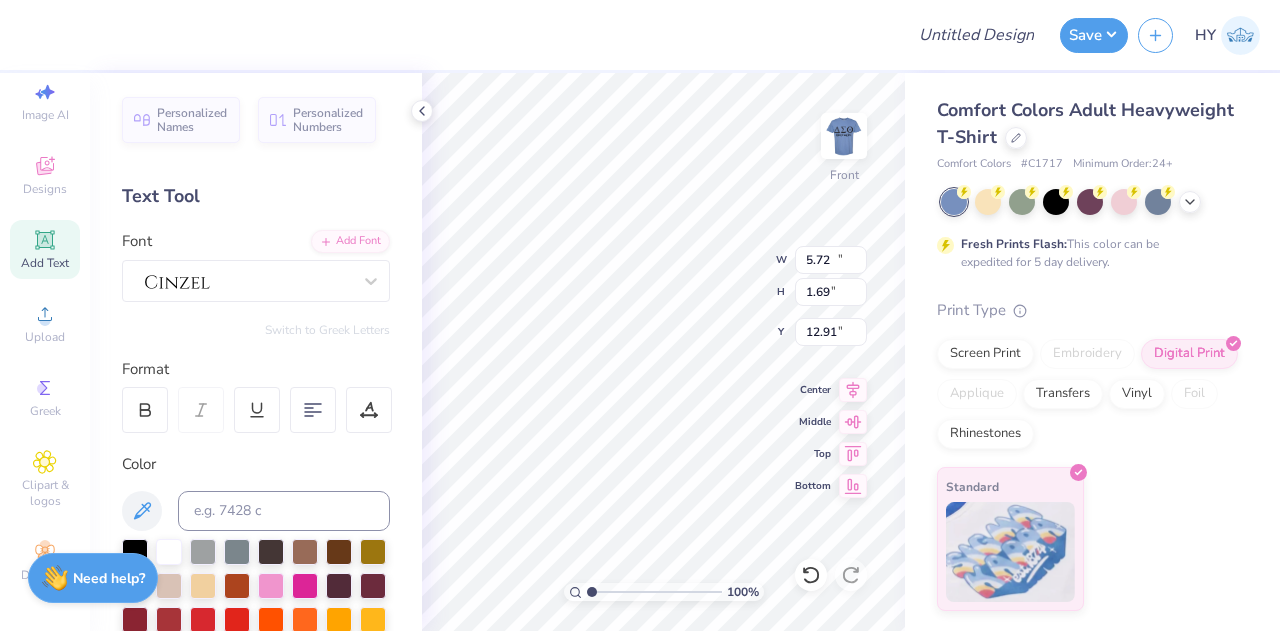 type on "14.53" 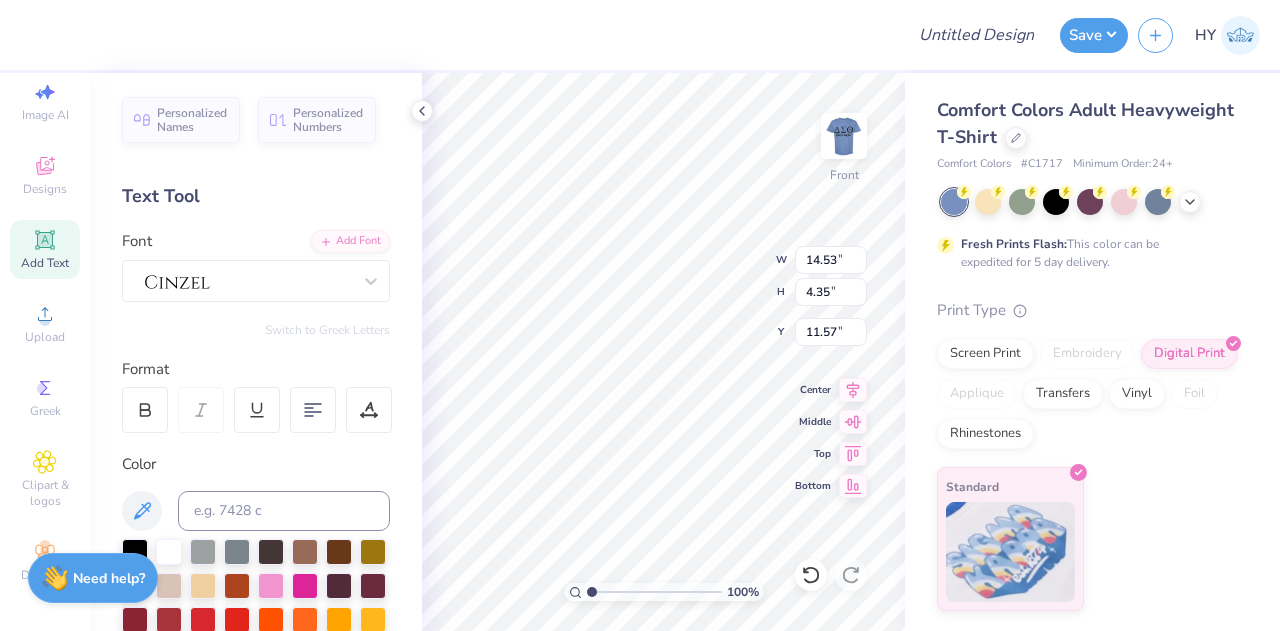 scroll, scrollTop: 16, scrollLeft: 2, axis: both 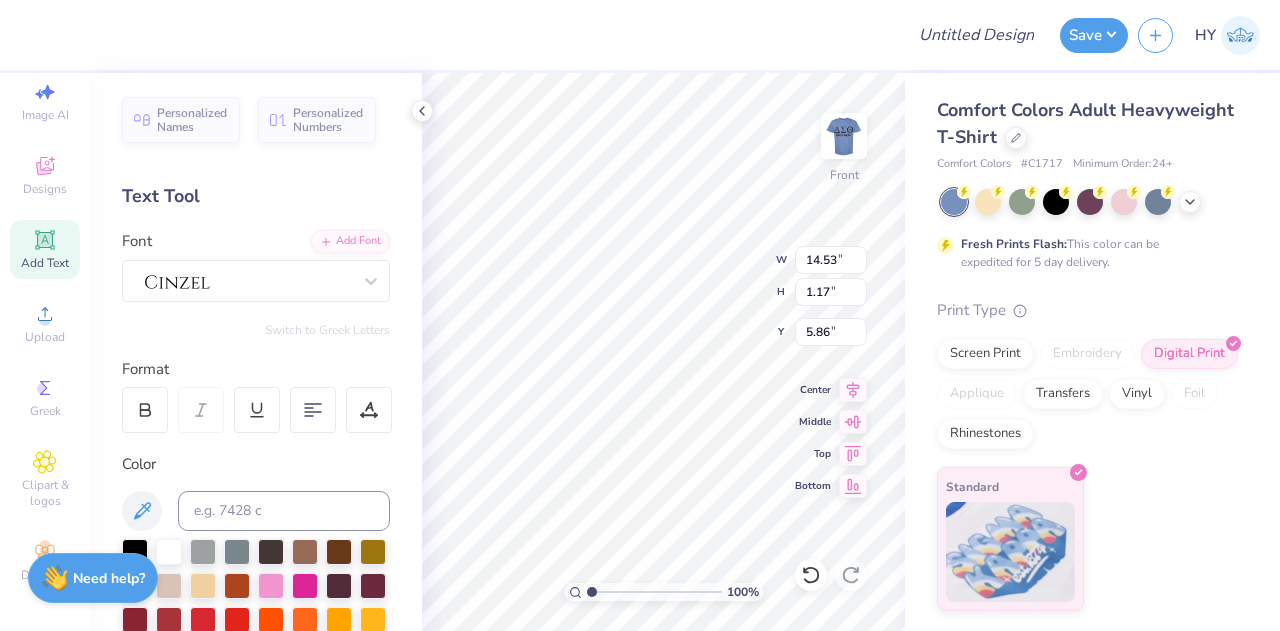 type on "5.86" 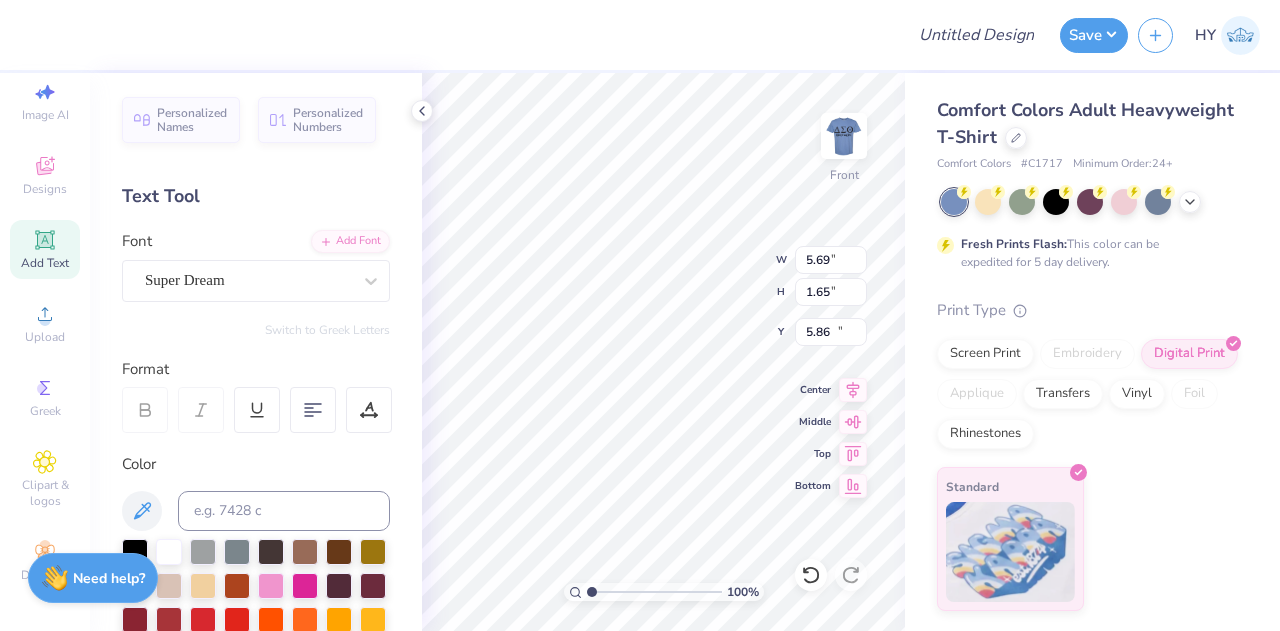 type on "5.69" 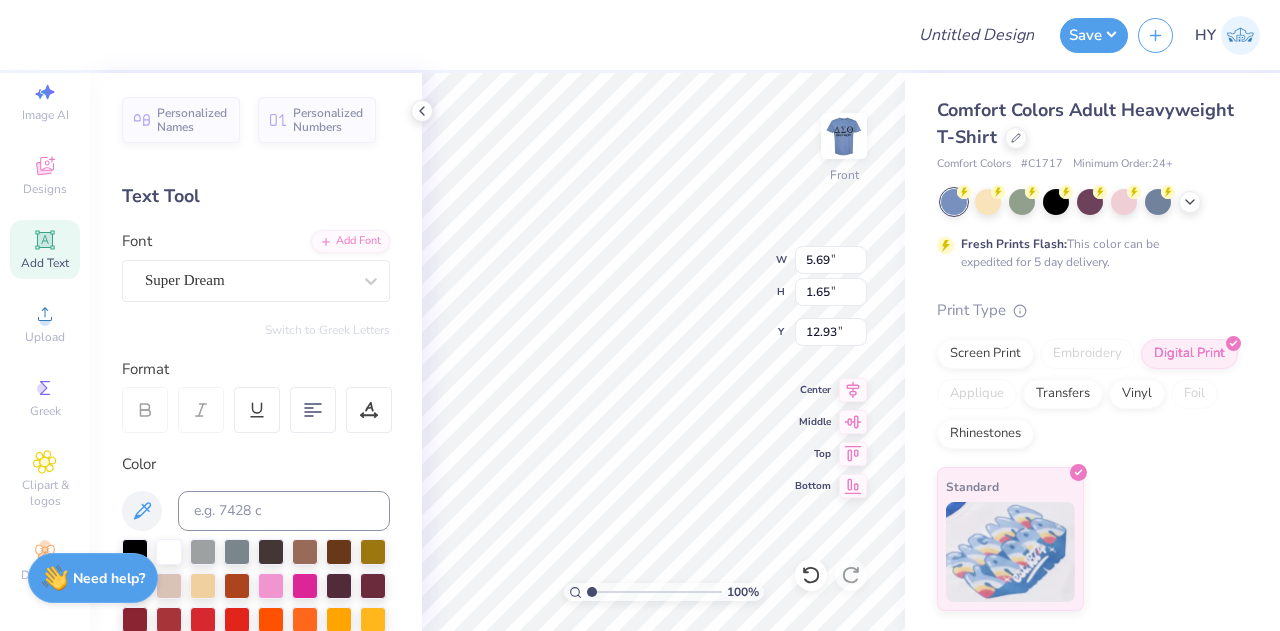 click on "Super Dream" at bounding box center (248, 280) 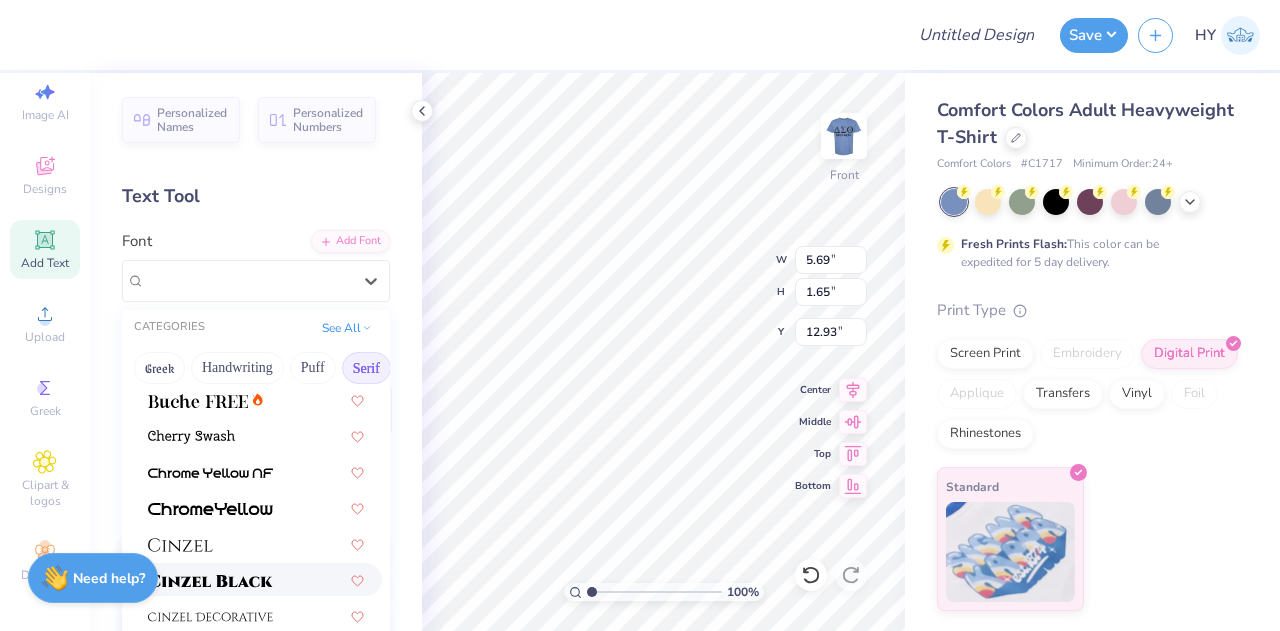 scroll, scrollTop: 256, scrollLeft: 0, axis: vertical 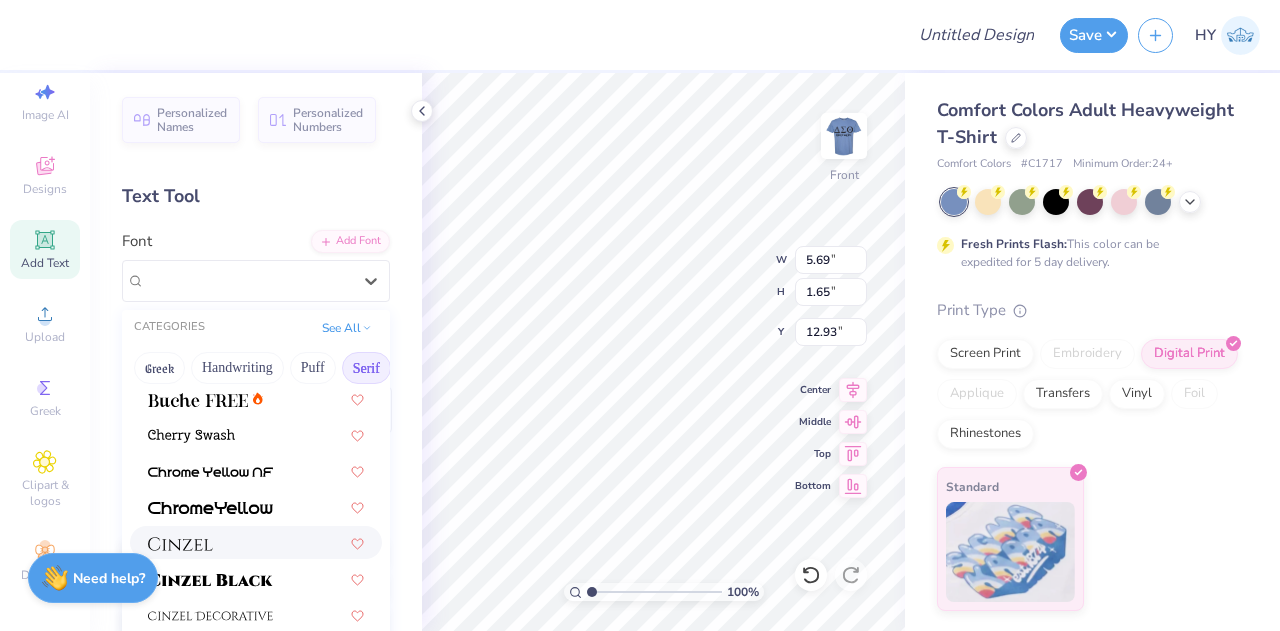 click at bounding box center (256, 542) 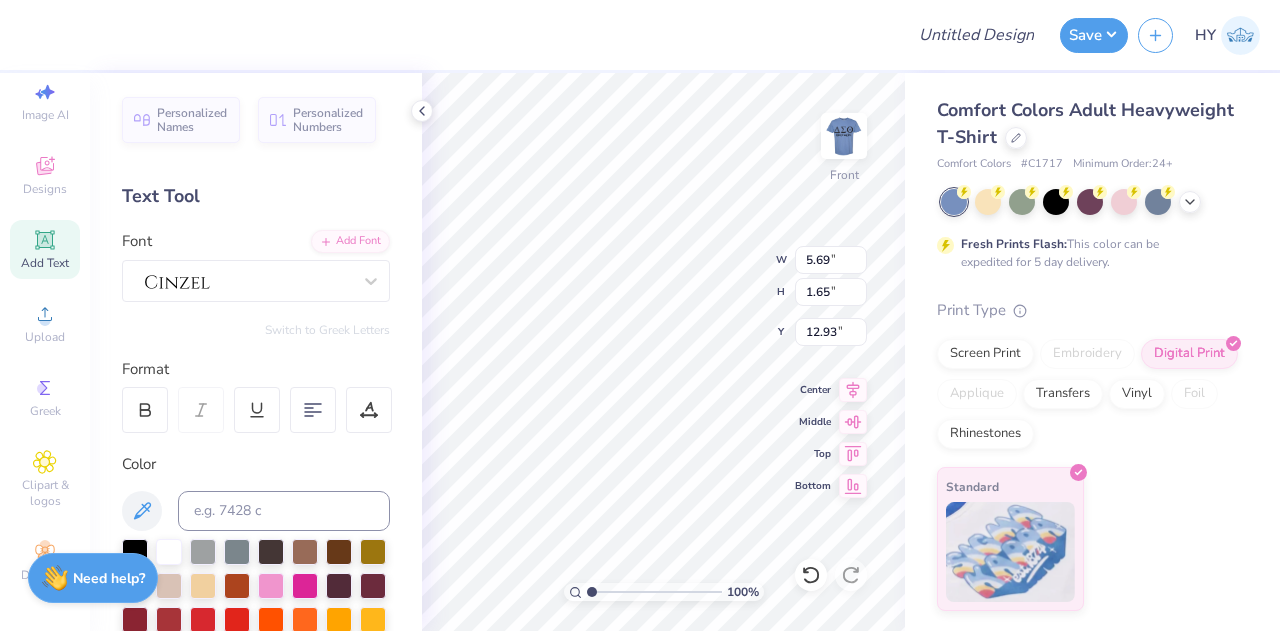 type on "5.72" 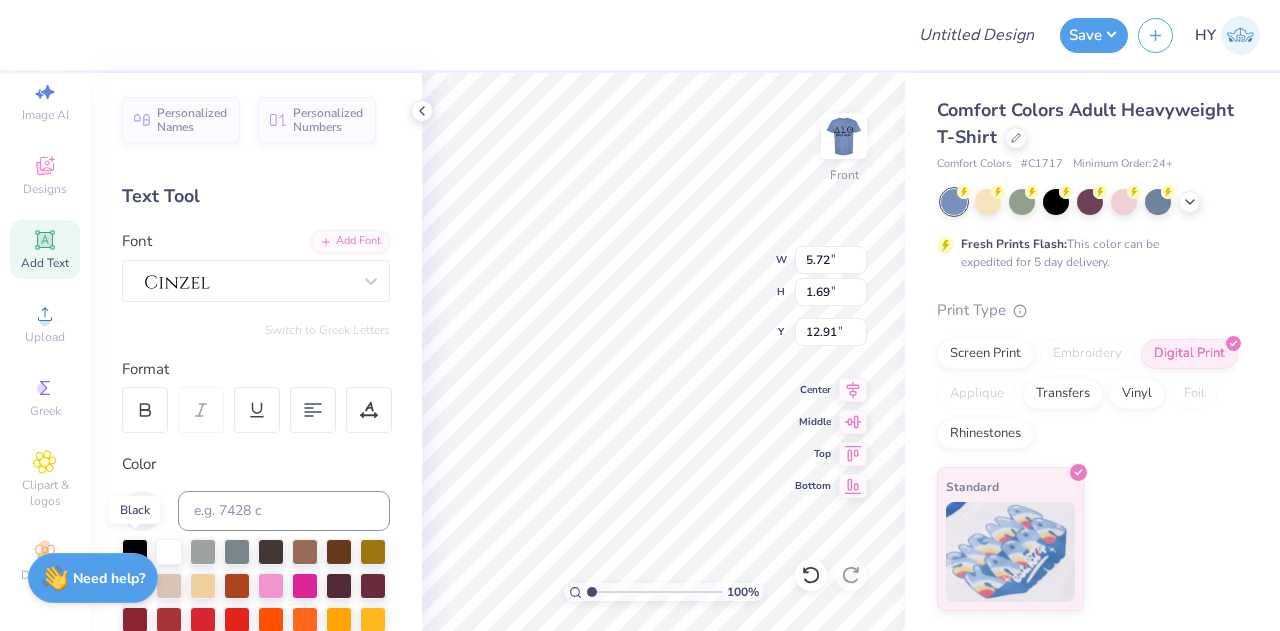 click at bounding box center (135, 552) 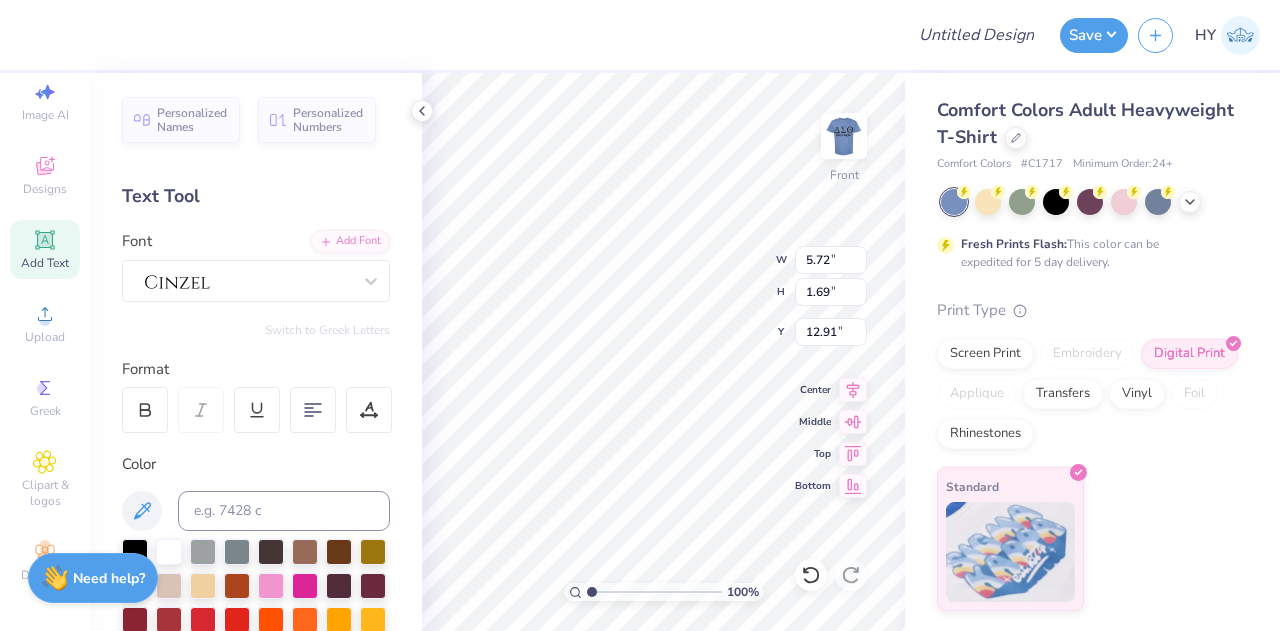 scroll, scrollTop: 16, scrollLeft: 2, axis: both 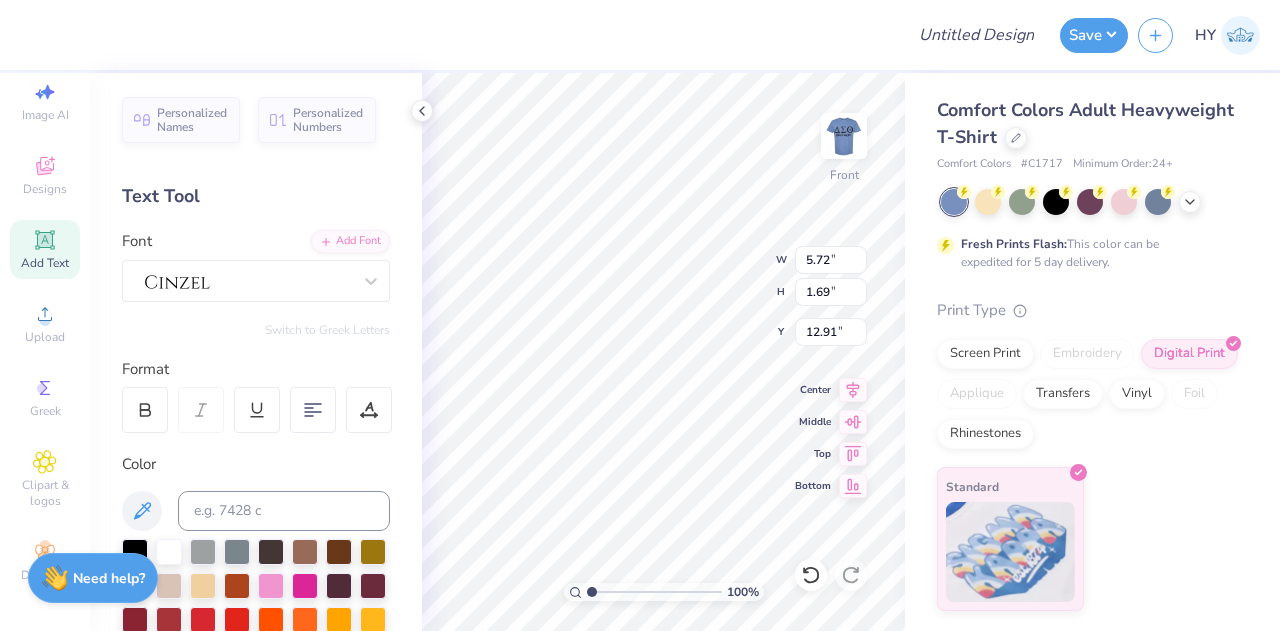 type on "19/01/2022" 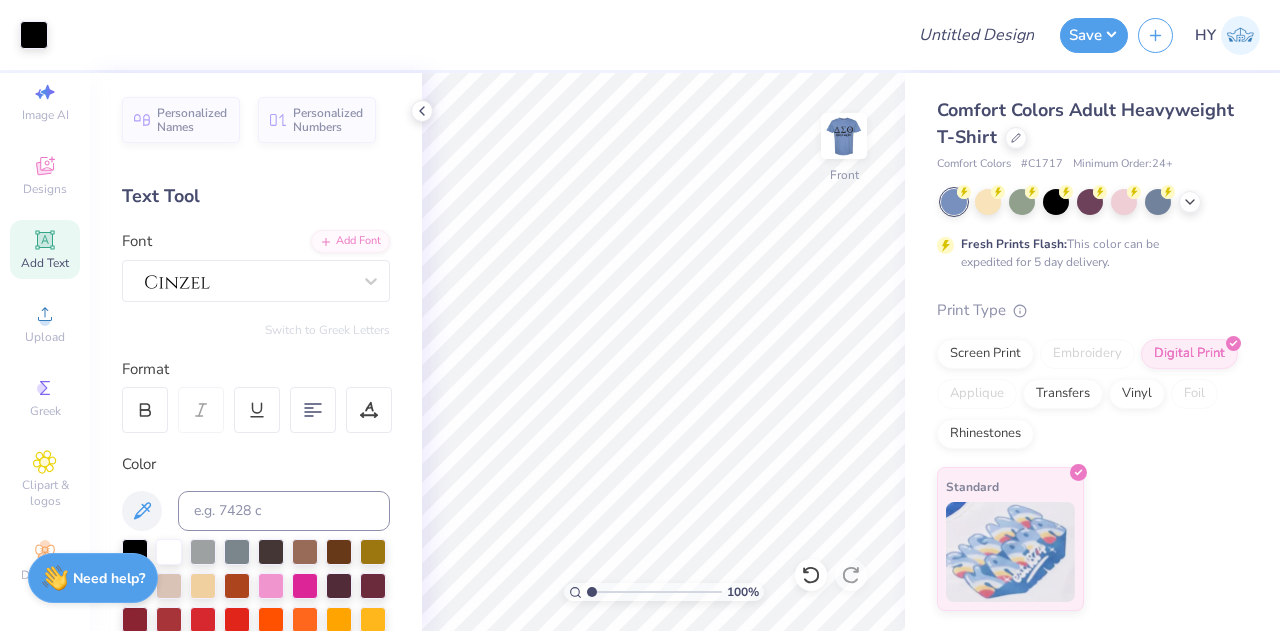 click 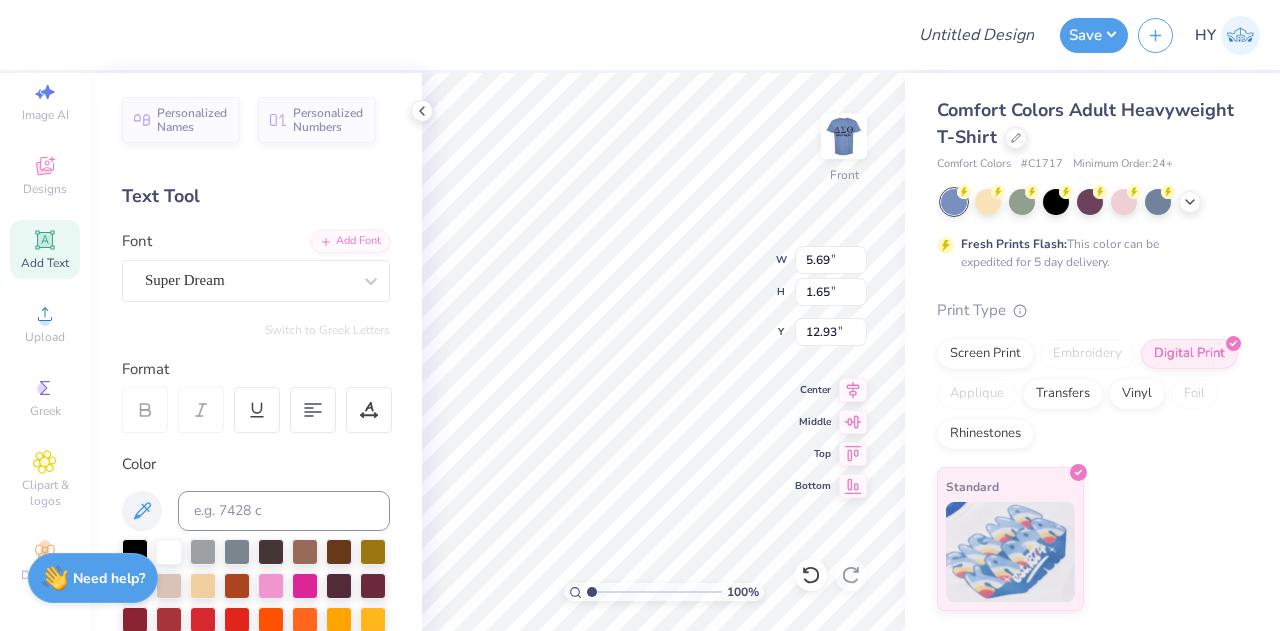 click on "Super Dream" at bounding box center (248, 280) 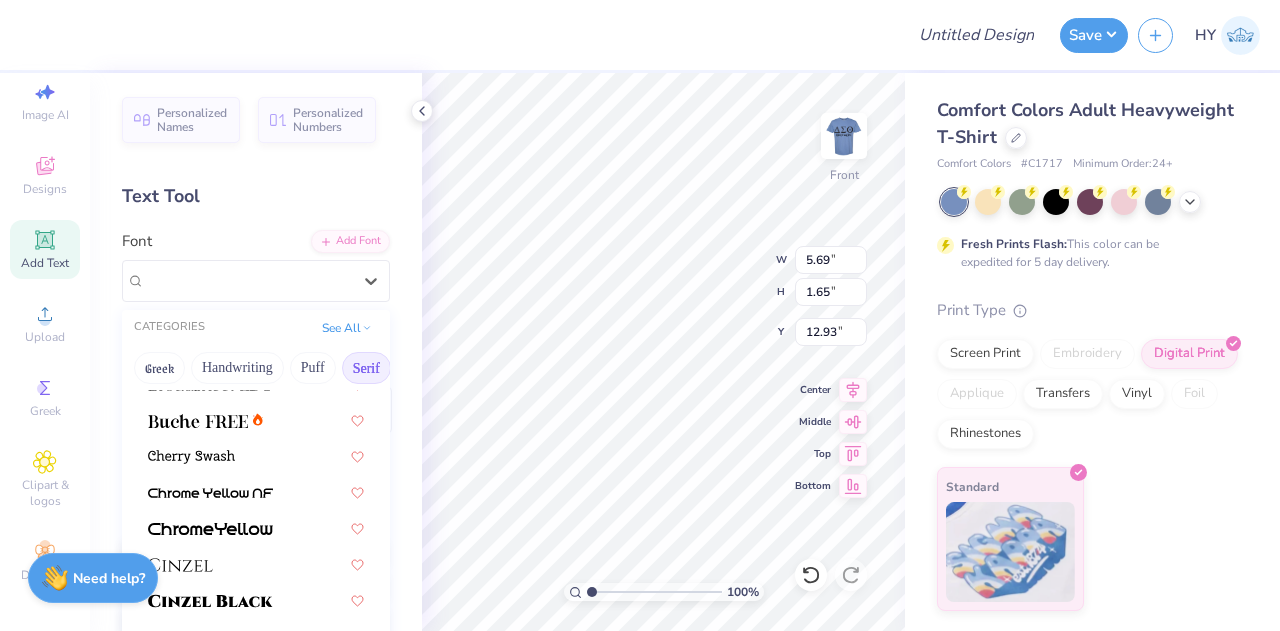 scroll, scrollTop: 236, scrollLeft: 0, axis: vertical 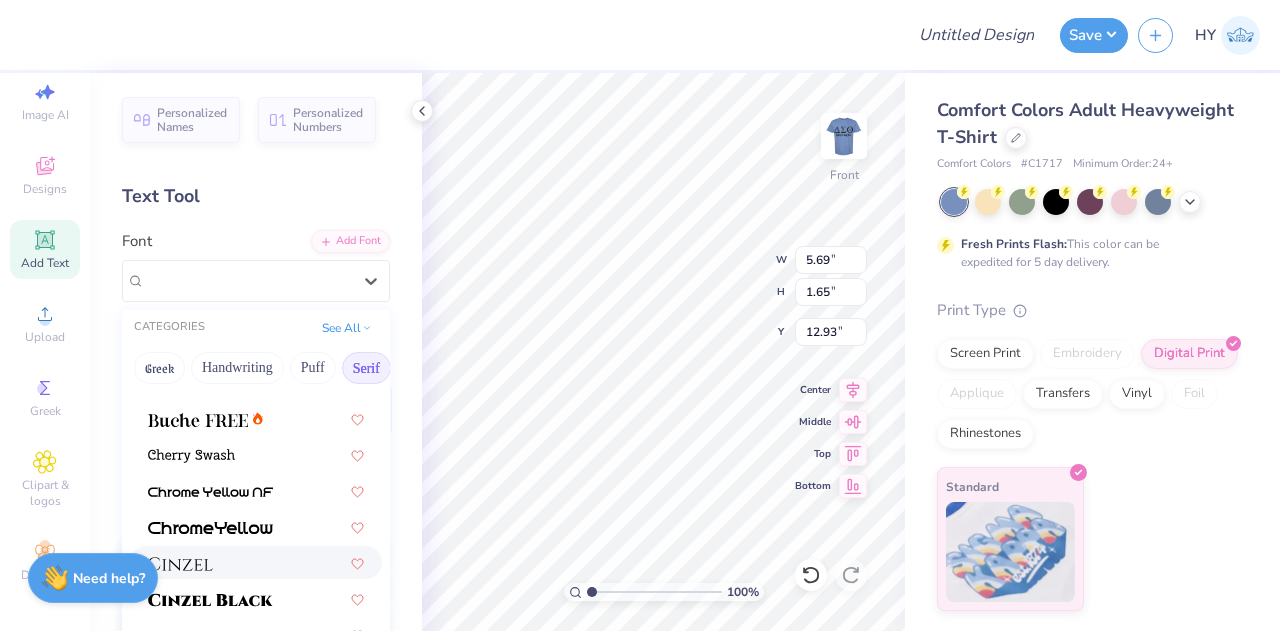 click at bounding box center (256, 562) 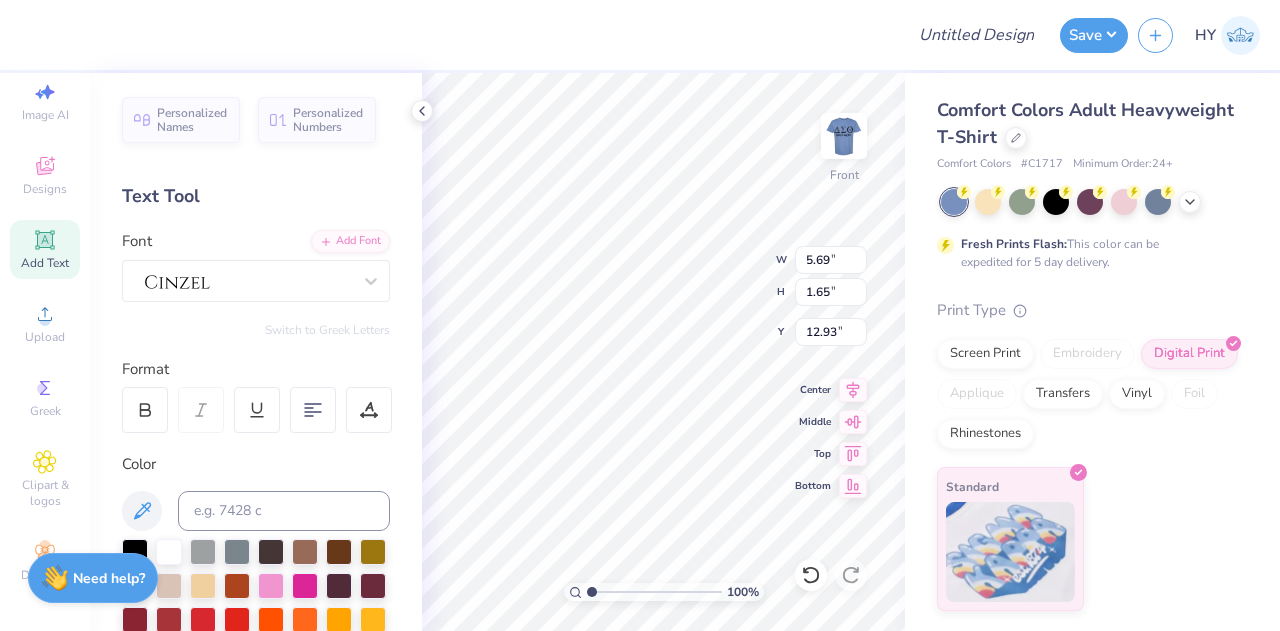 type on "5.72" 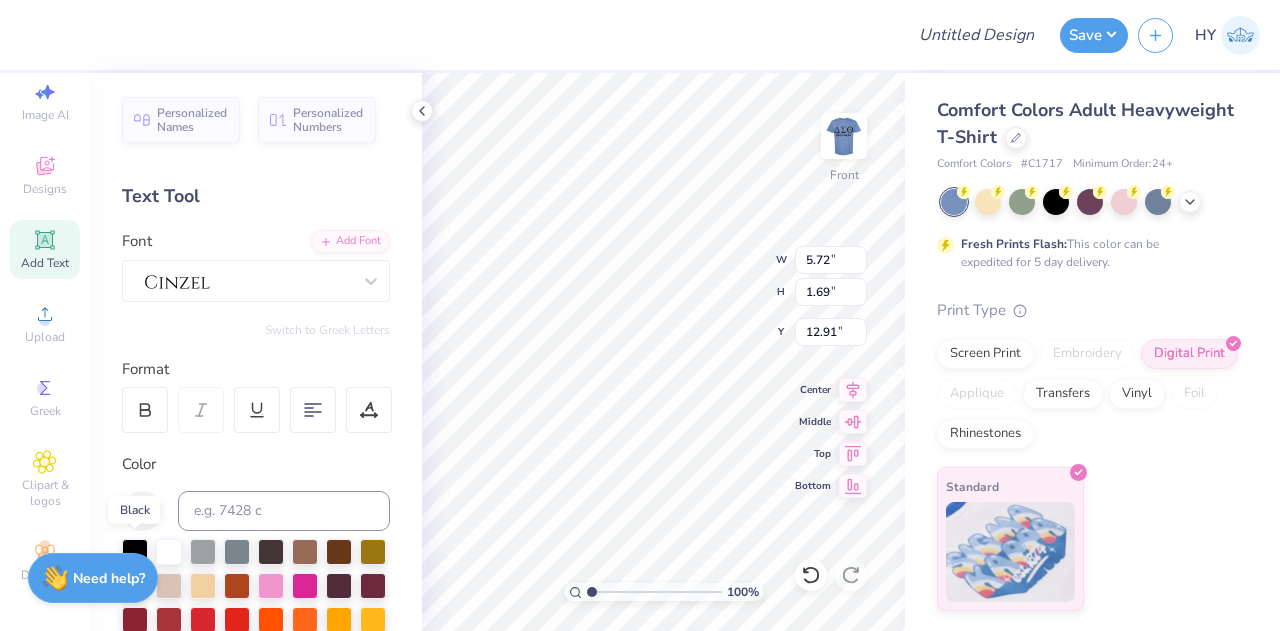 click at bounding box center [135, 552] 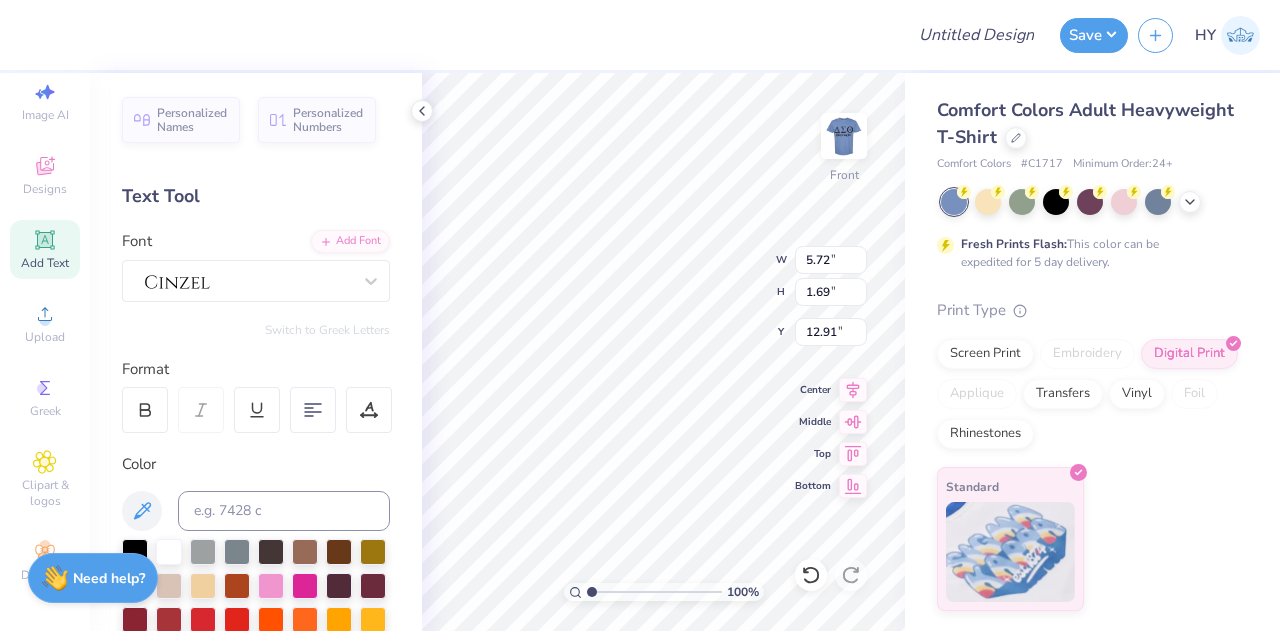 scroll, scrollTop: 16, scrollLeft: 2, axis: both 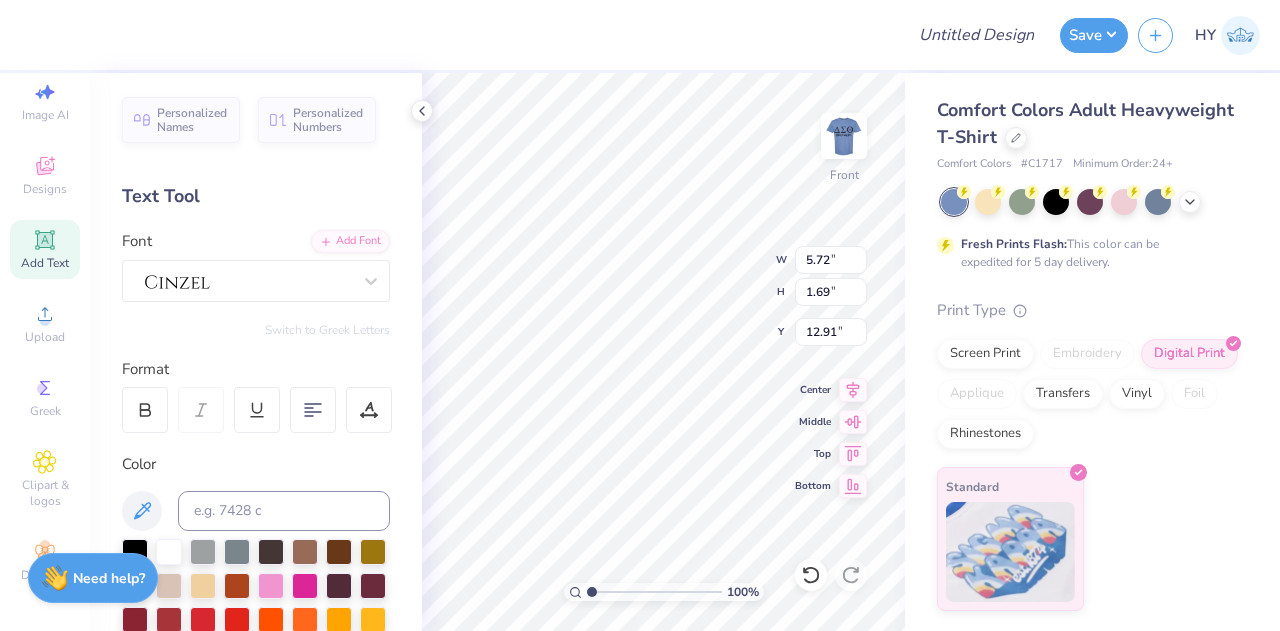 type on "[CITY], [STATE]" 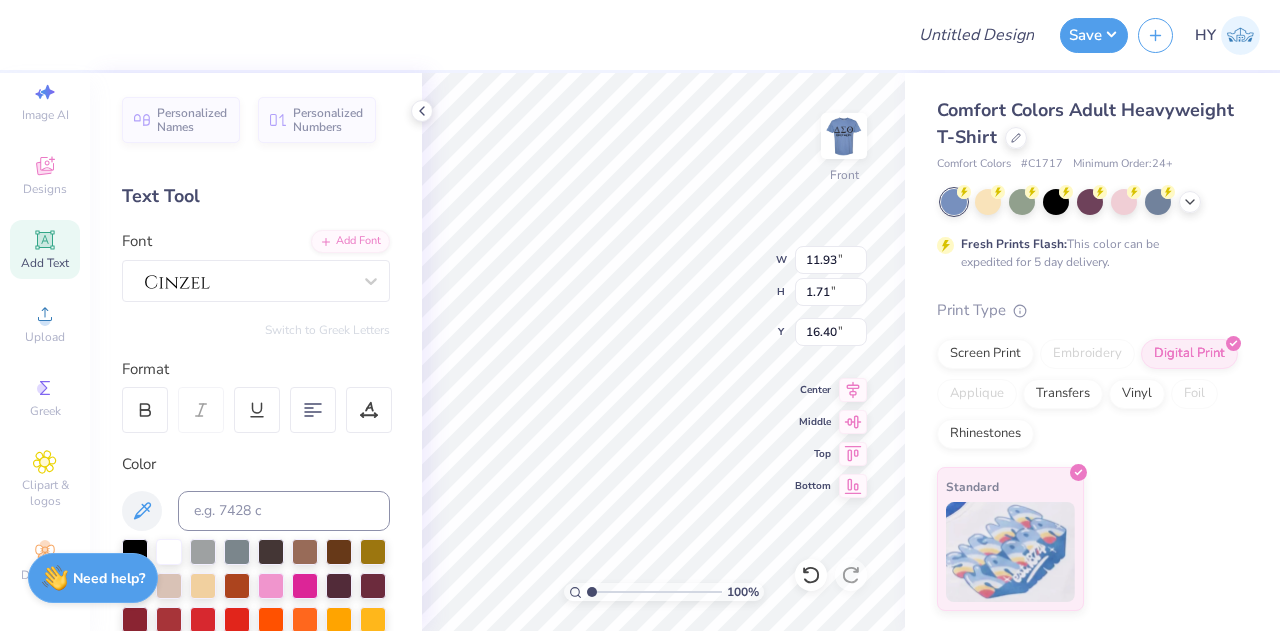 type on "16.40" 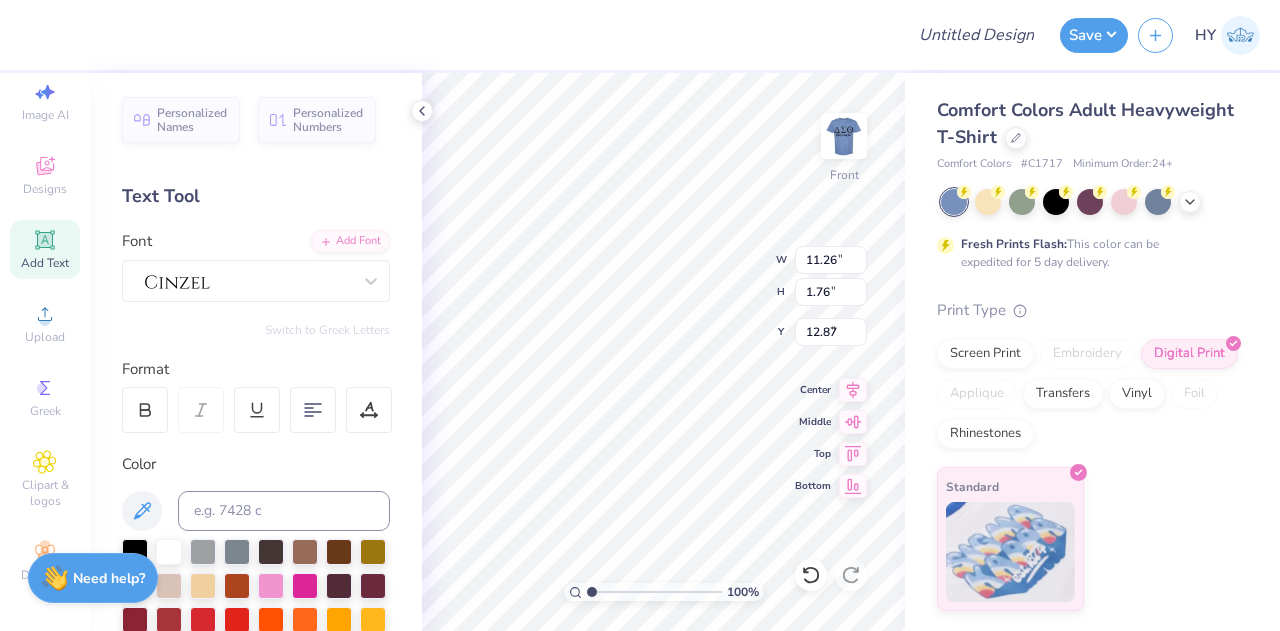 type on "7.78" 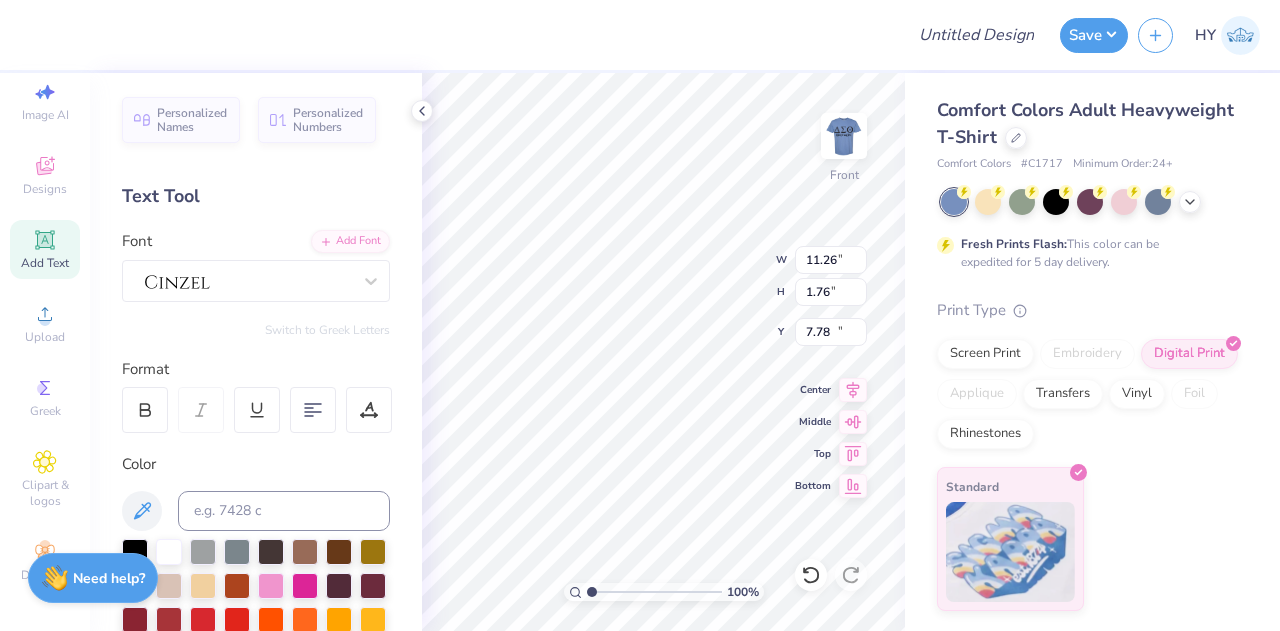 type on "11.93" 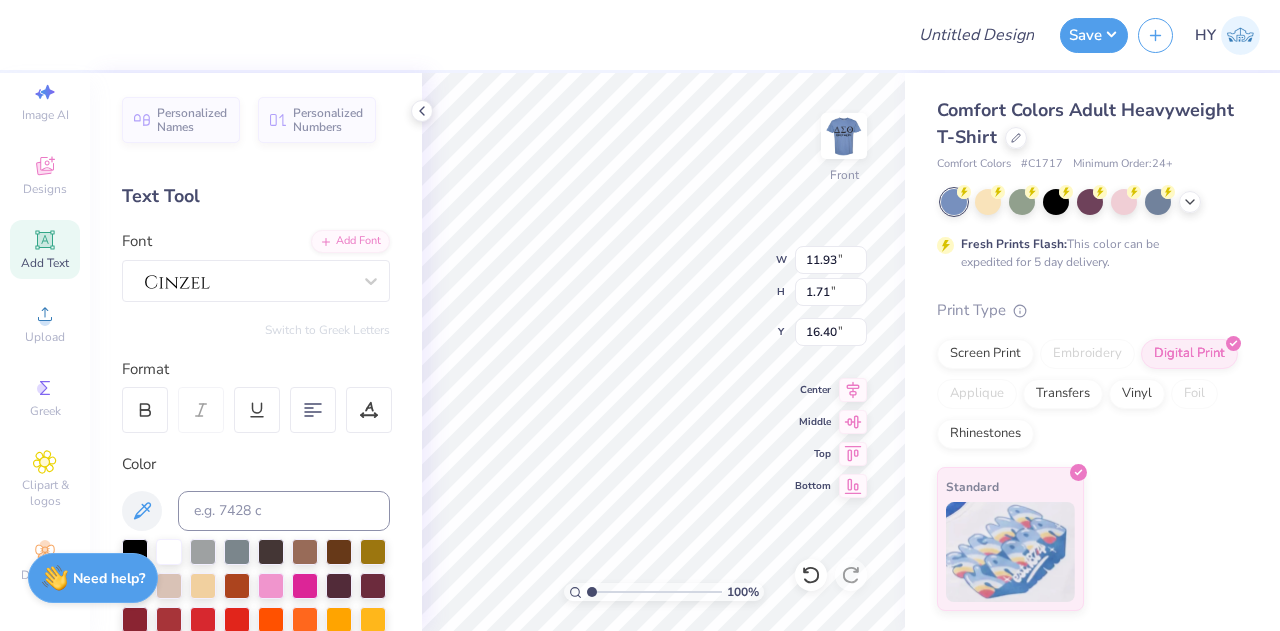type on "10.20" 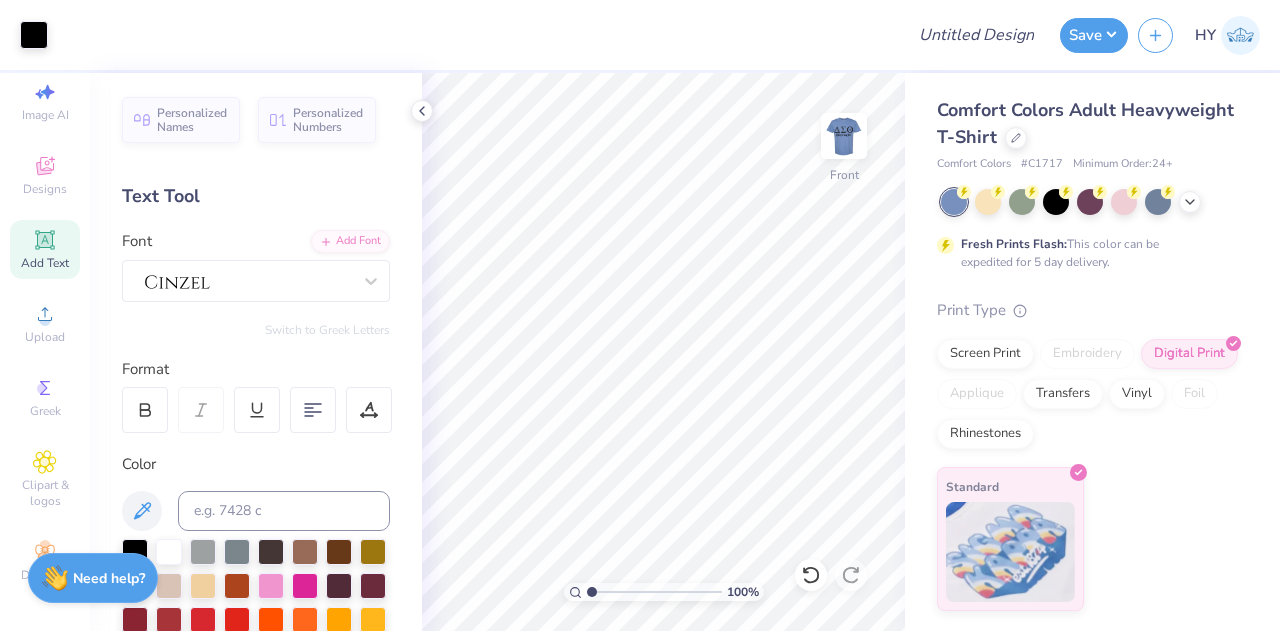 click at bounding box center (844, 136) 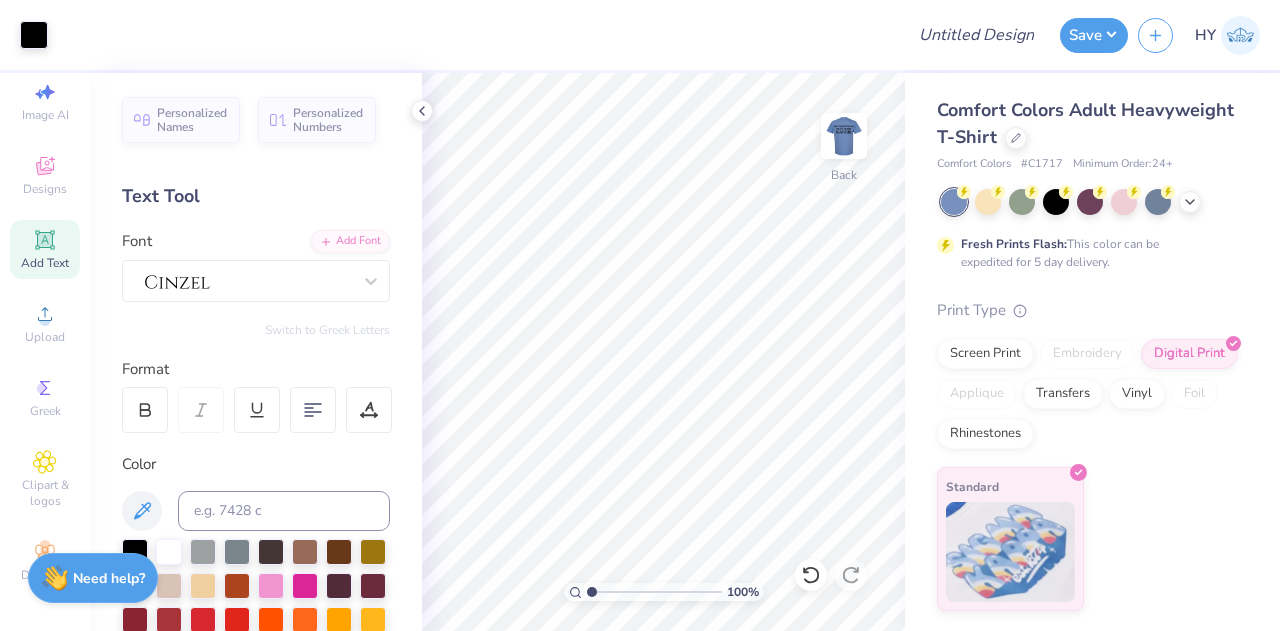 click at bounding box center [844, 136] 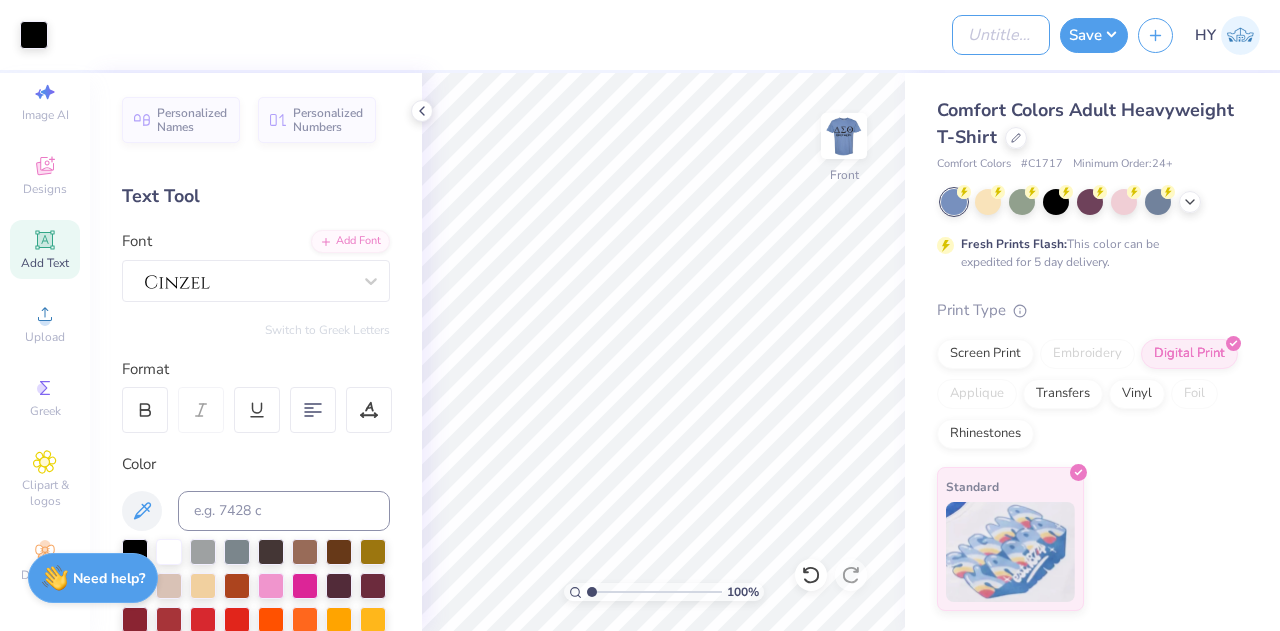 click on "Design Title" at bounding box center (1001, 35) 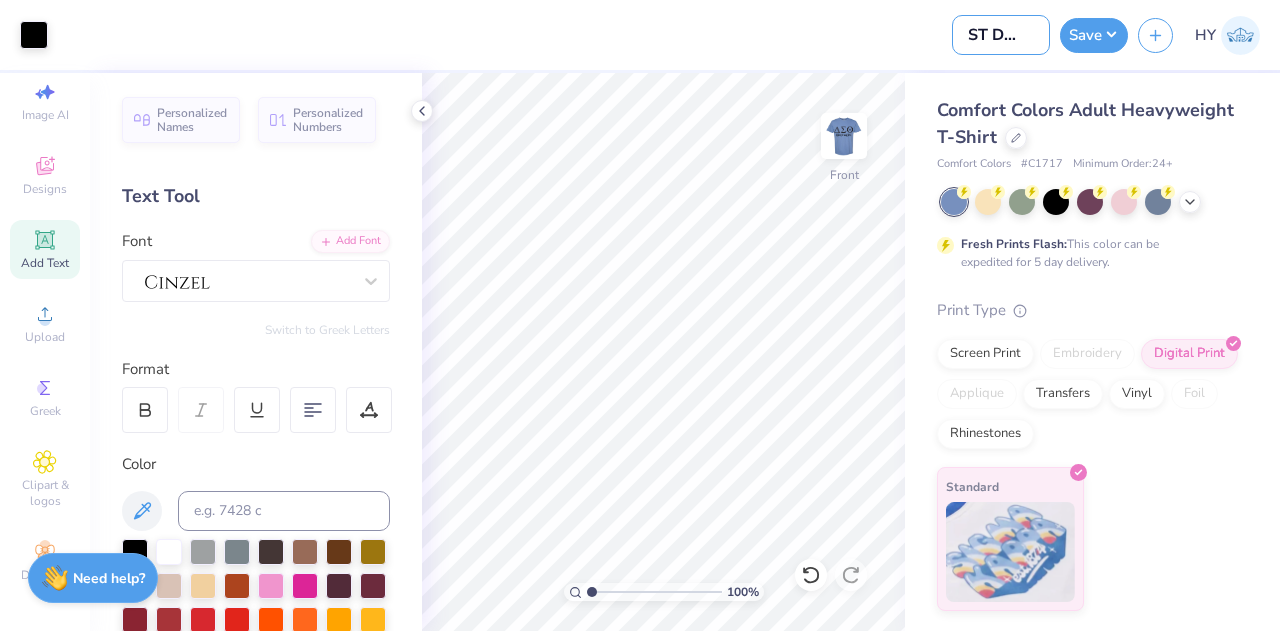 scroll, scrollTop: 0, scrollLeft: 21, axis: horizontal 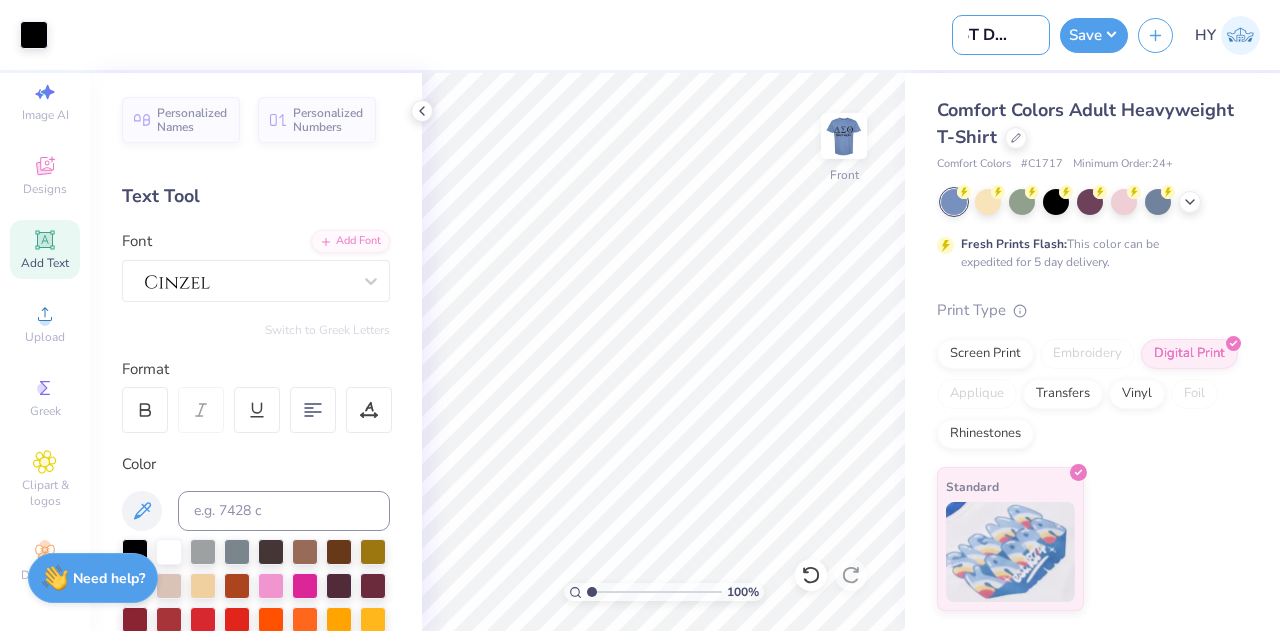 type on "DST Design" 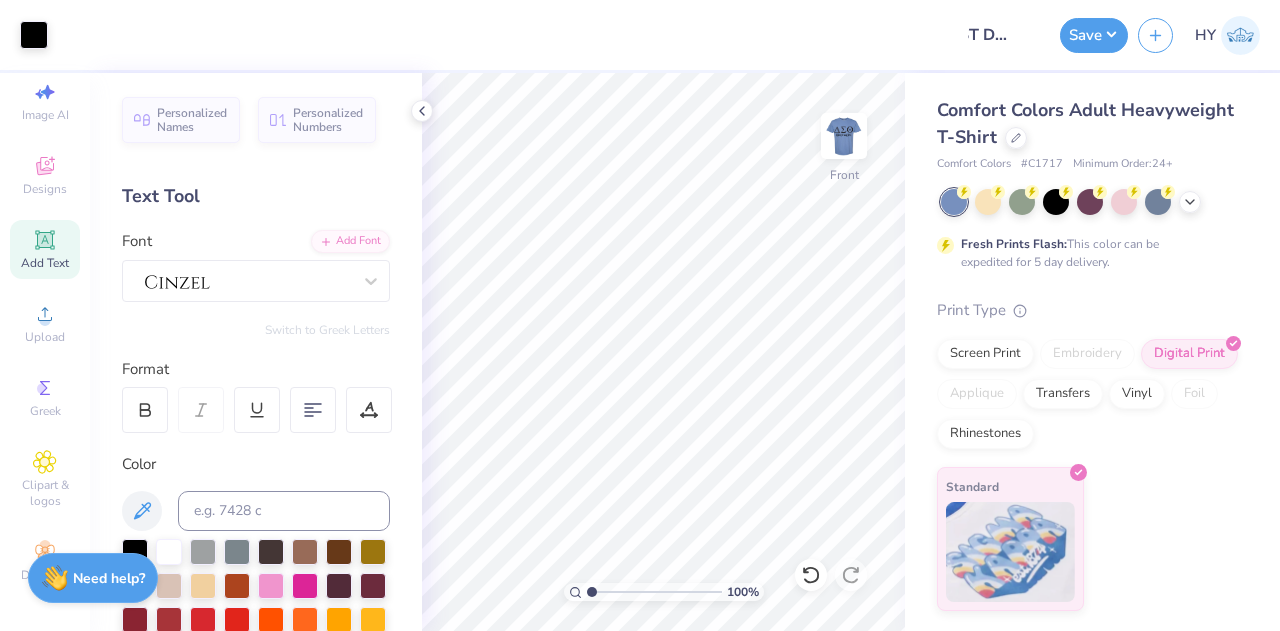 scroll, scrollTop: 0, scrollLeft: 0, axis: both 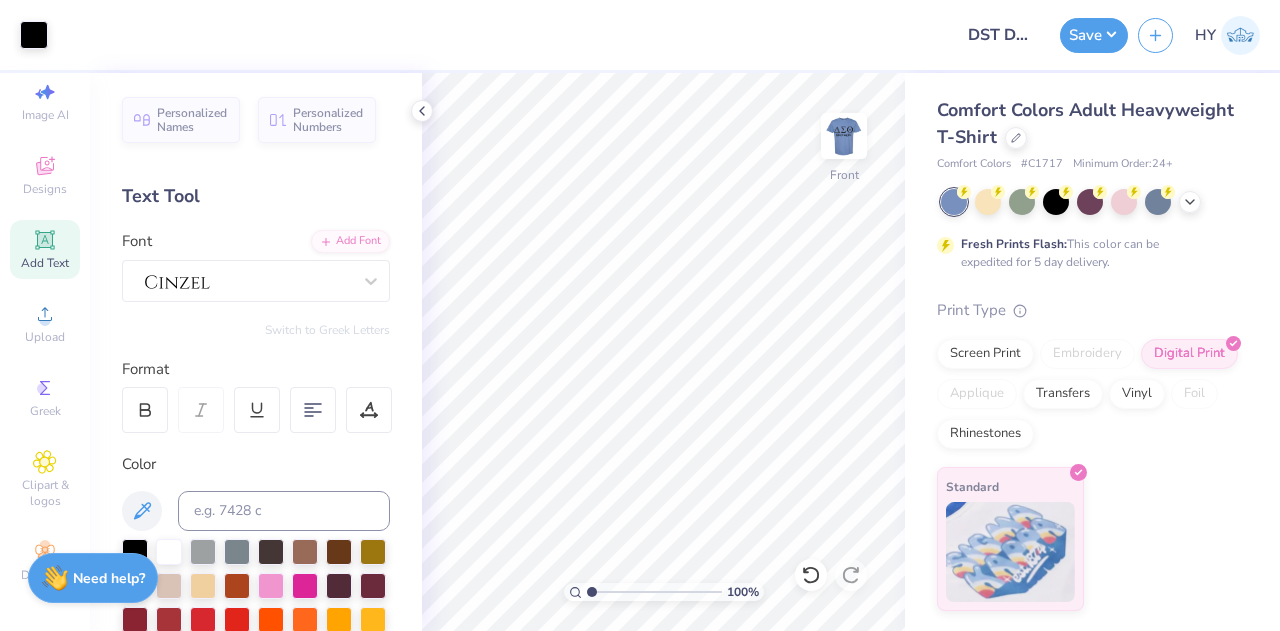click on "Save" at bounding box center [1094, 35] 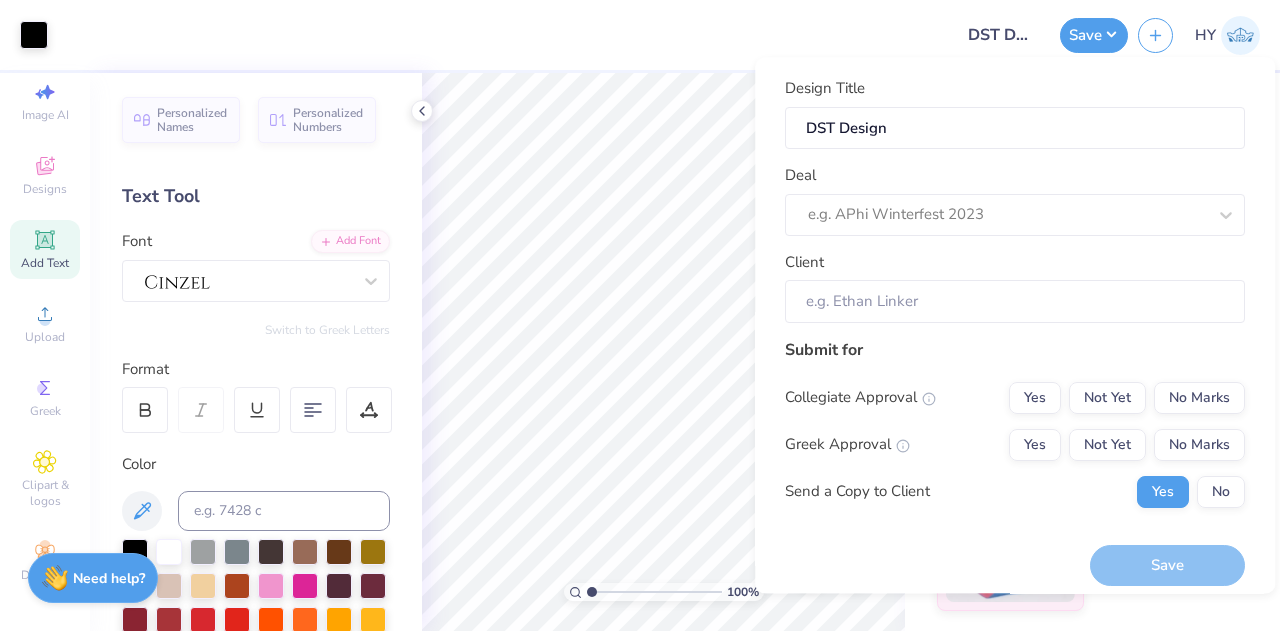 click at bounding box center (1007, 215) 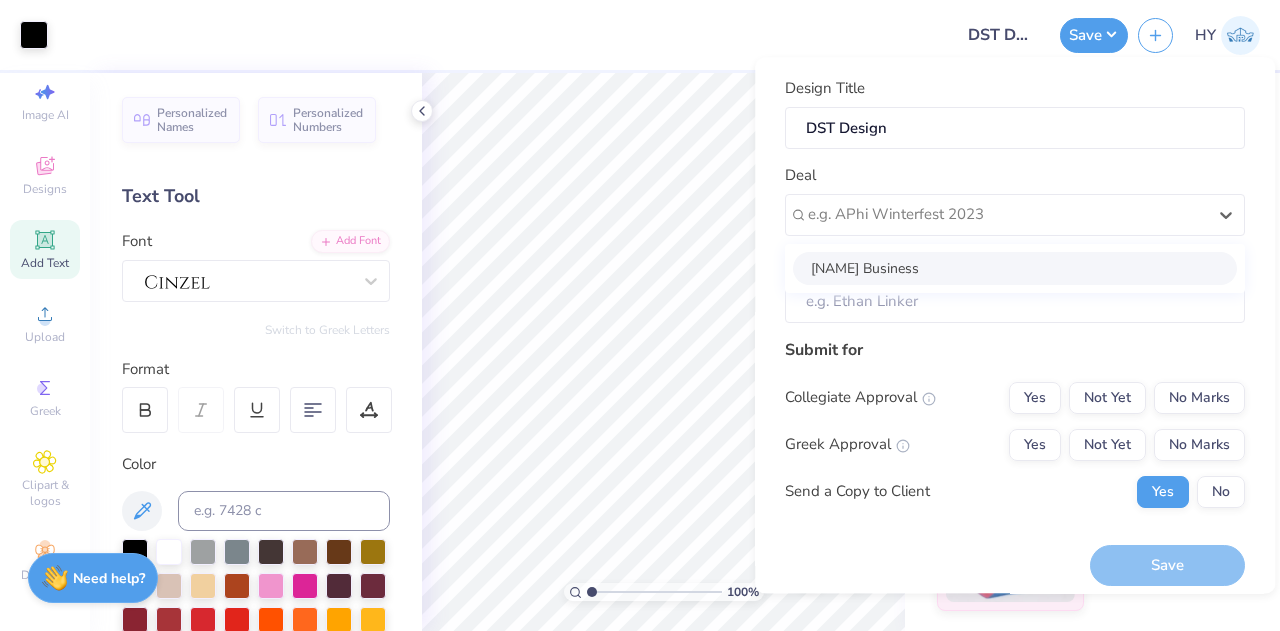 click on "Deal option [NAME] Business focused, 1 of 1. 1 result available. Use Up and Down to choose options, press Enter to select the currently focused option, press Escape to exit the menu, press Tab to select the option and exit the menu. e.g. APhi Winterfest 2023 [NAME] Business" at bounding box center [1015, 200] 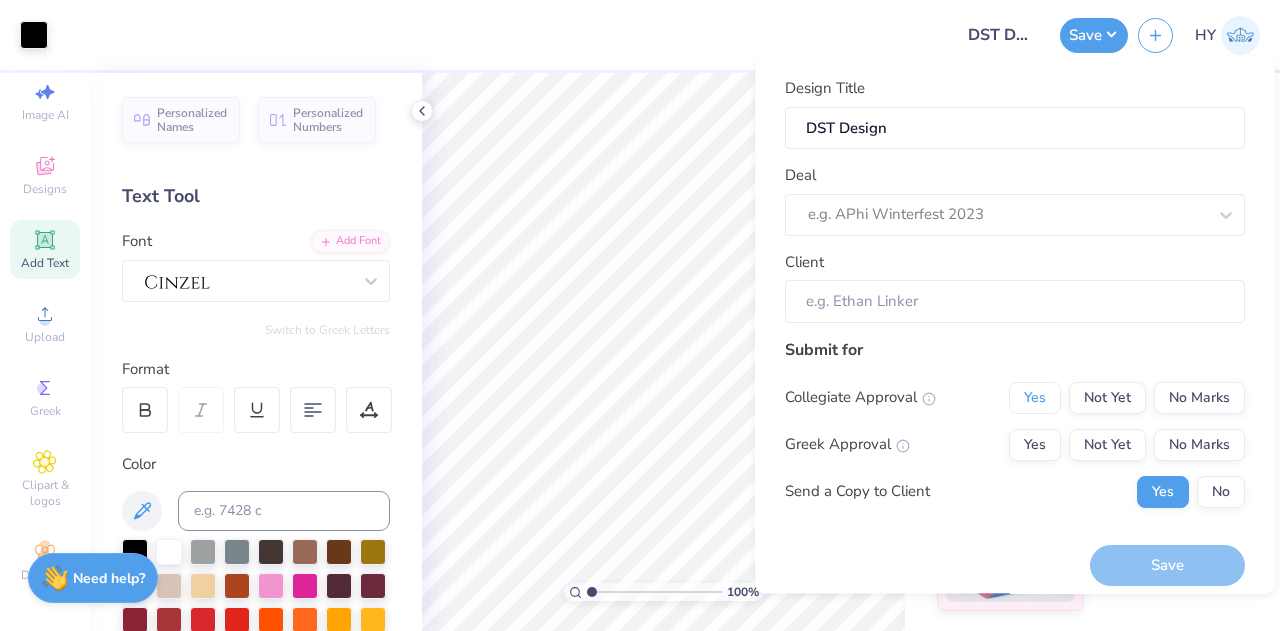 click on "Yes" at bounding box center [1035, 398] 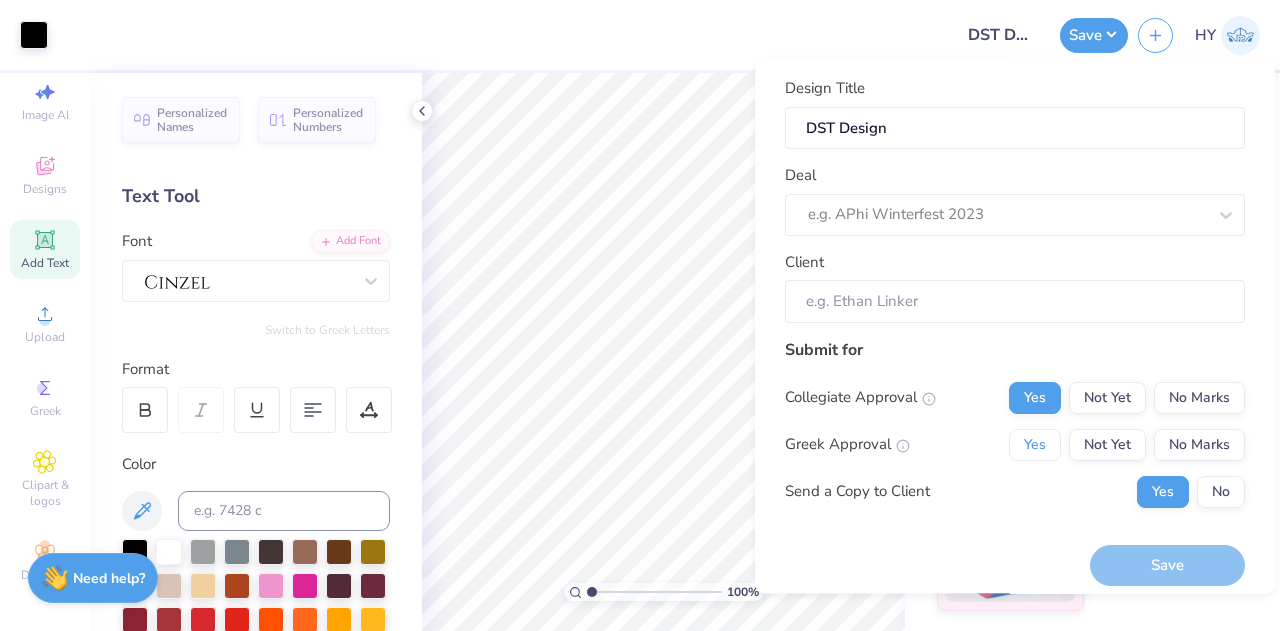 click on "Yes" at bounding box center [1035, 445] 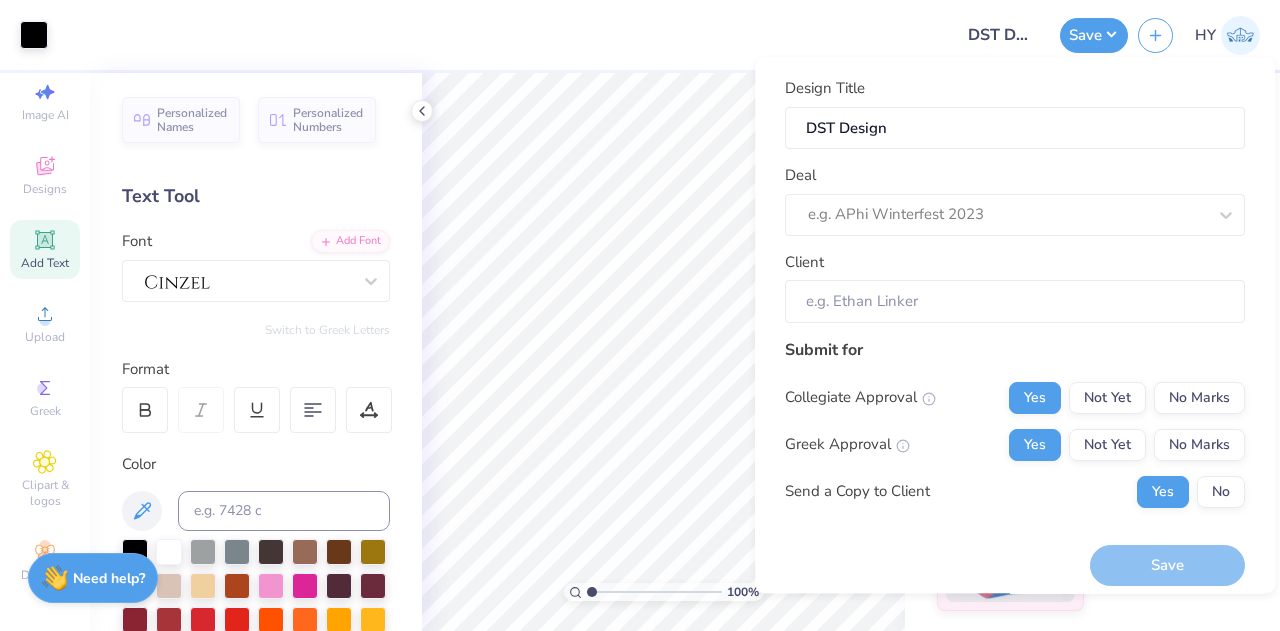 click on "Client" at bounding box center [1015, 287] 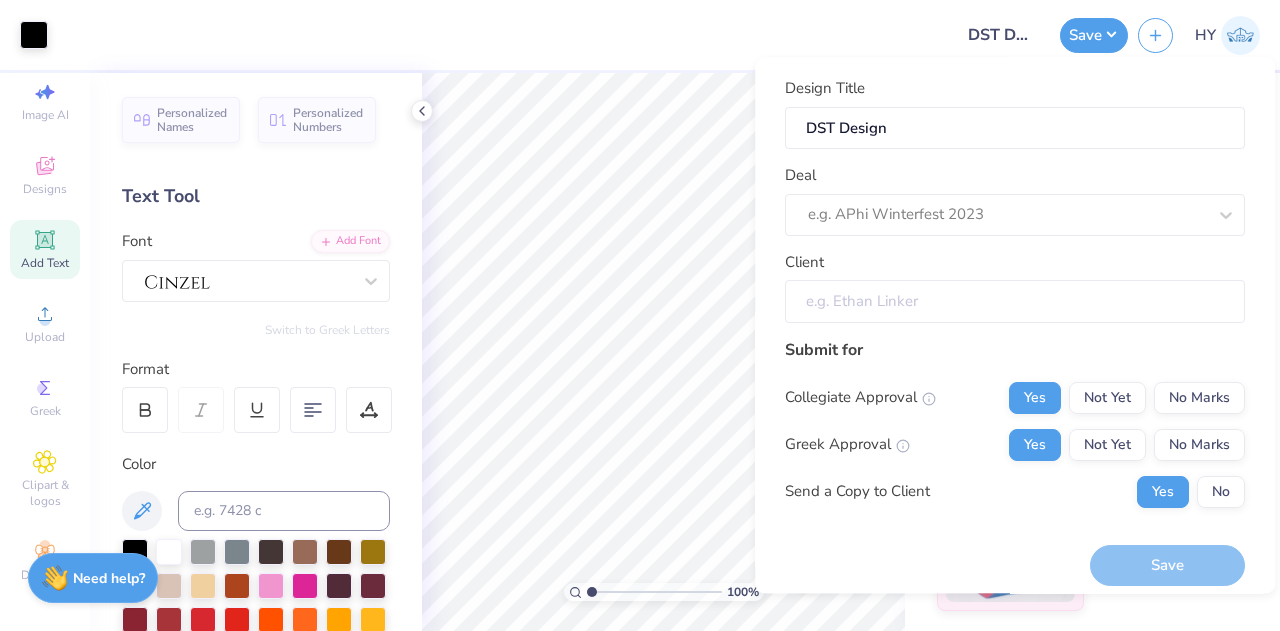 click on "Client" at bounding box center [1015, 301] 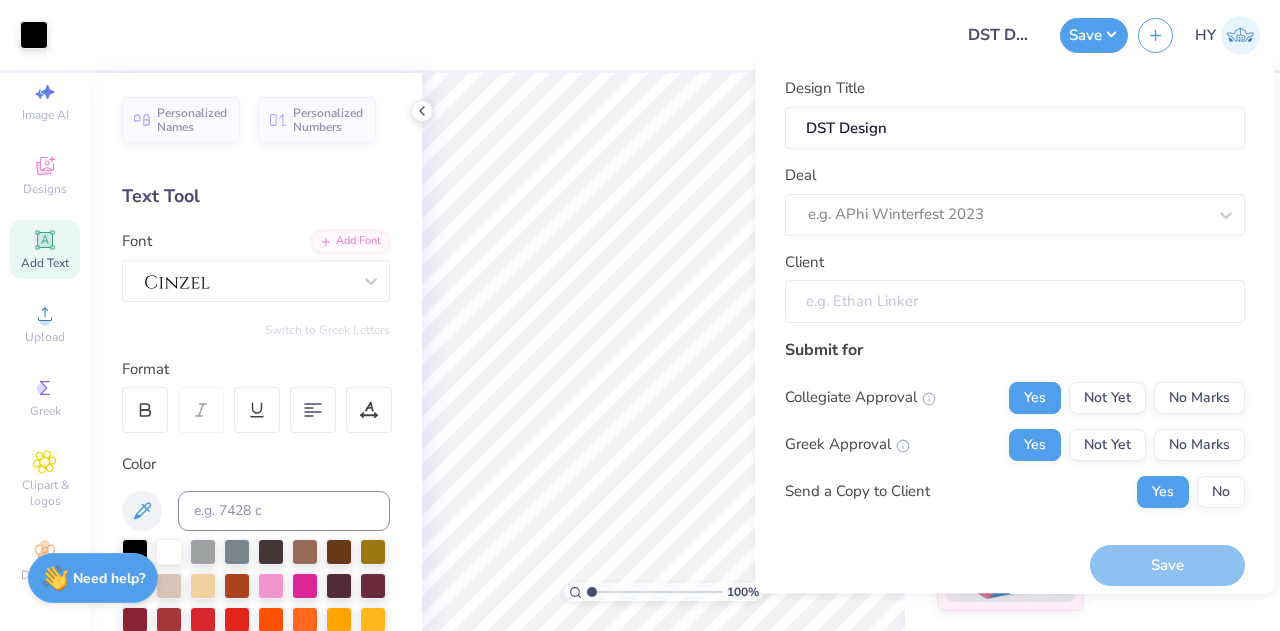 click on "Client" at bounding box center (1015, 301) 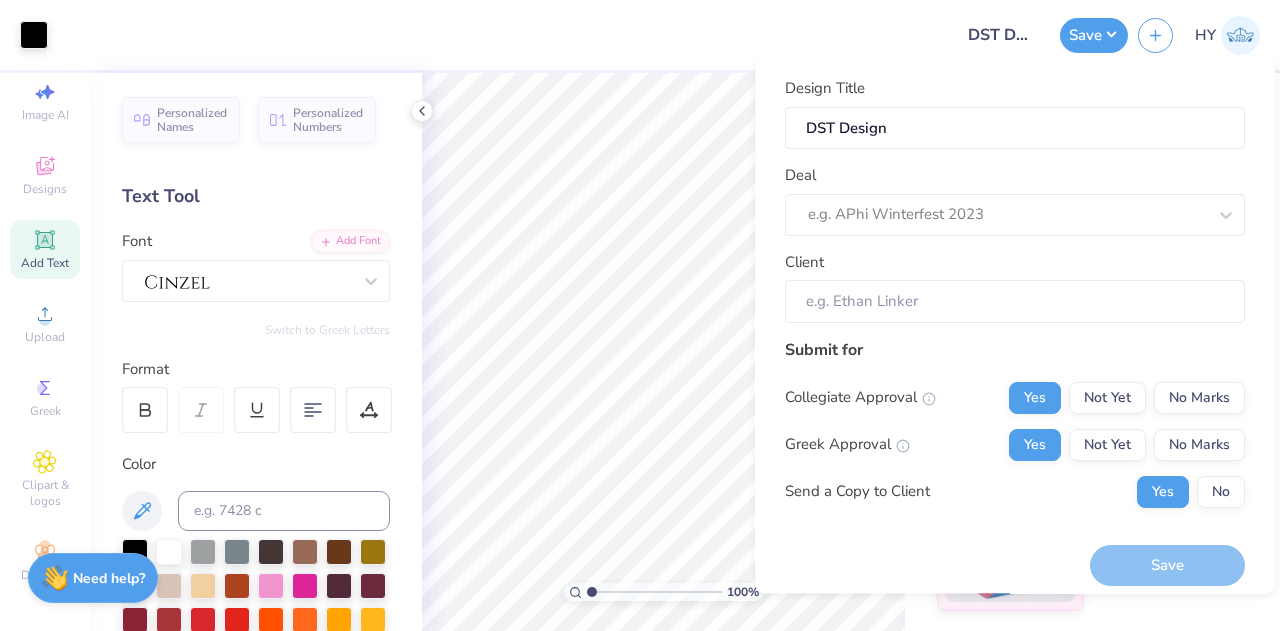click at bounding box center (1007, 215) 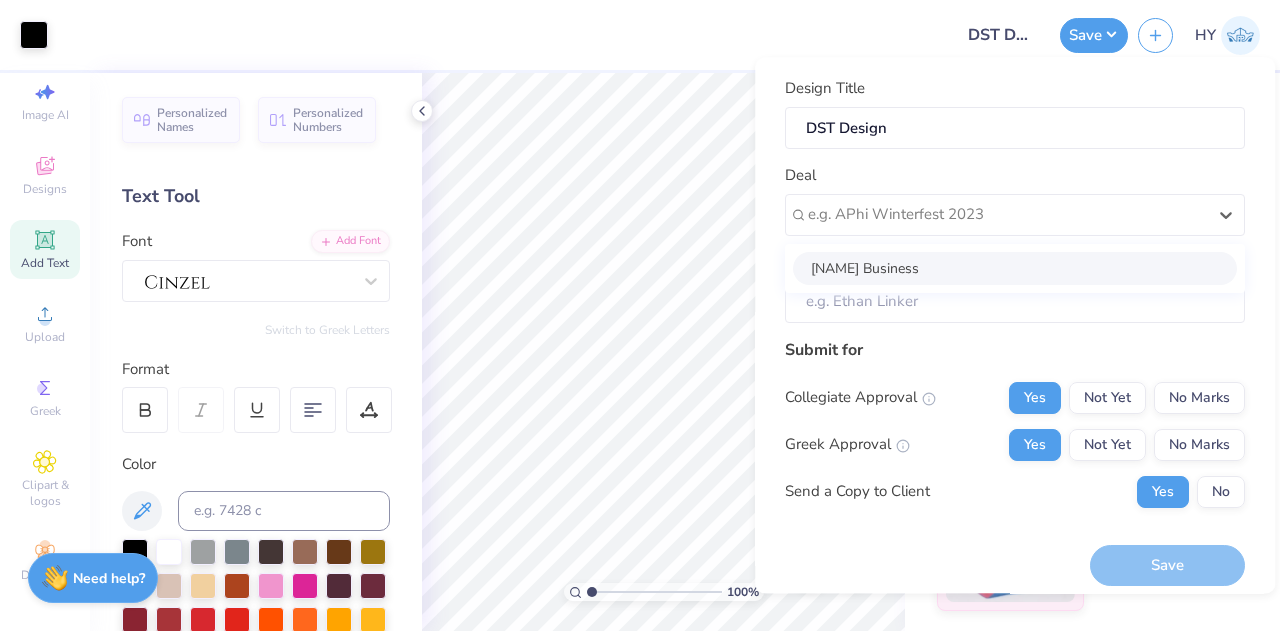click on "Deal option [NAME] Business focused, 1 of 1. 1 result available. Use Up and Down to choose options, press Enter to select the currently focused option, press Escape to exit the menu, press Tab to select the option and exit the menu. e.g. APhi Winterfest 2023 [NAME] Business" at bounding box center [1015, 200] 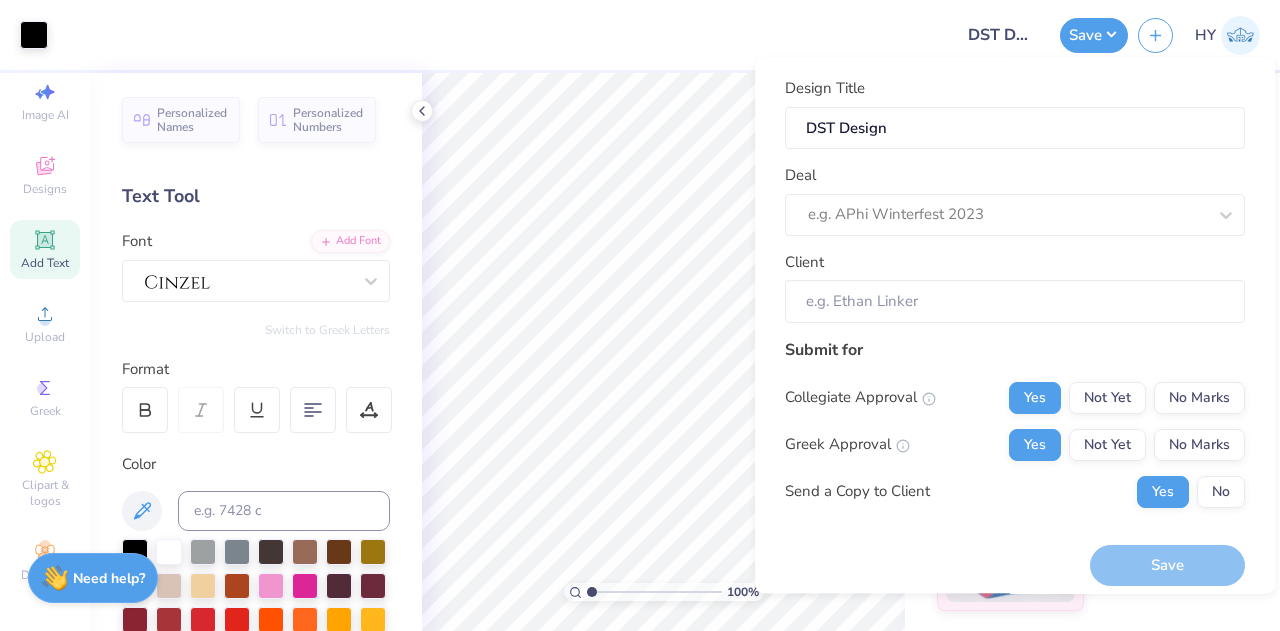 click at bounding box center [500, 35] 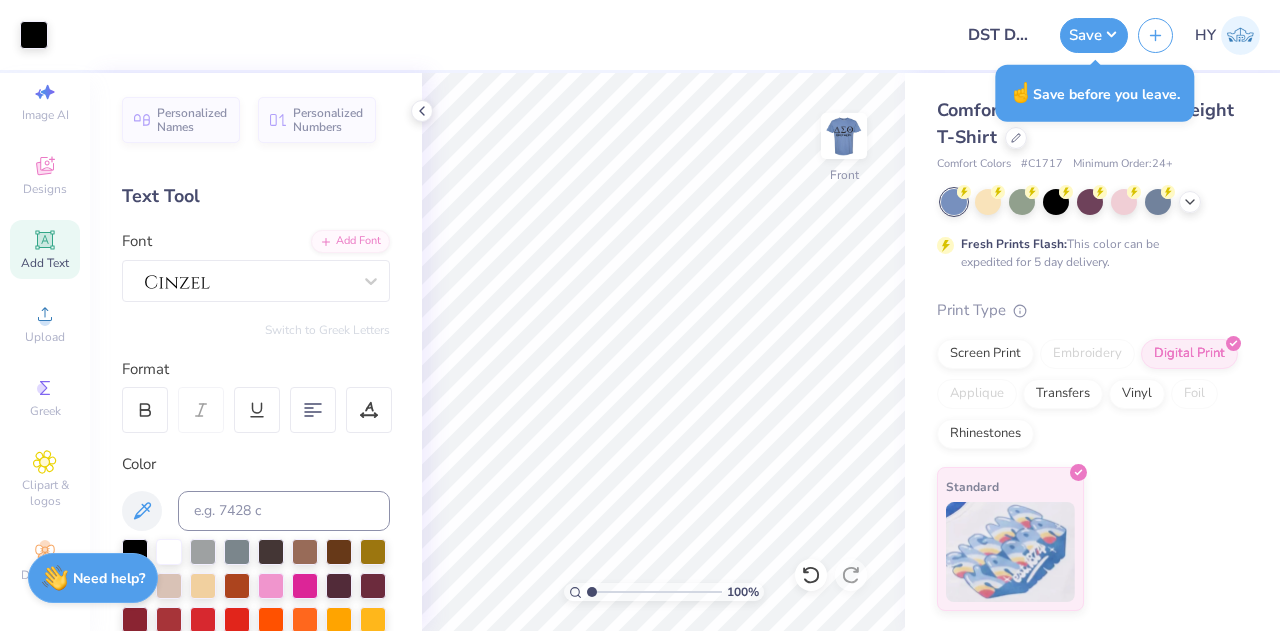 click on "Save" at bounding box center (1094, 35) 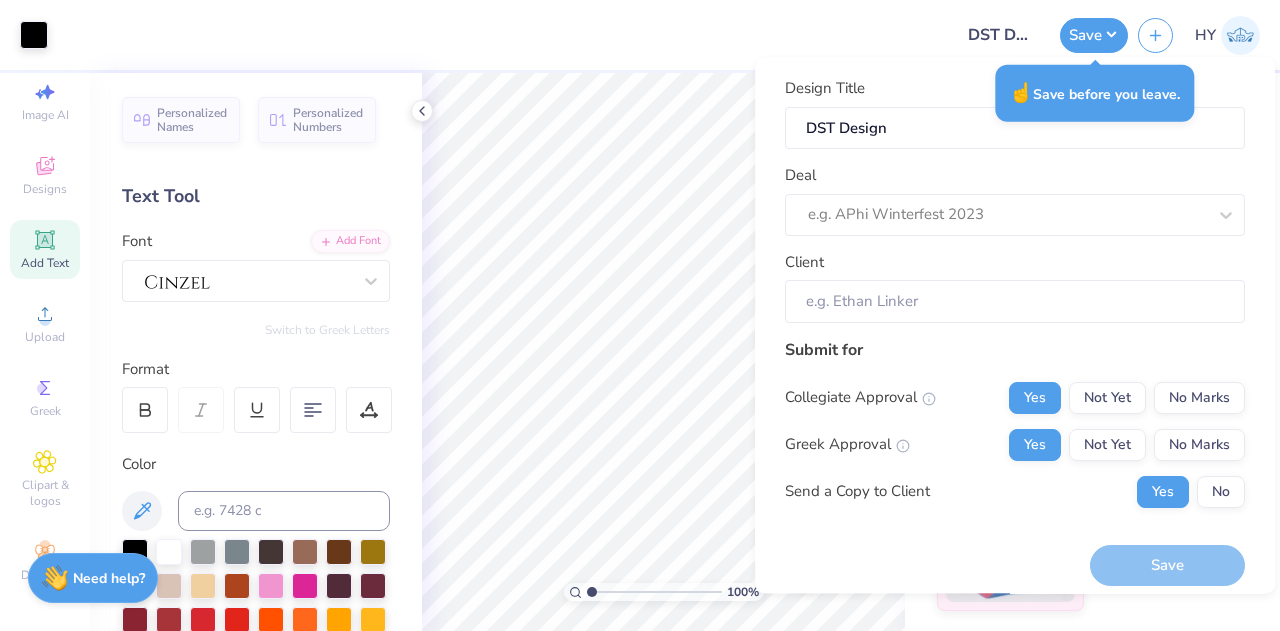 click at bounding box center (1007, 215) 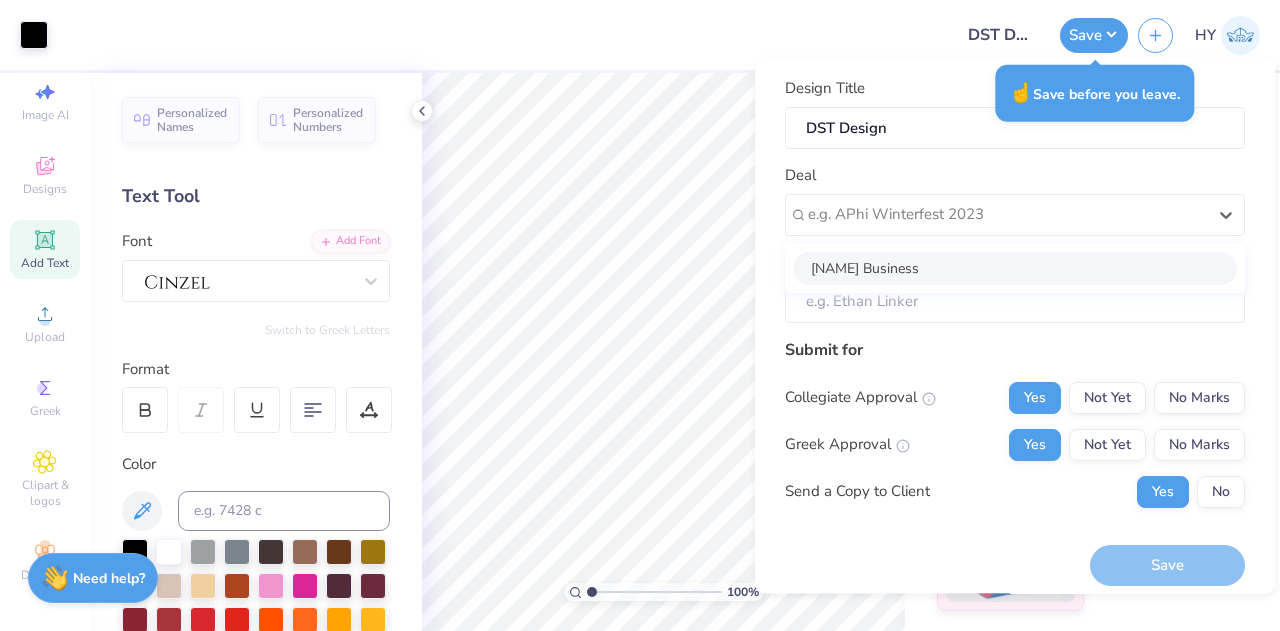 click on "[NAME] Business" at bounding box center (1015, 268) 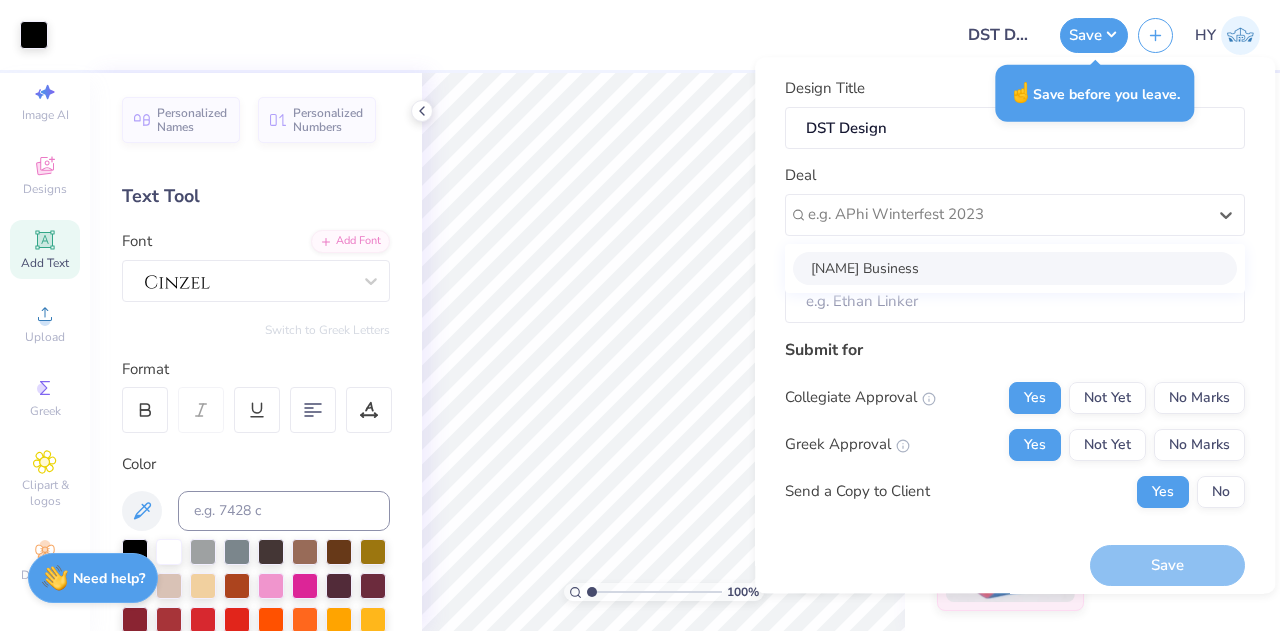 type on "[NAME]" 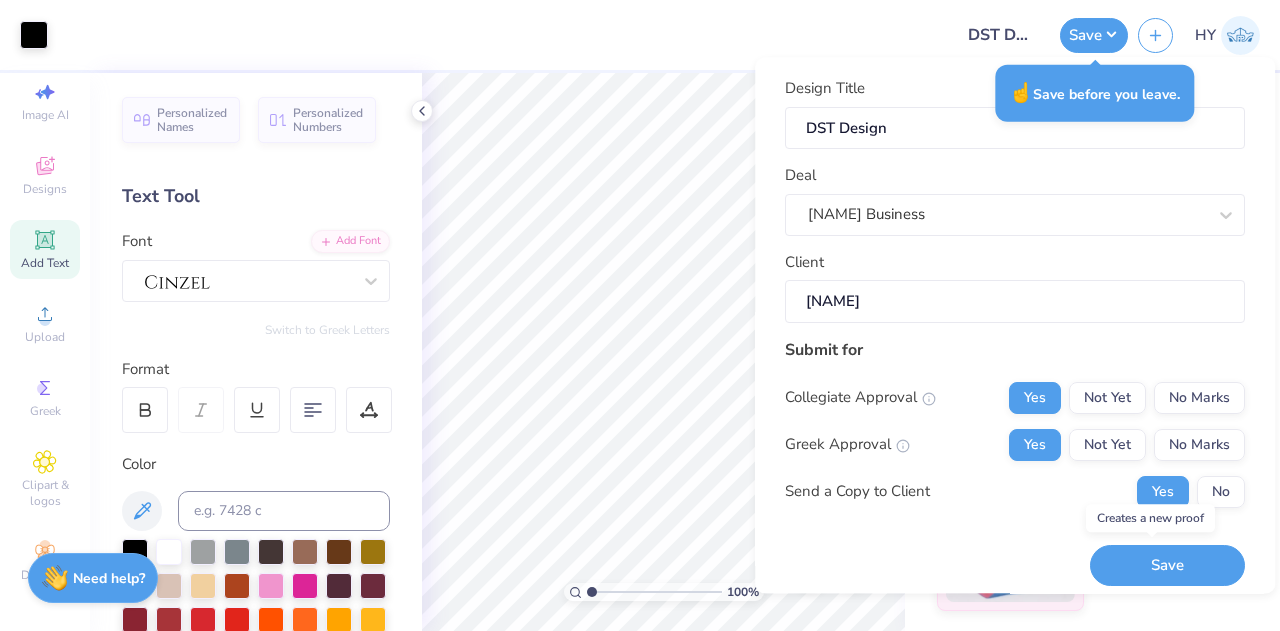 click on "Save" at bounding box center [1167, 565] 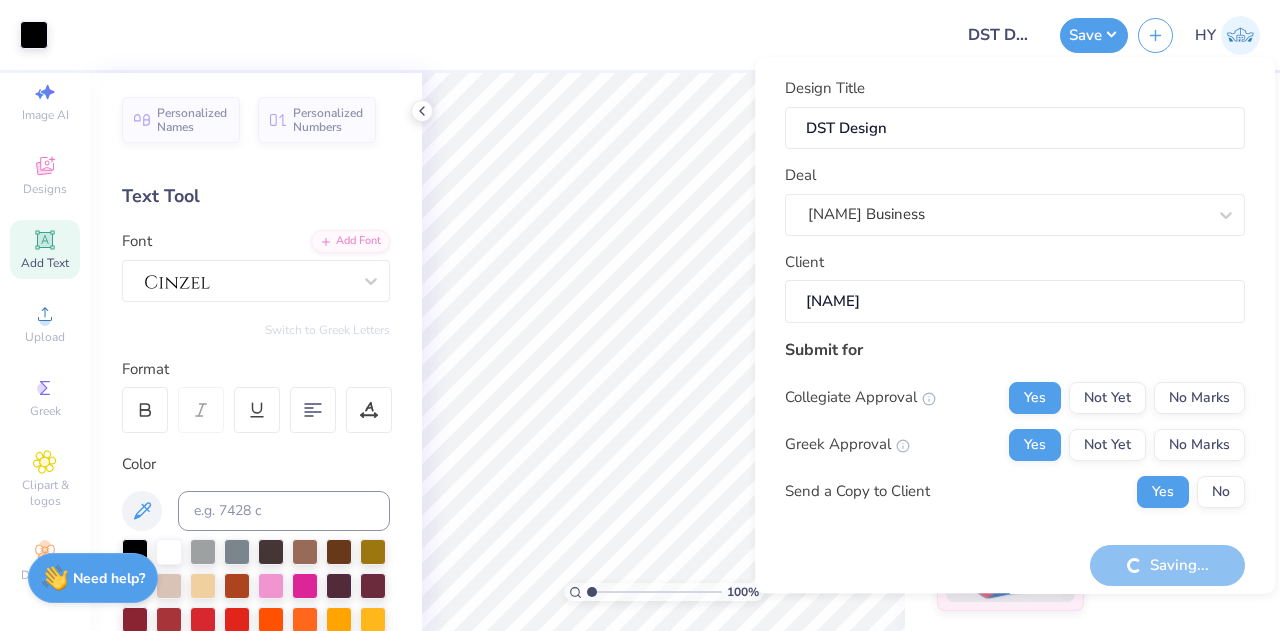 click on "No" at bounding box center (1221, 492) 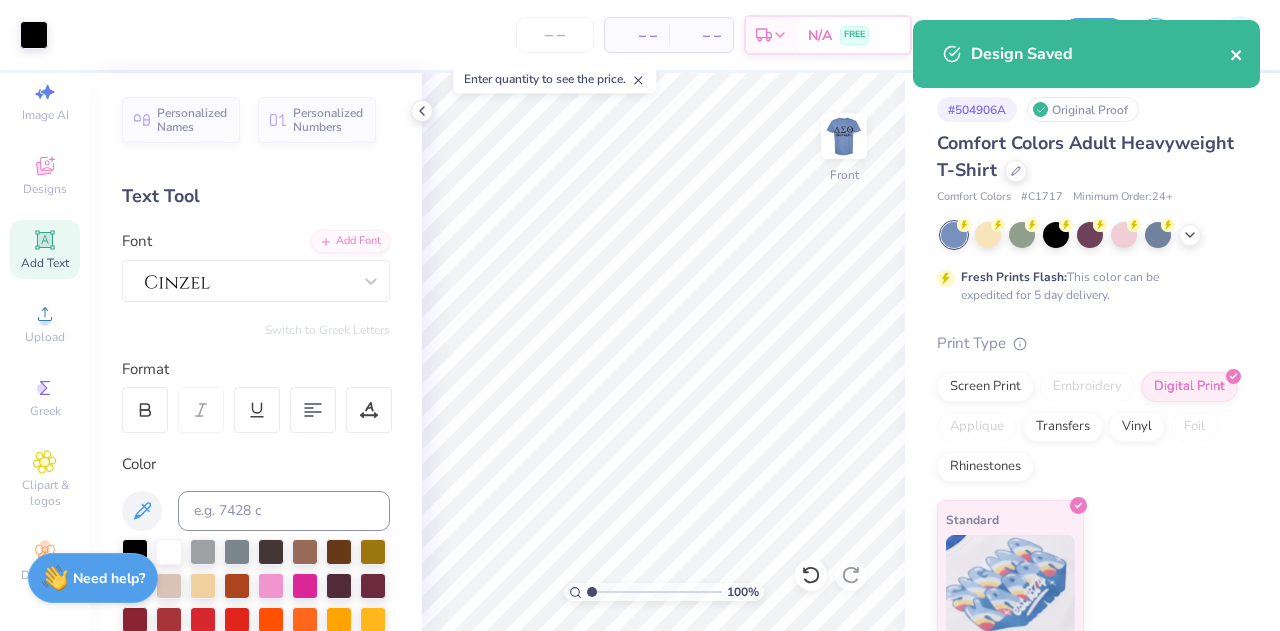 click 